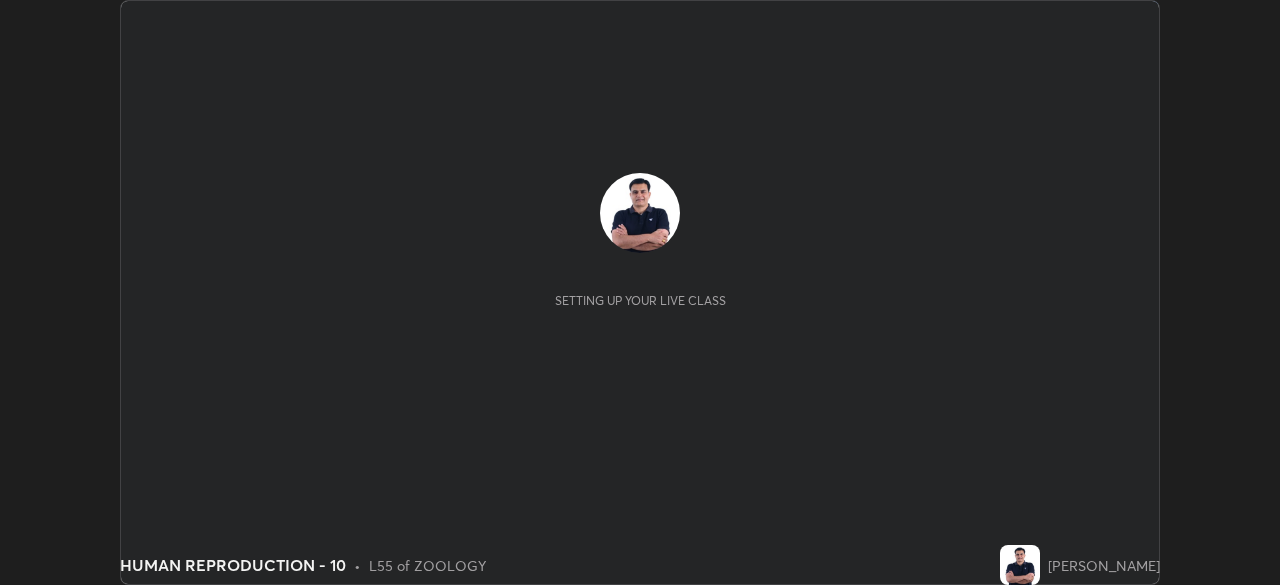 scroll, scrollTop: 0, scrollLeft: 0, axis: both 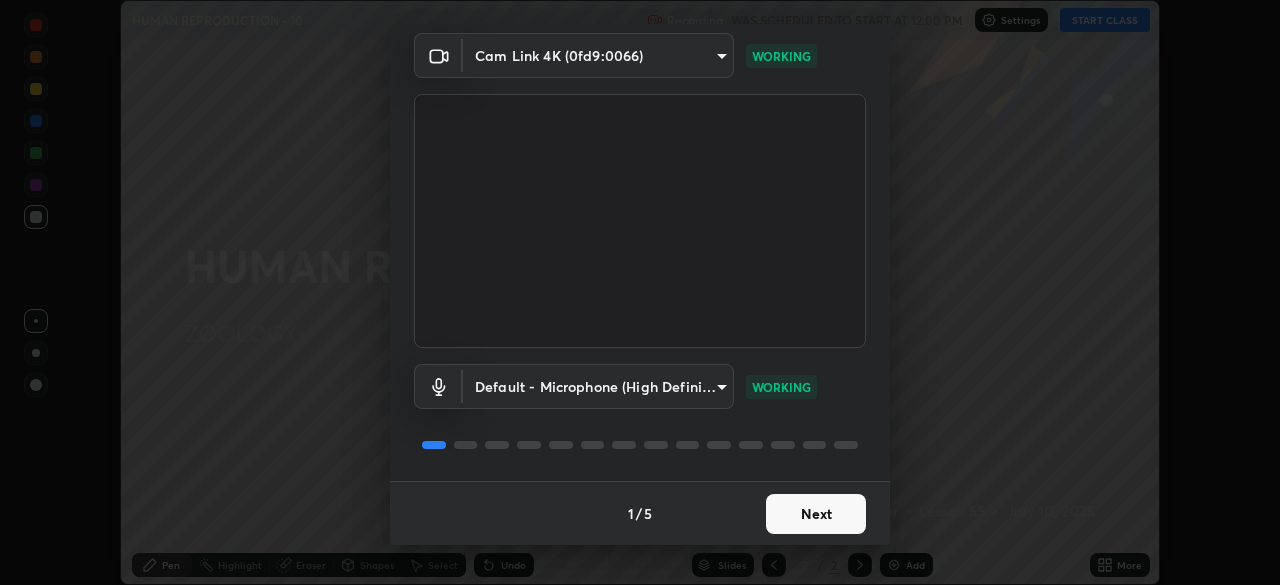 click on "Next" at bounding box center [816, 514] 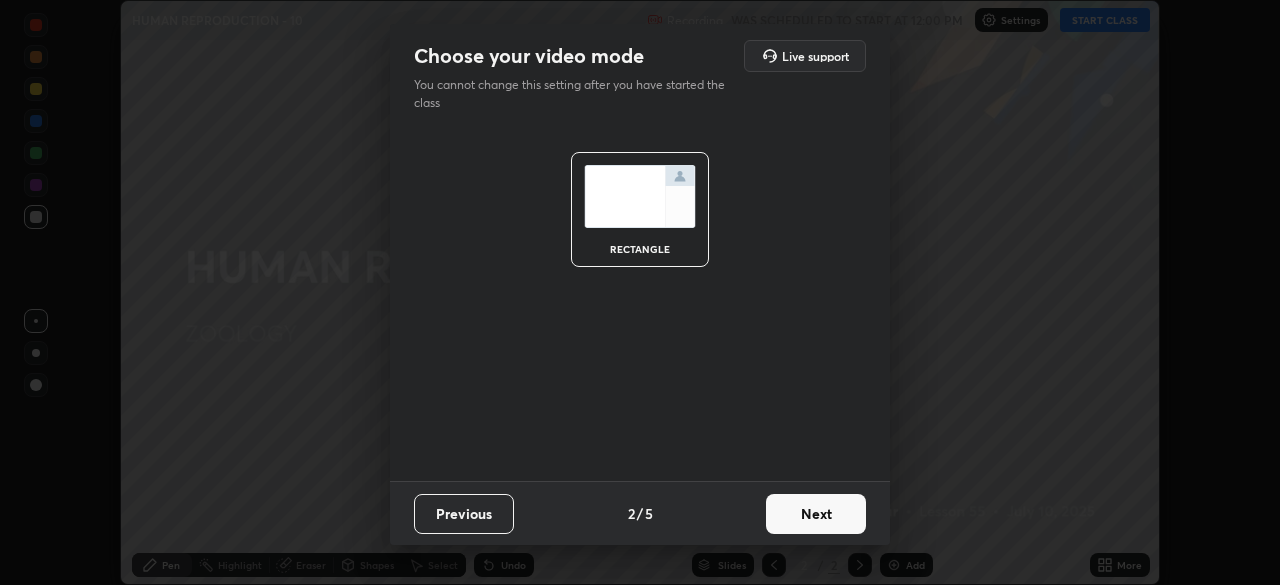 scroll, scrollTop: 0, scrollLeft: 0, axis: both 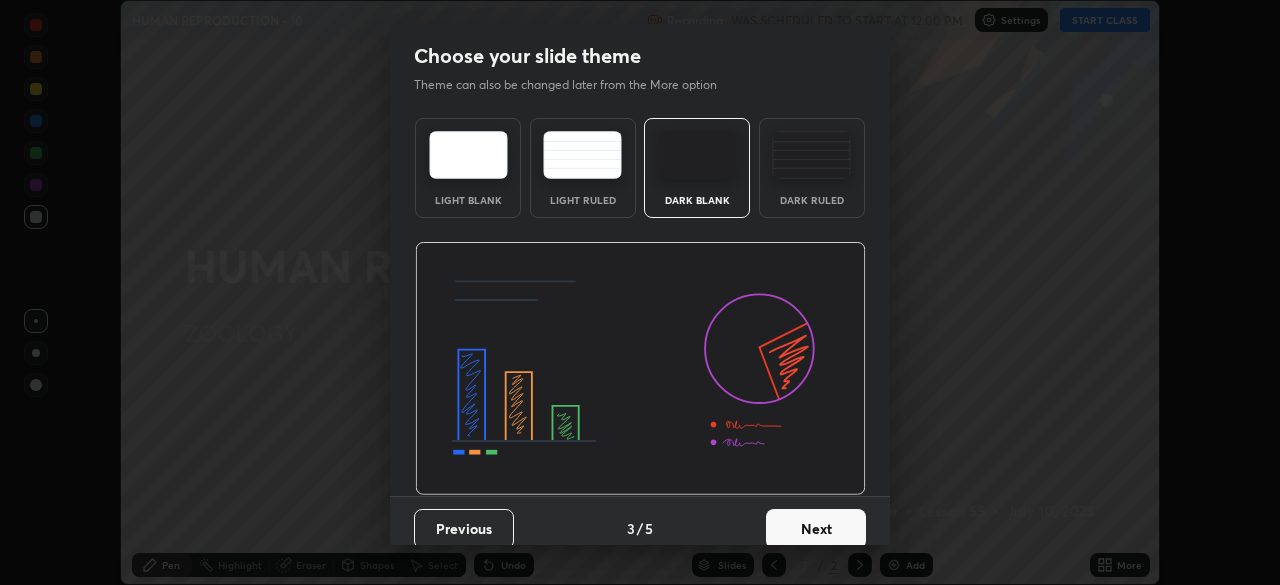 click on "Next" at bounding box center (816, 529) 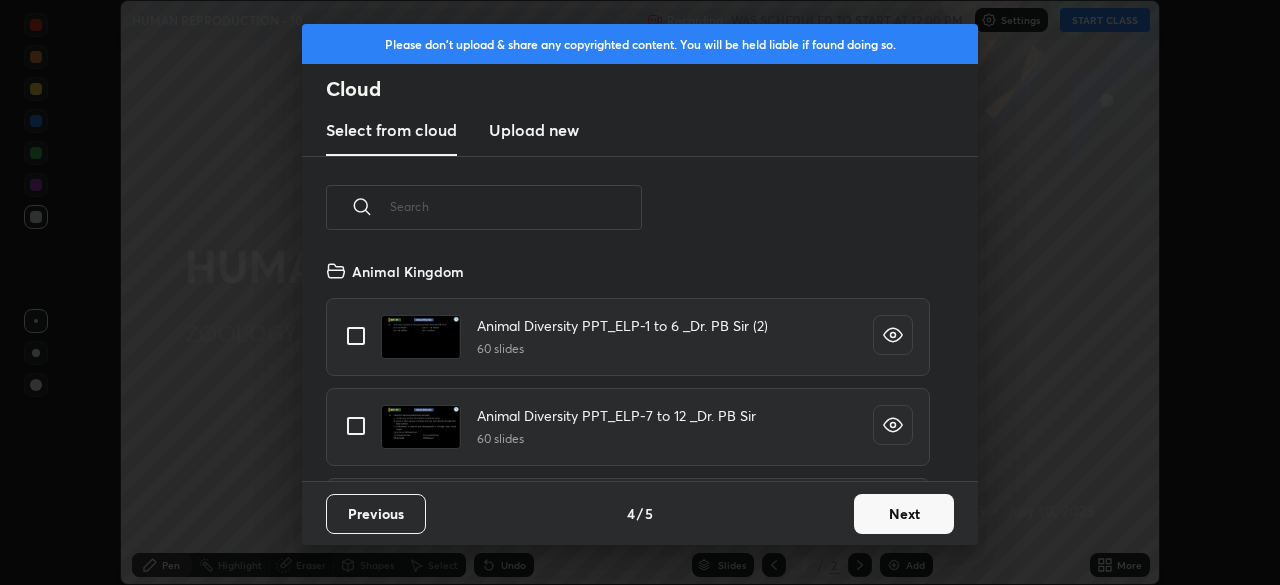 scroll, scrollTop: 7, scrollLeft: 11, axis: both 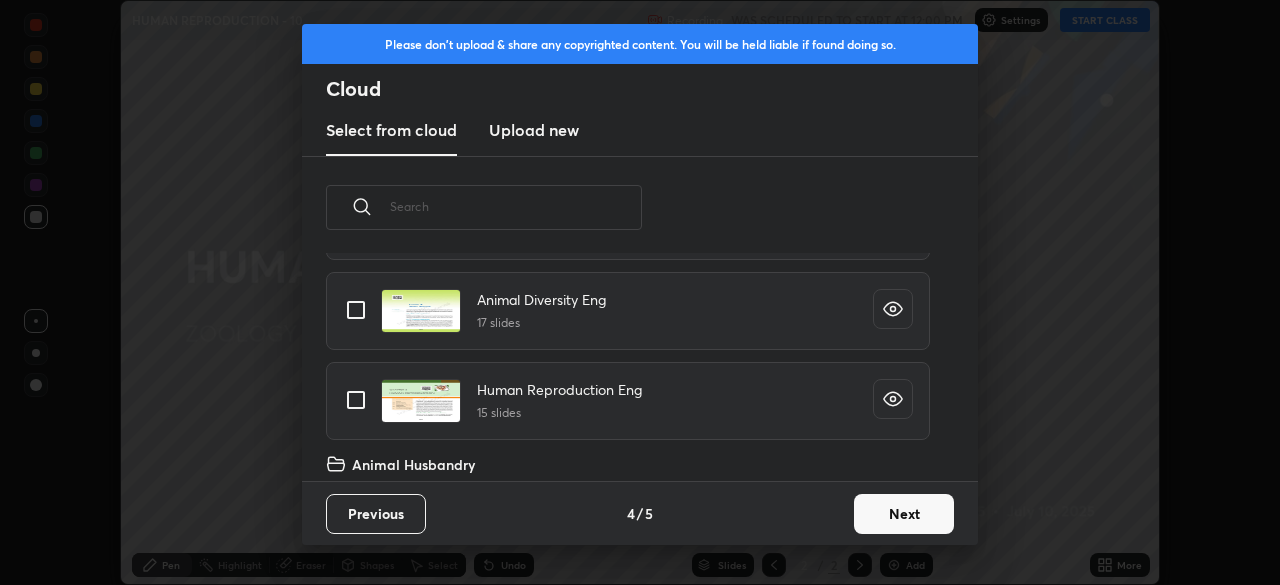click on "Human Reproduction Eng 15 slides" at bounding box center (628, 401) 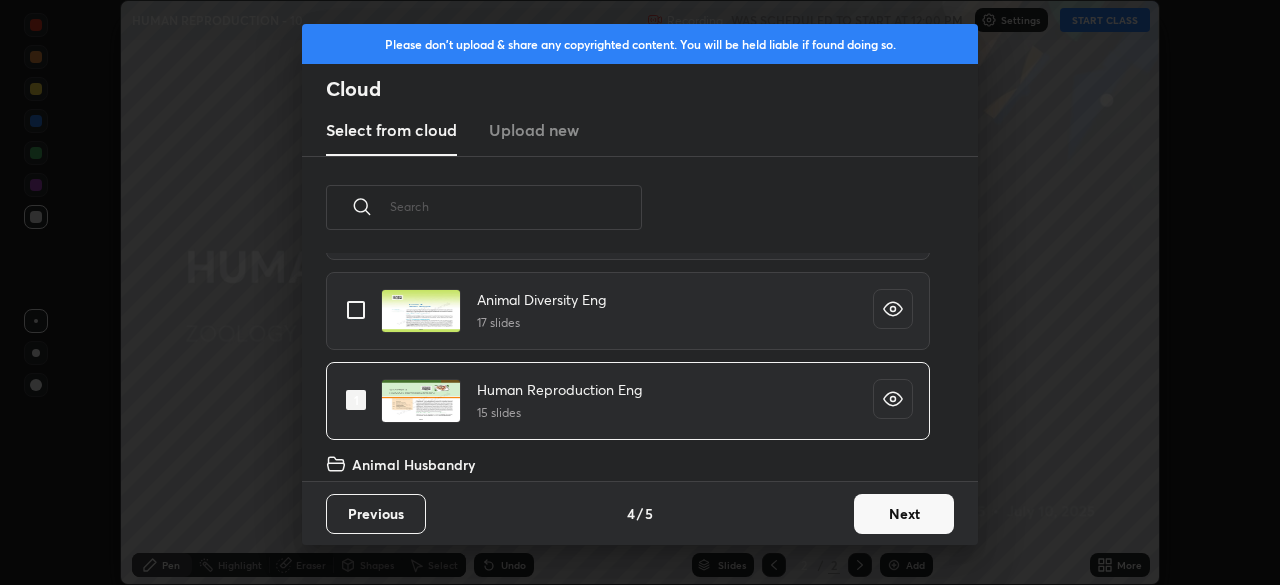 click on "Next" at bounding box center [904, 514] 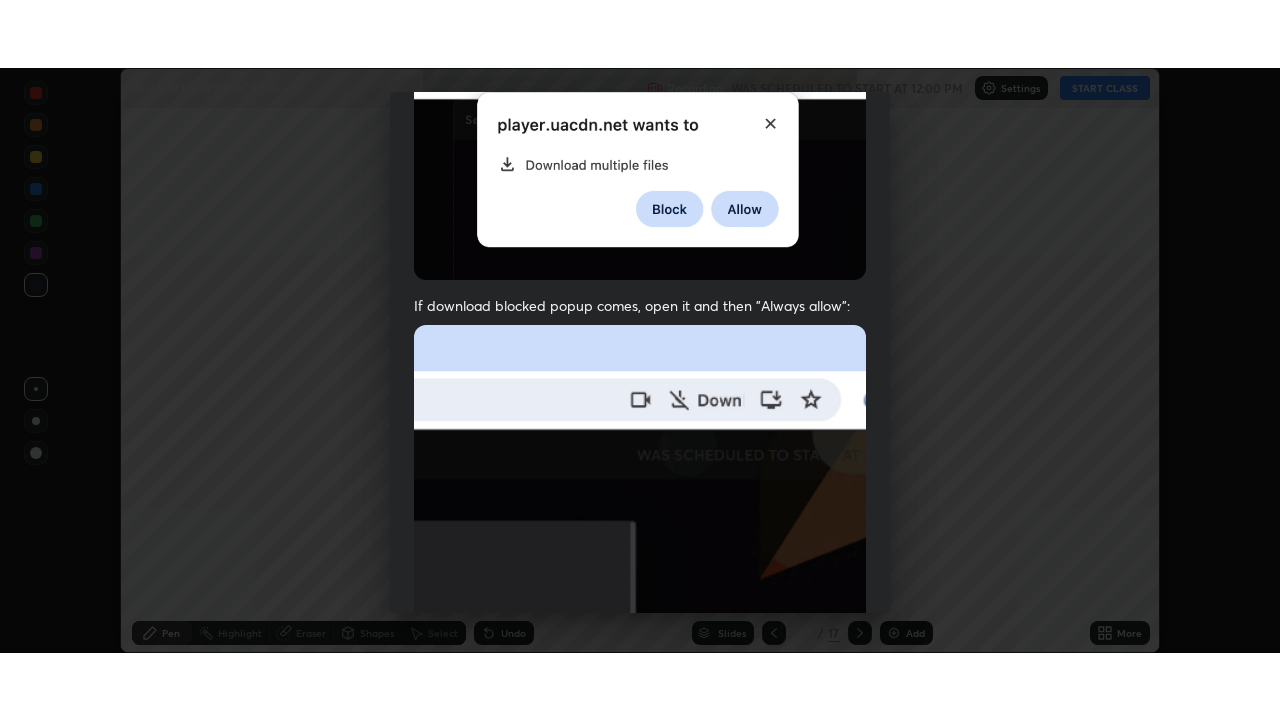 scroll, scrollTop: 479, scrollLeft: 0, axis: vertical 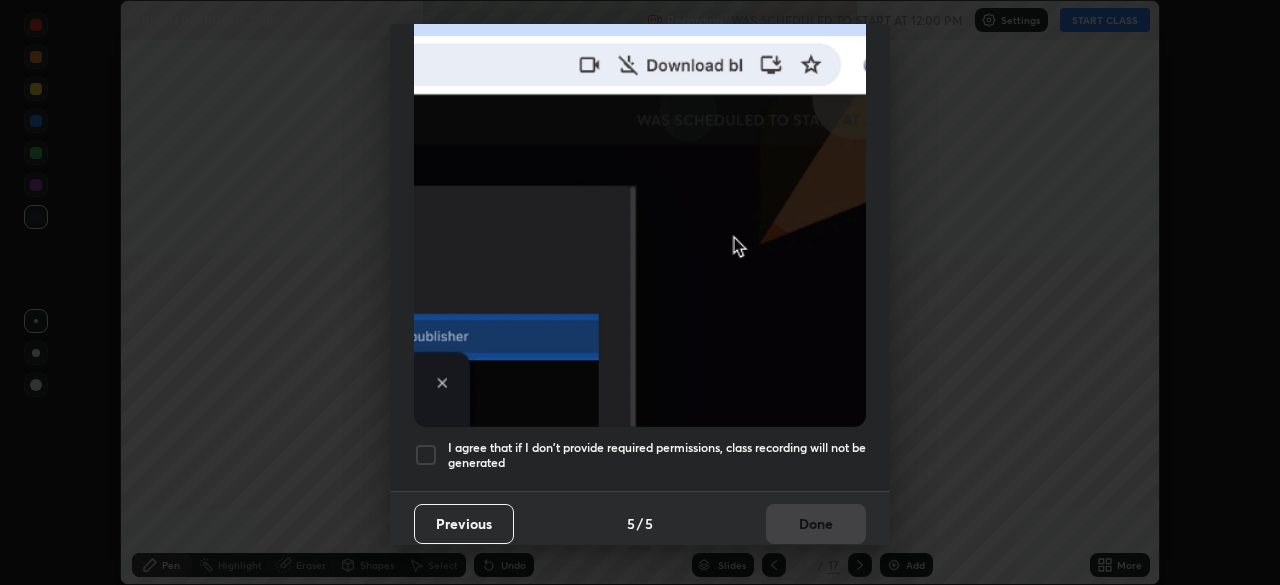 click at bounding box center [426, 455] 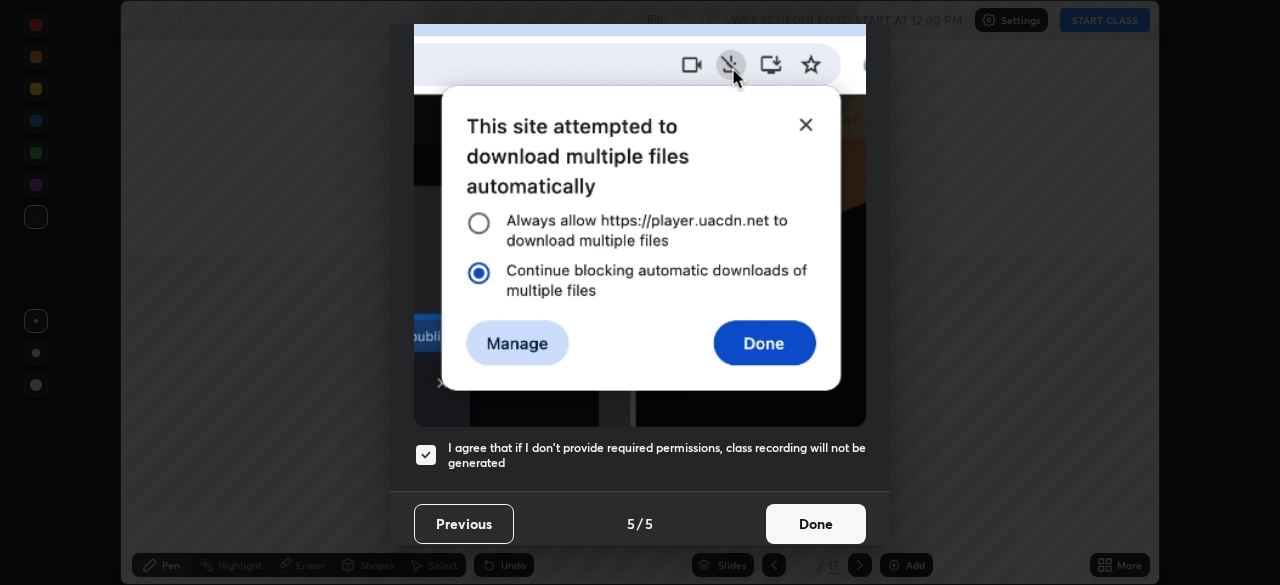 click on "Done" at bounding box center (816, 524) 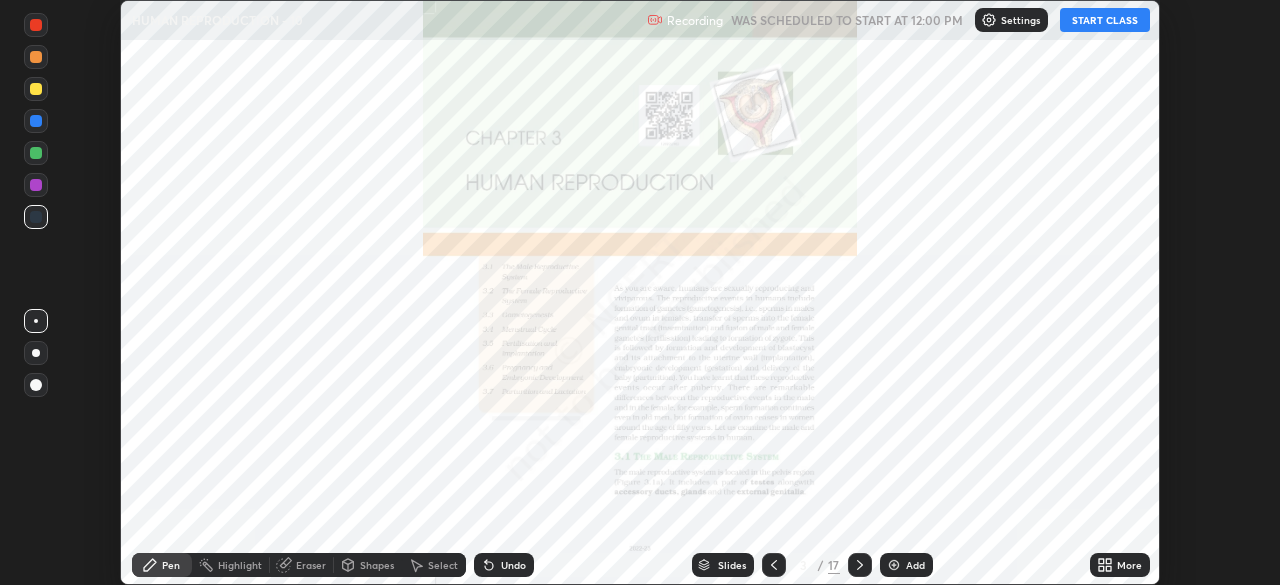 click on "START CLASS" at bounding box center (1105, 20) 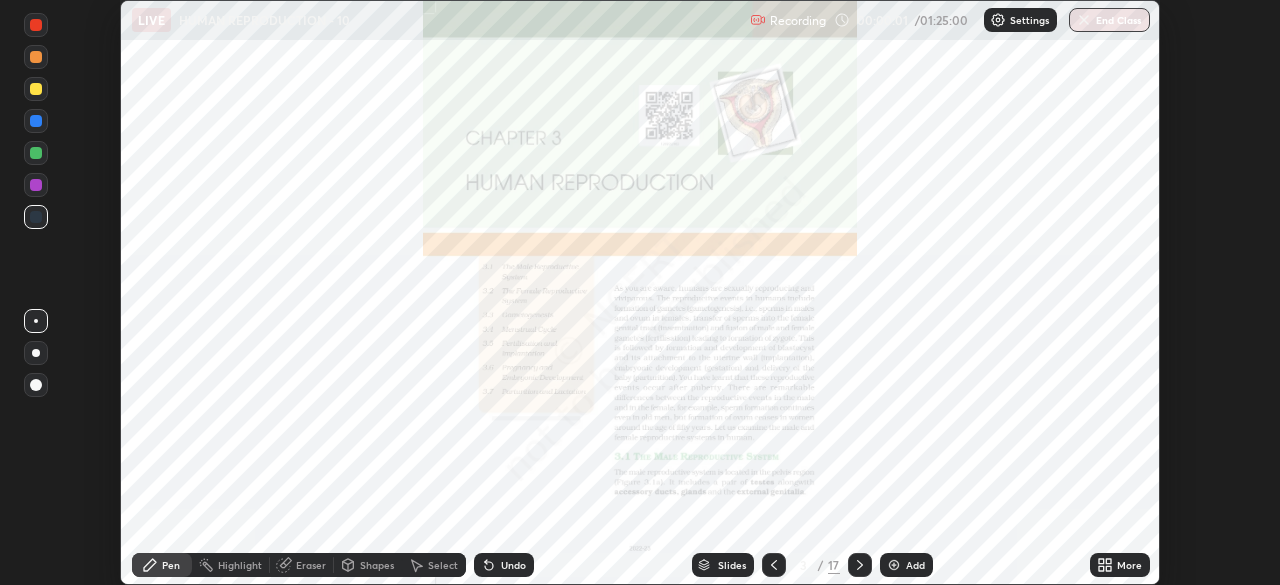 click on "More" at bounding box center [1129, 565] 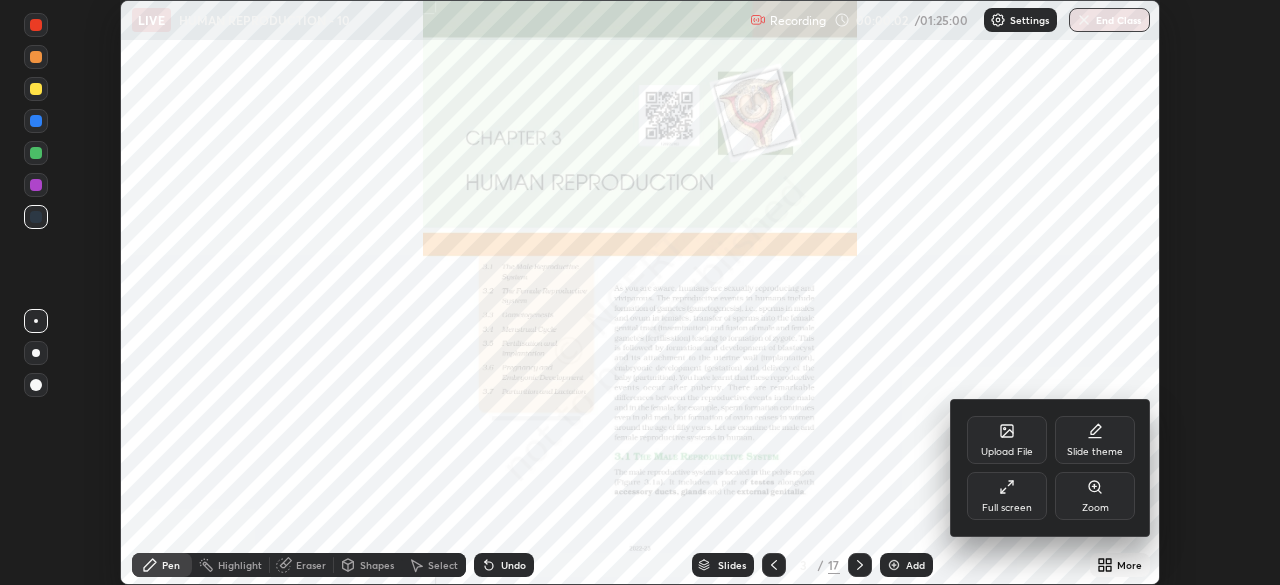 click 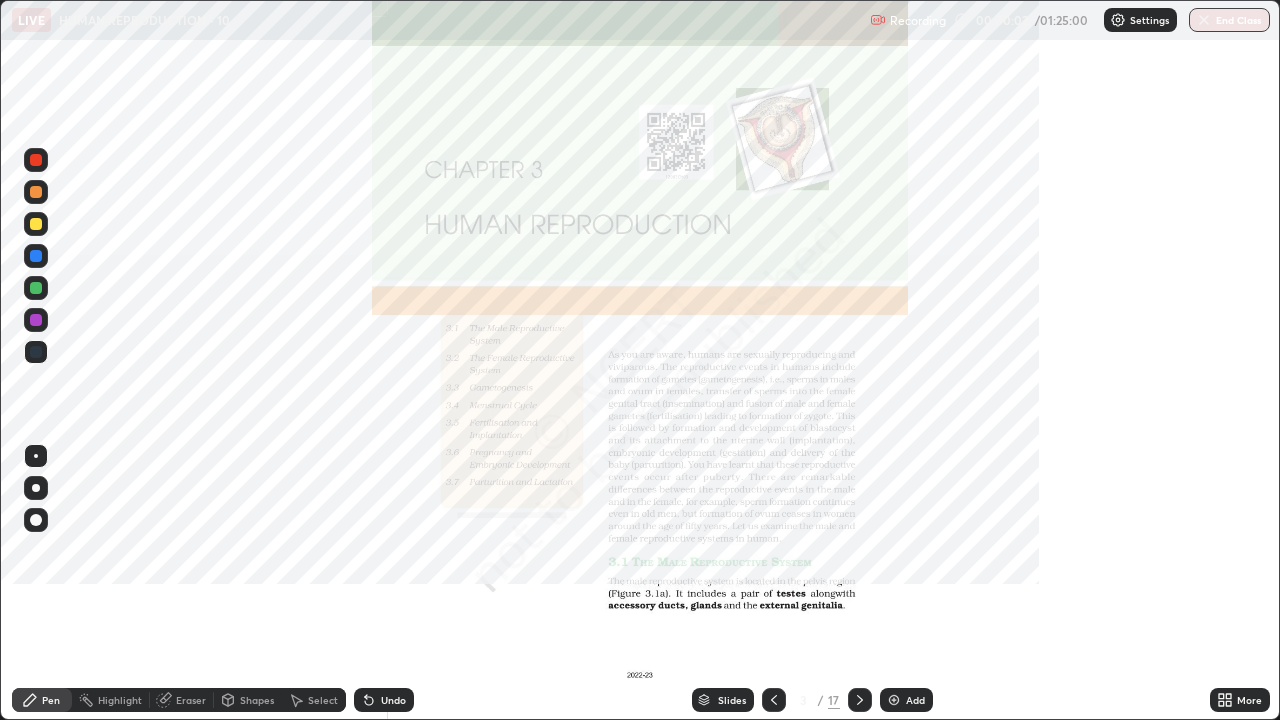 scroll, scrollTop: 99280, scrollLeft: 98720, axis: both 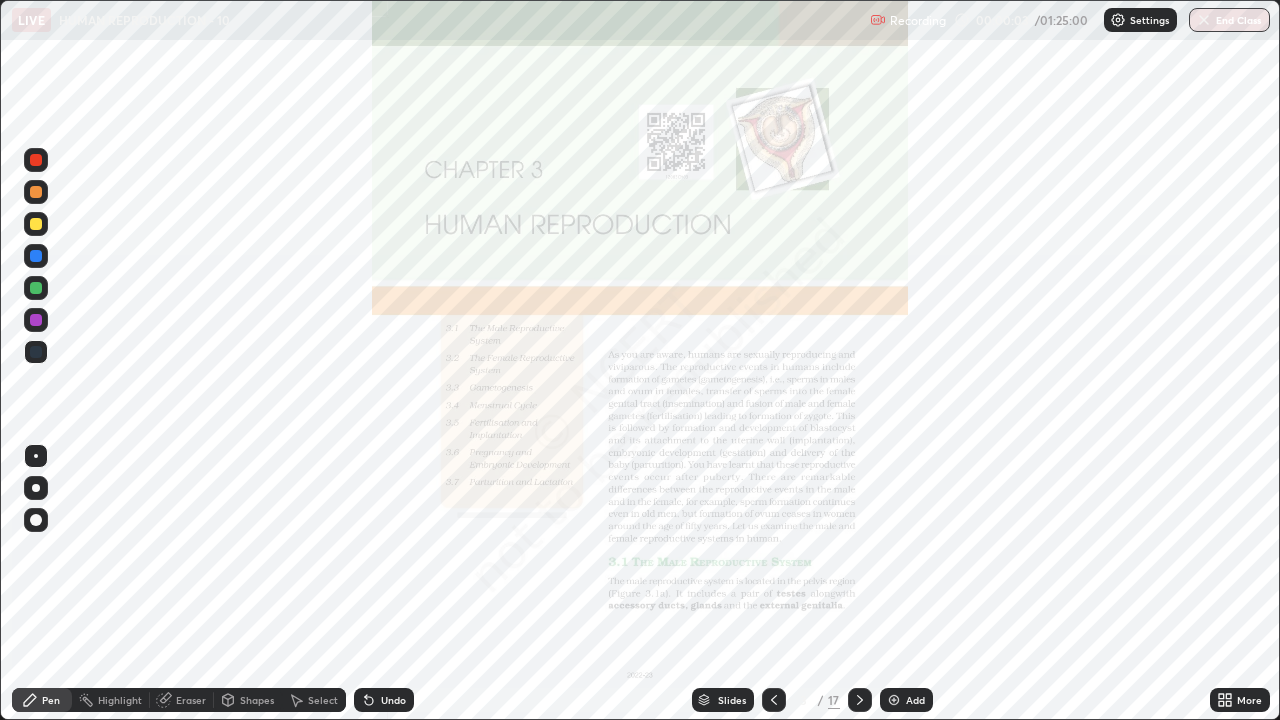 click 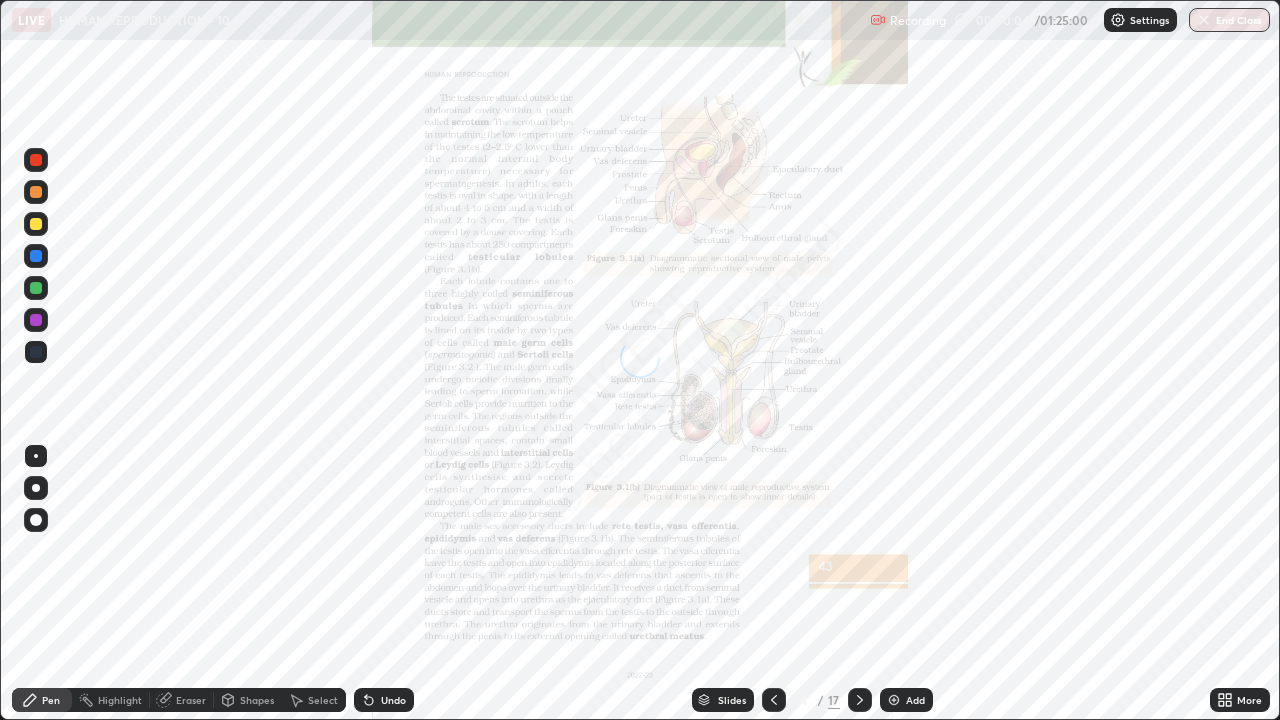 click at bounding box center (860, 700) 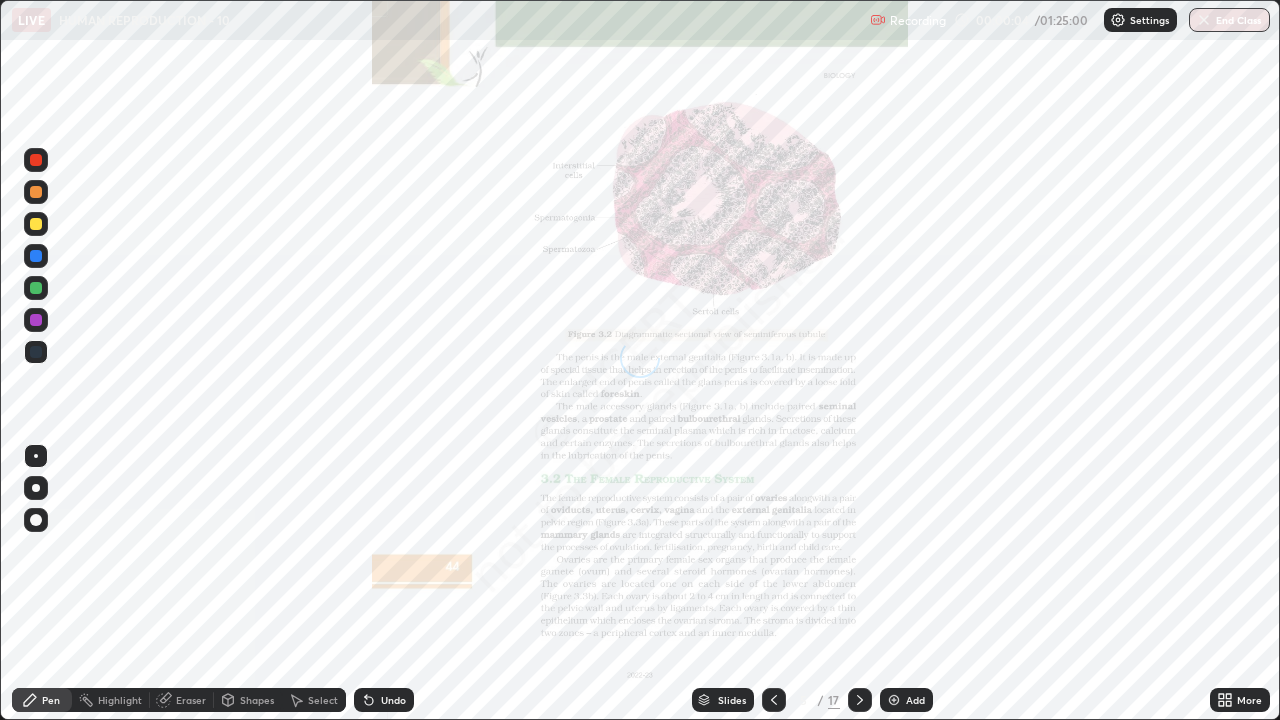 click at bounding box center [860, 700] 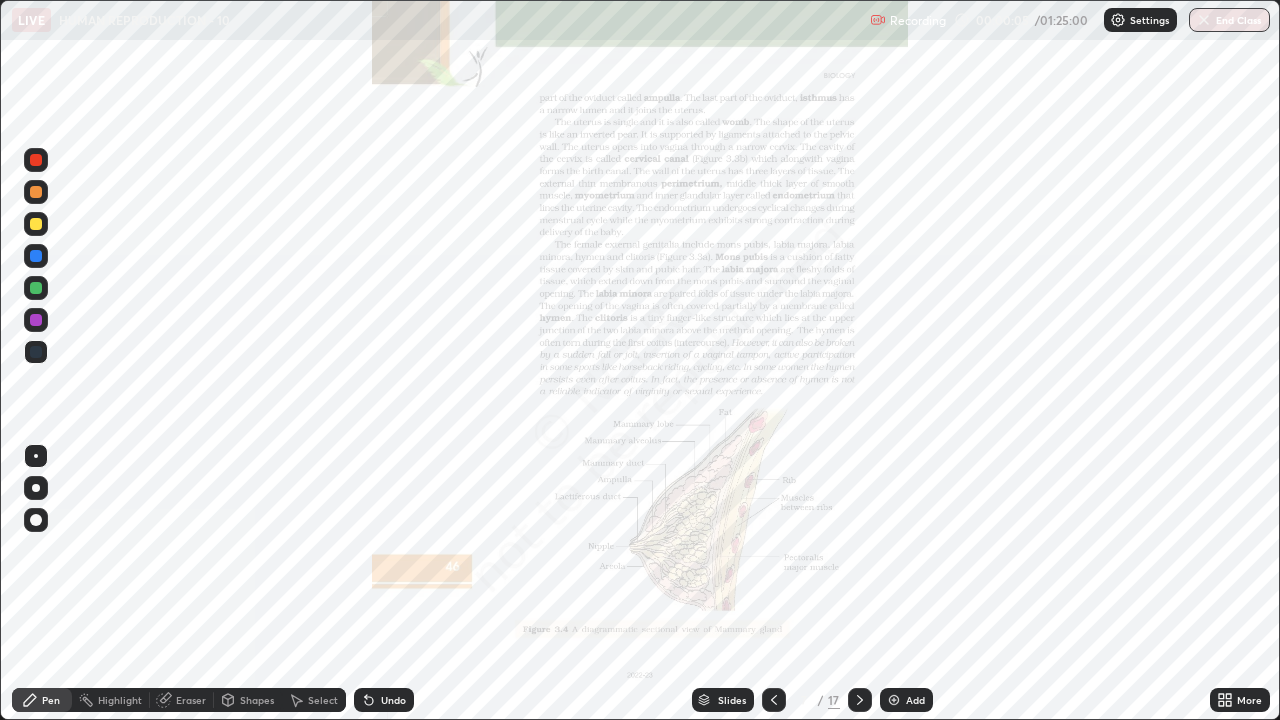 click 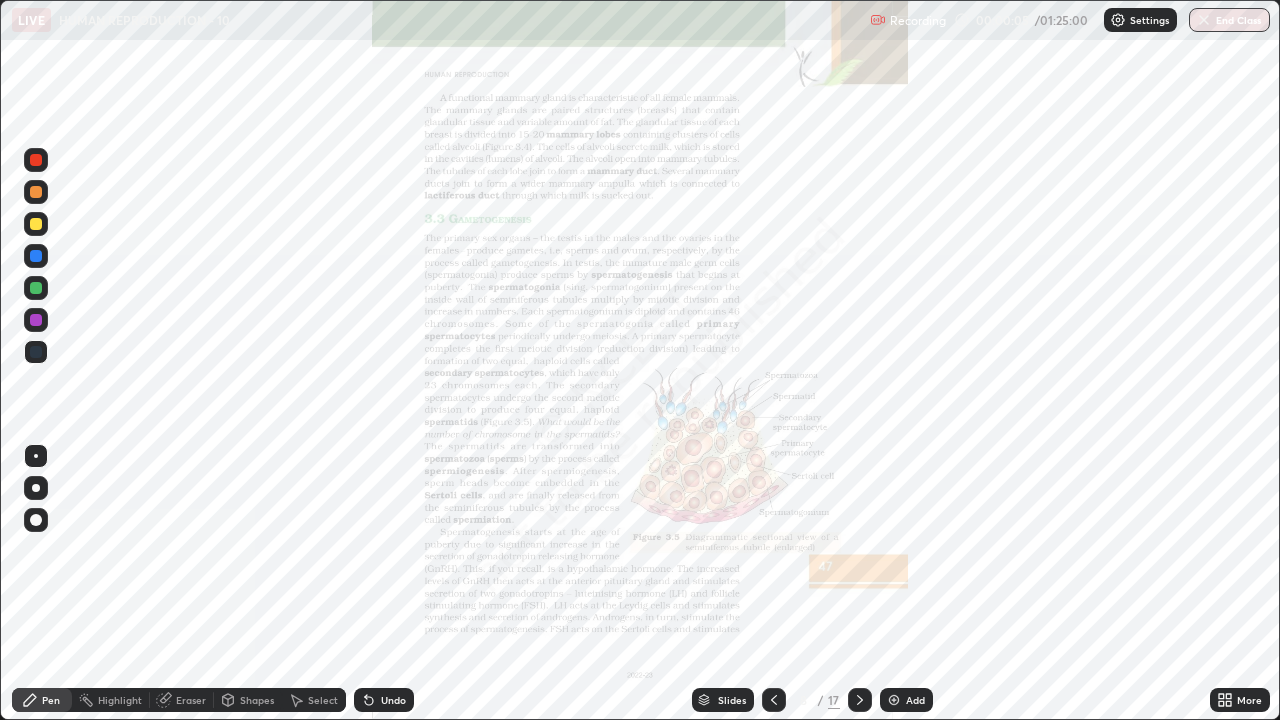 click 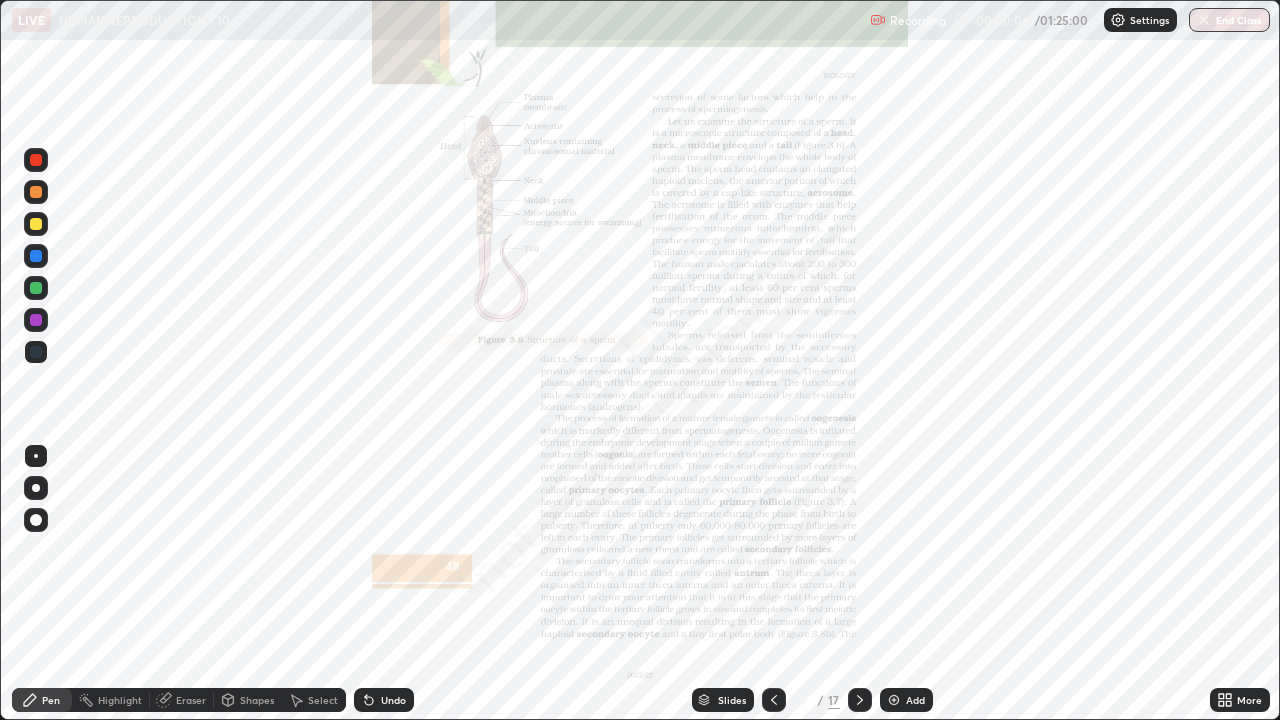 click 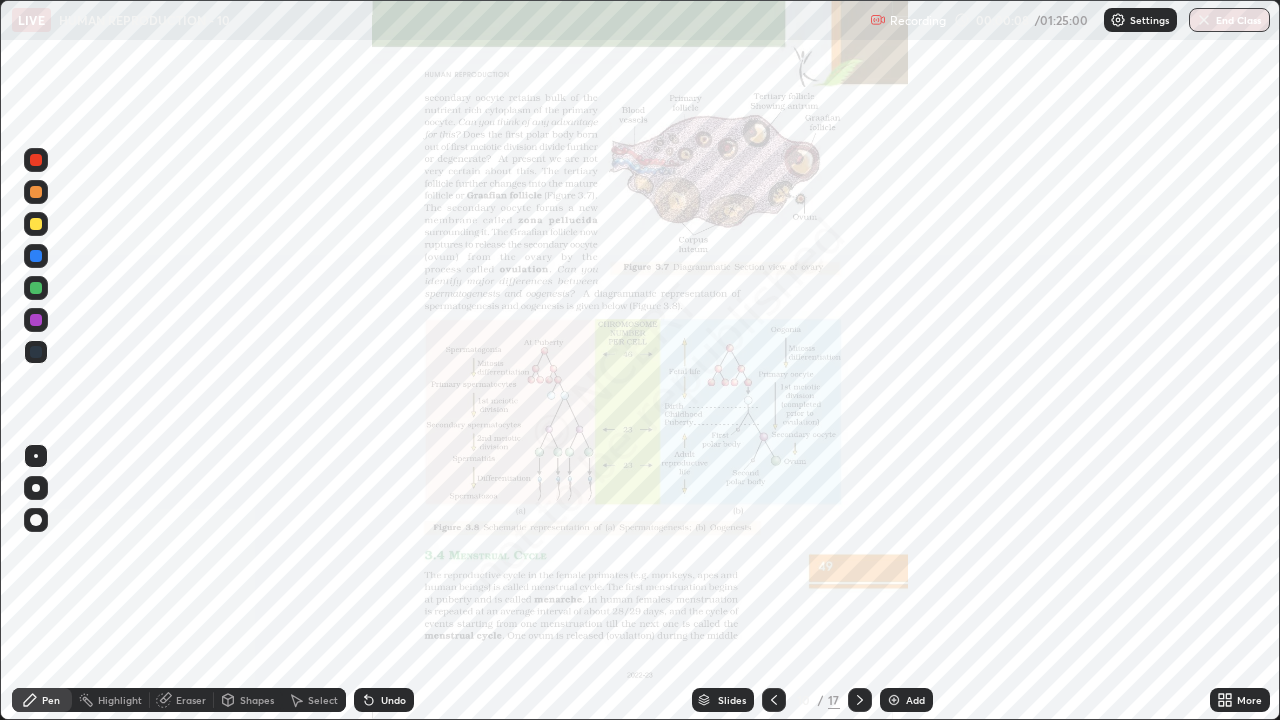 click 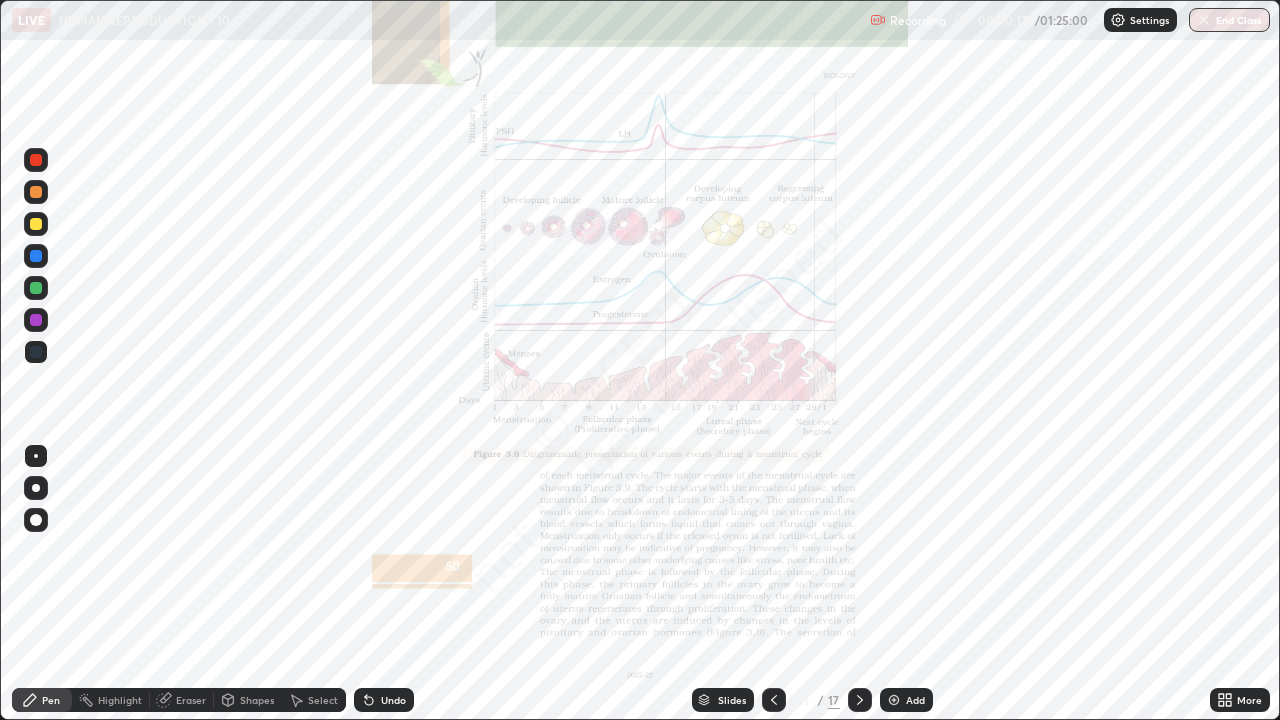 click at bounding box center (860, 700) 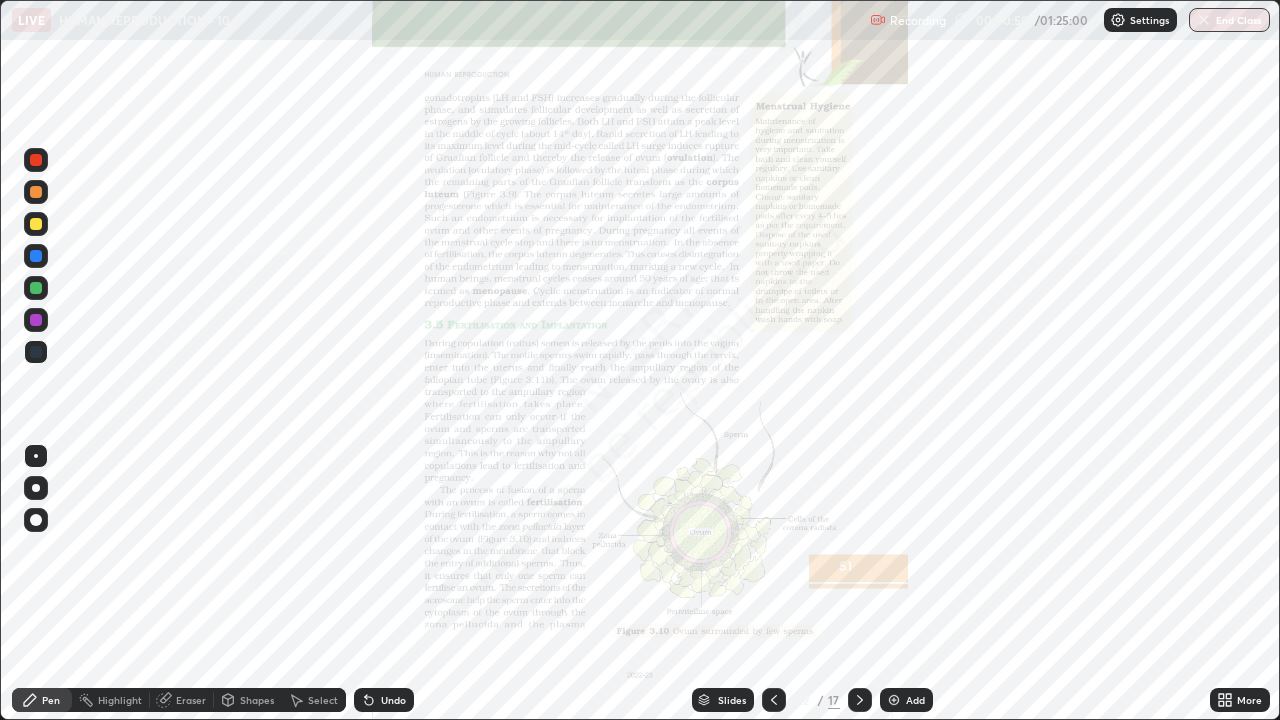 click 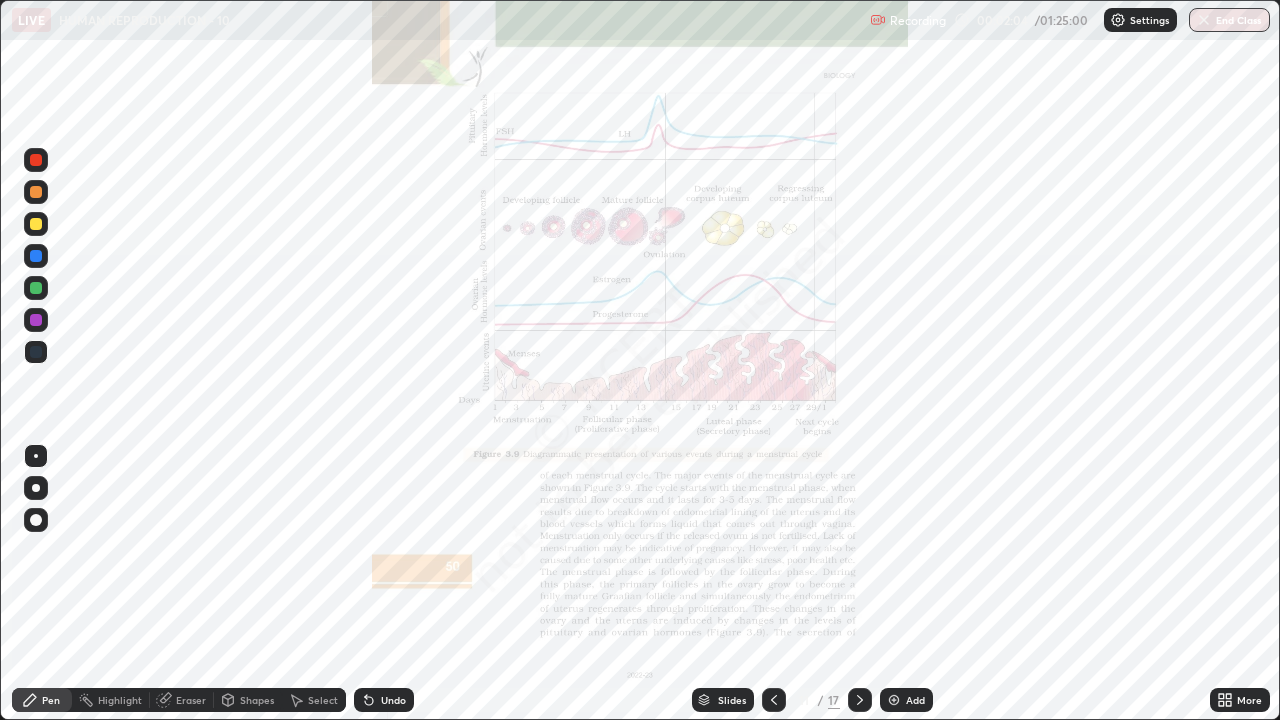 click 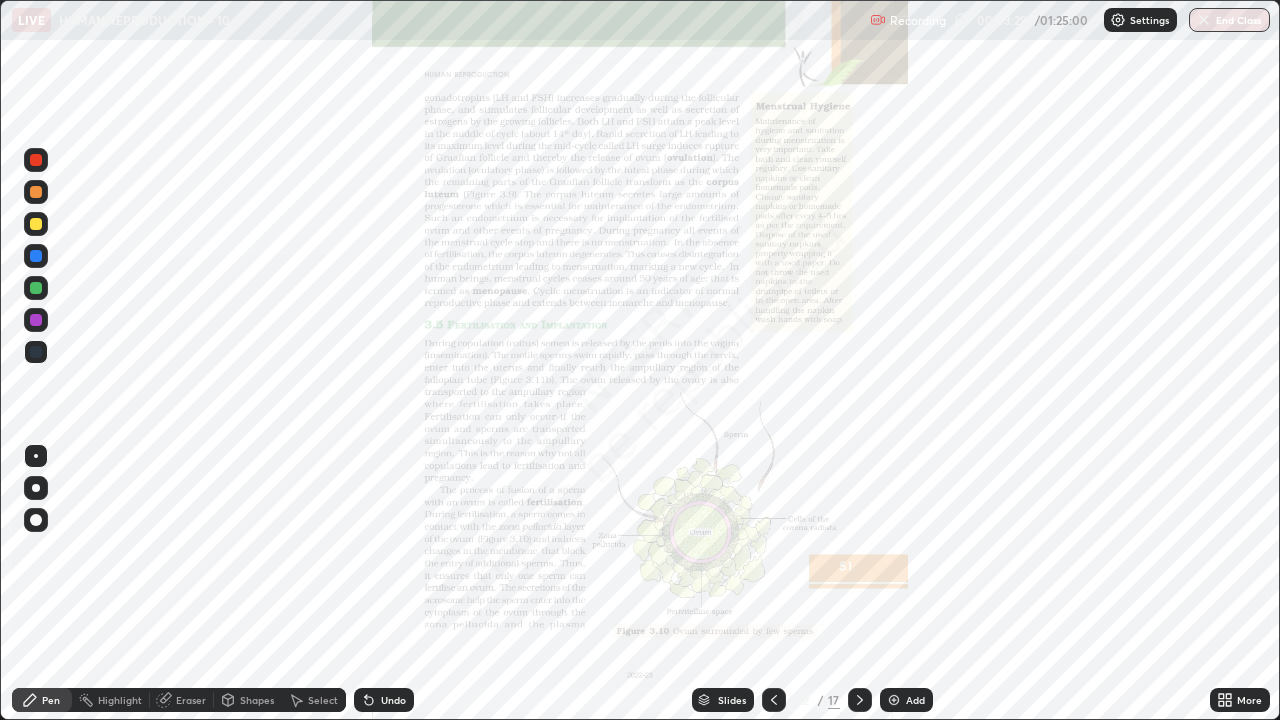 click at bounding box center (36, 256) 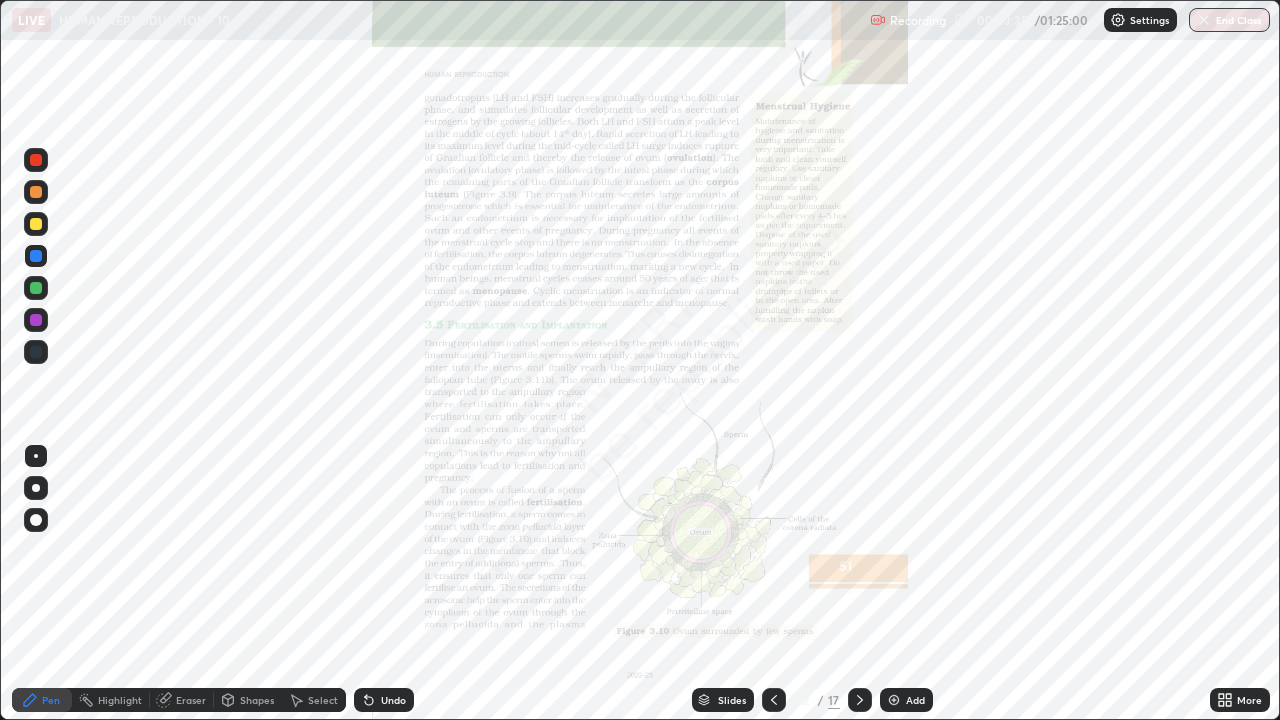 click on "Add" at bounding box center [915, 700] 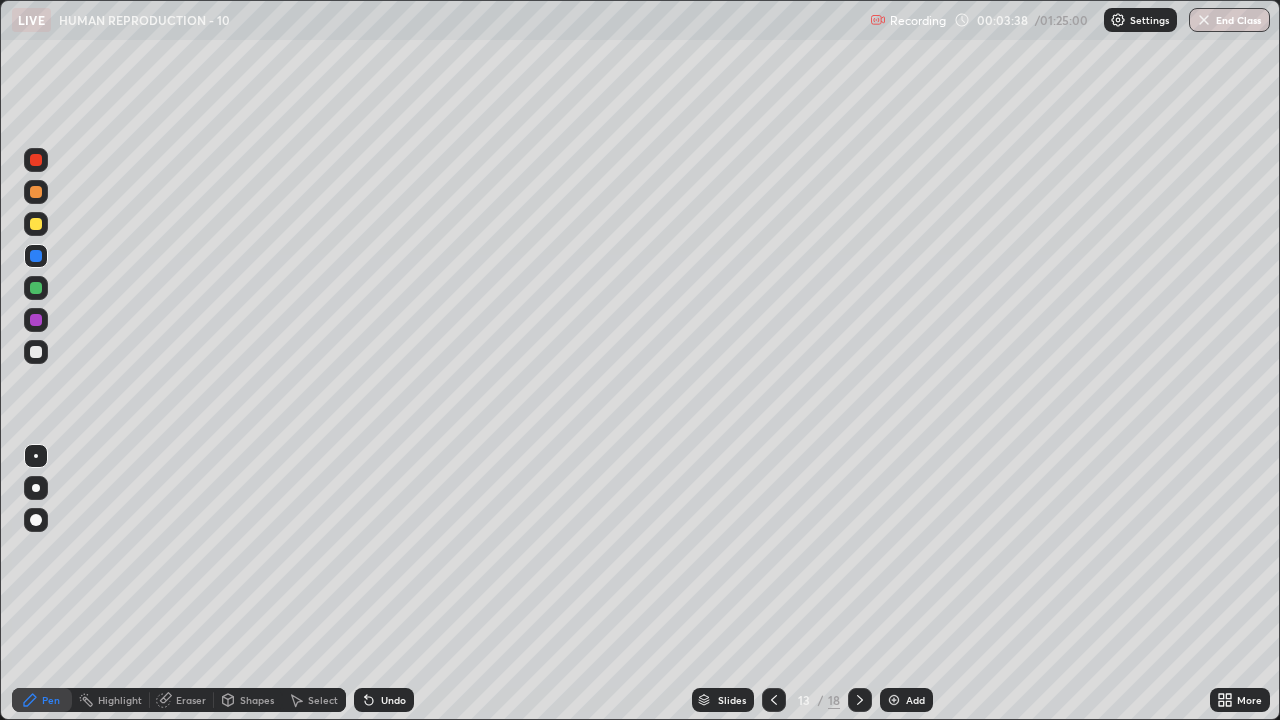 click at bounding box center (36, 520) 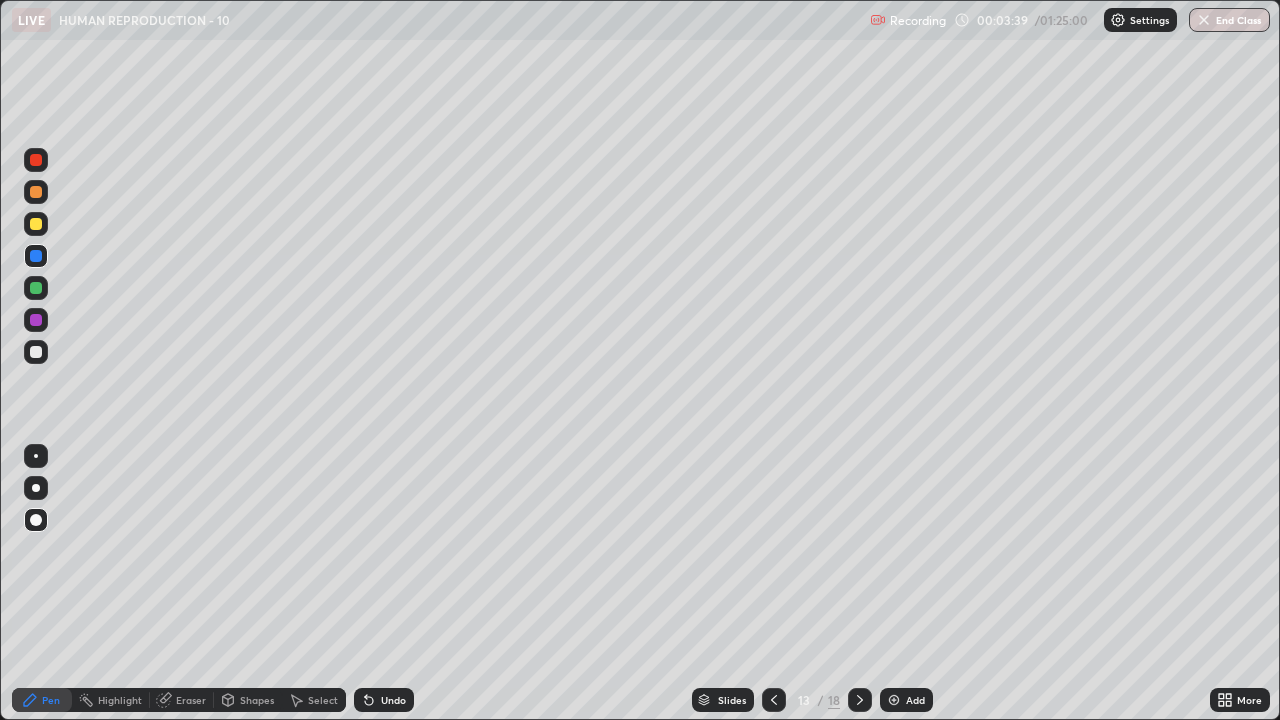 click at bounding box center (36, 224) 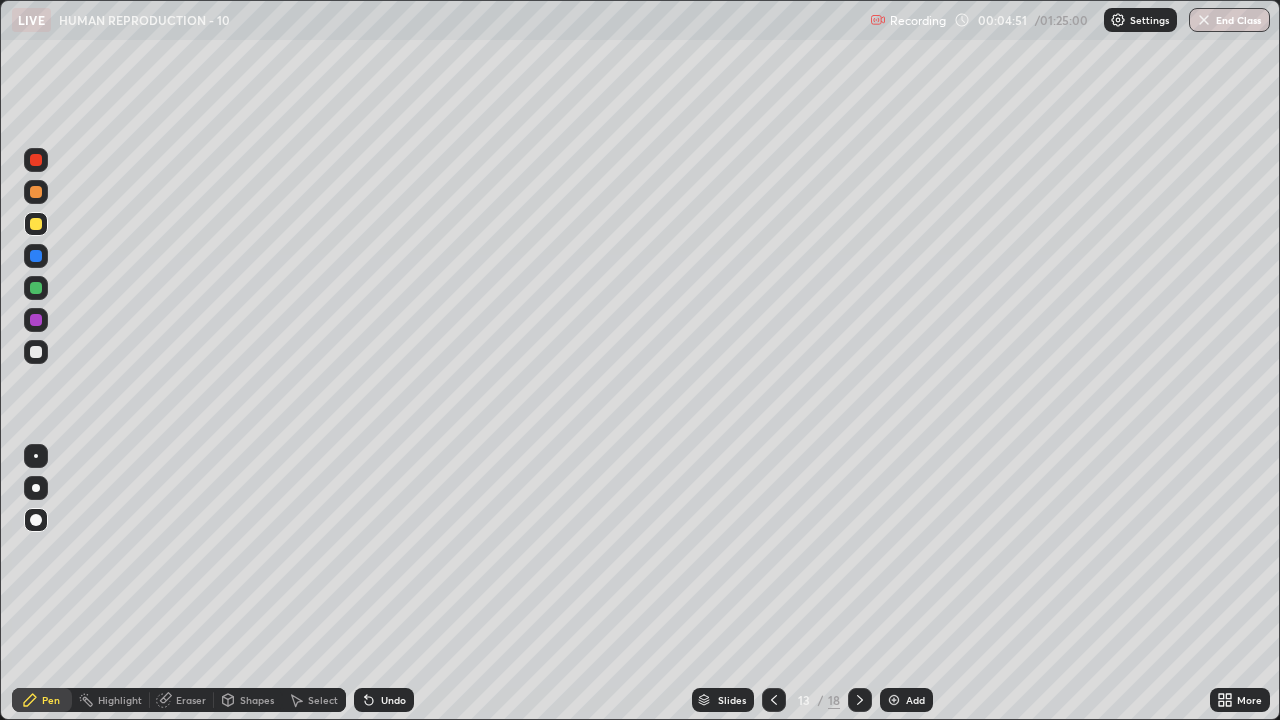 click at bounding box center (36, 352) 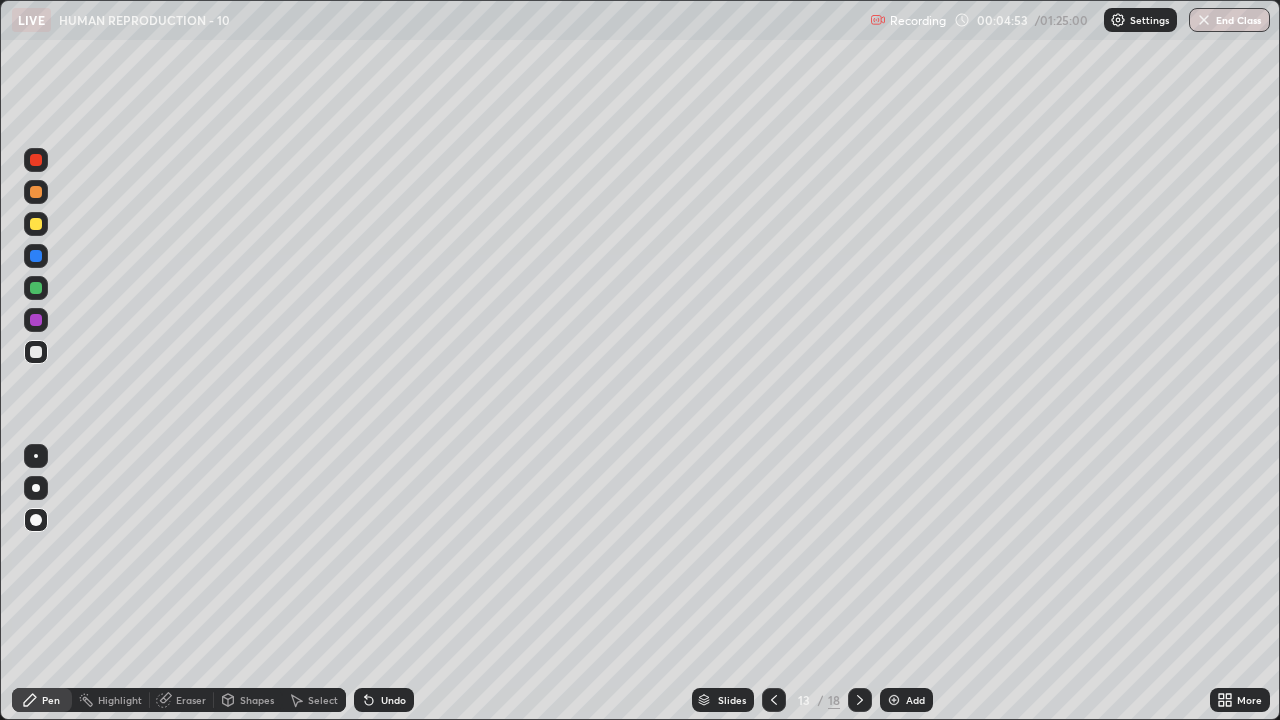click at bounding box center (36, 224) 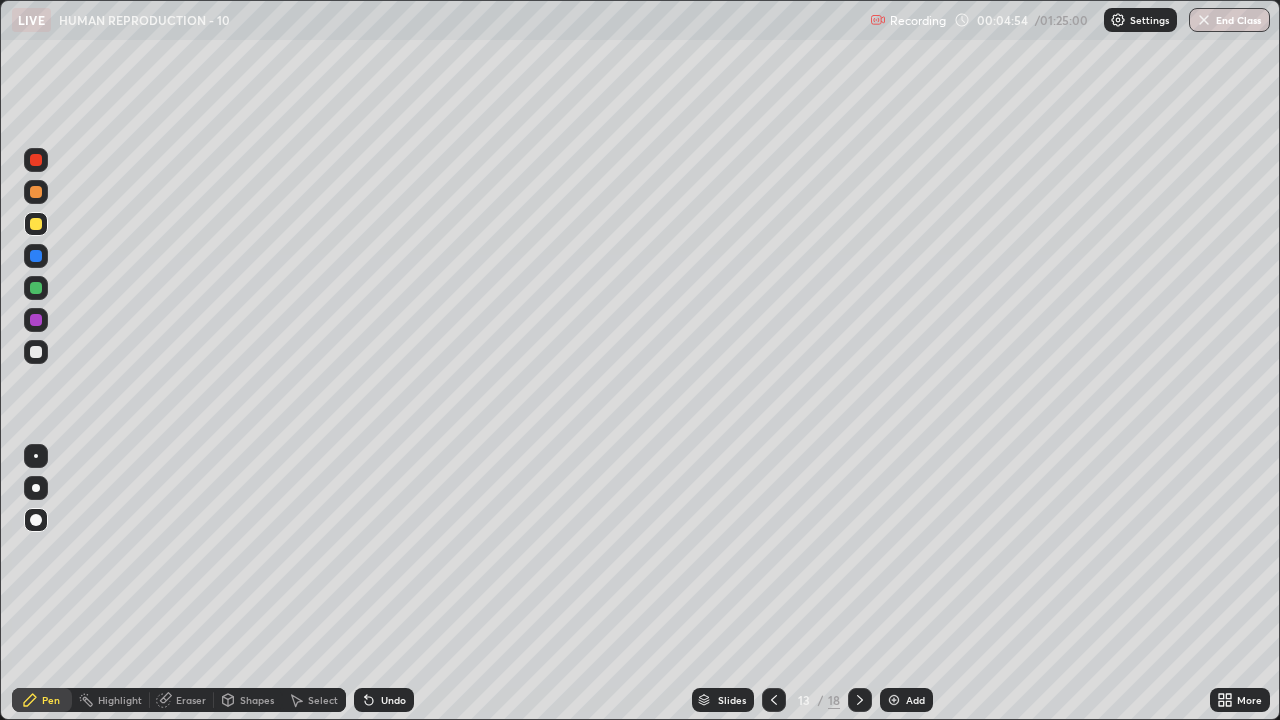 click at bounding box center (36, 456) 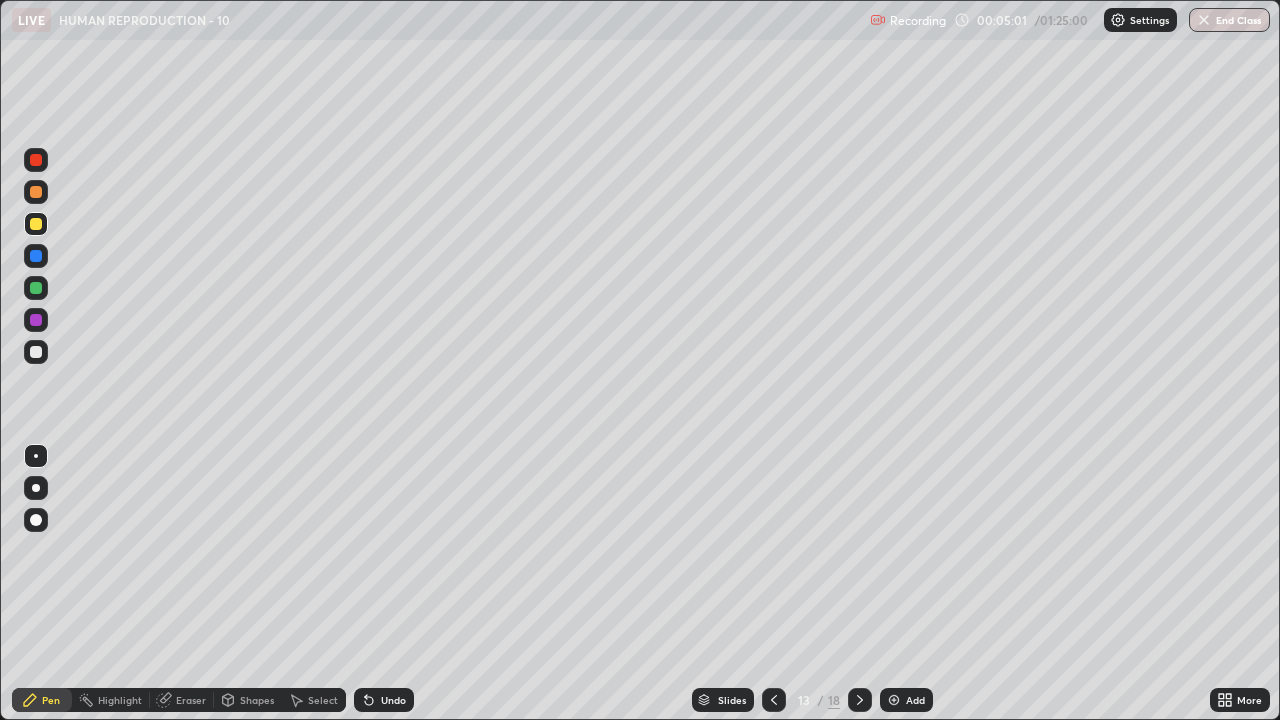 click on "Undo" at bounding box center (384, 700) 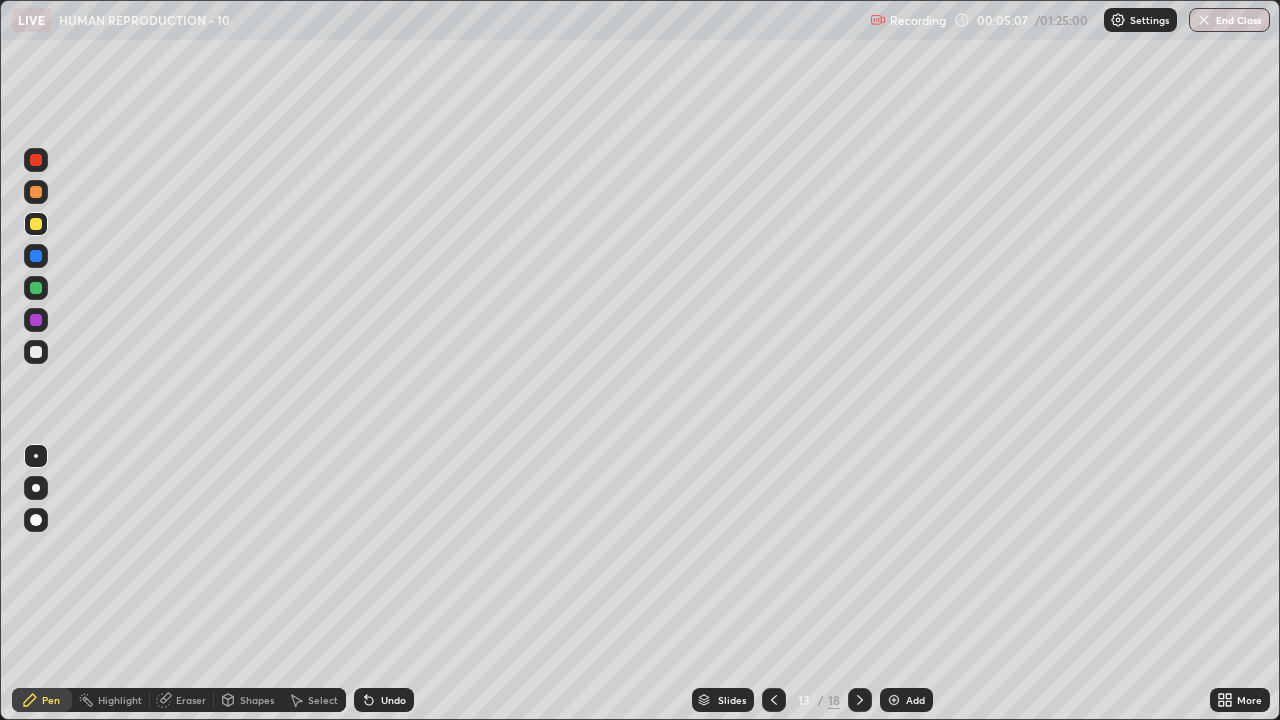 click at bounding box center [36, 320] 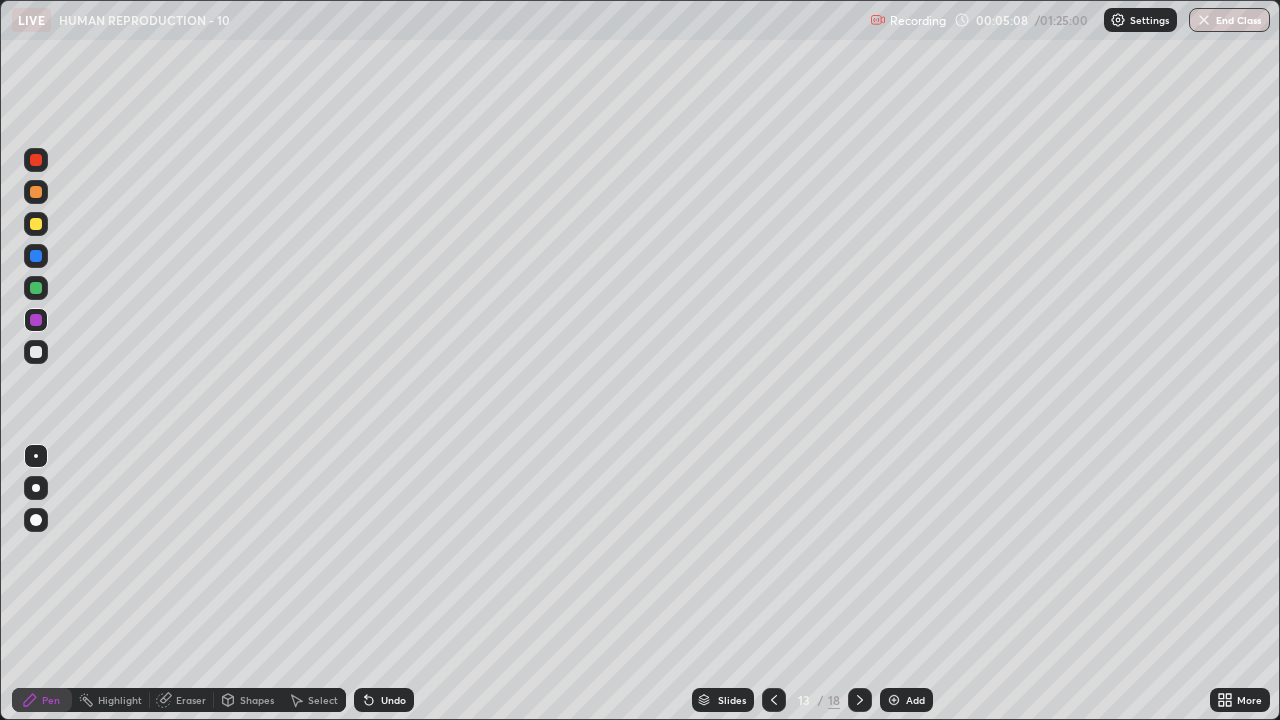 click at bounding box center [36, 488] 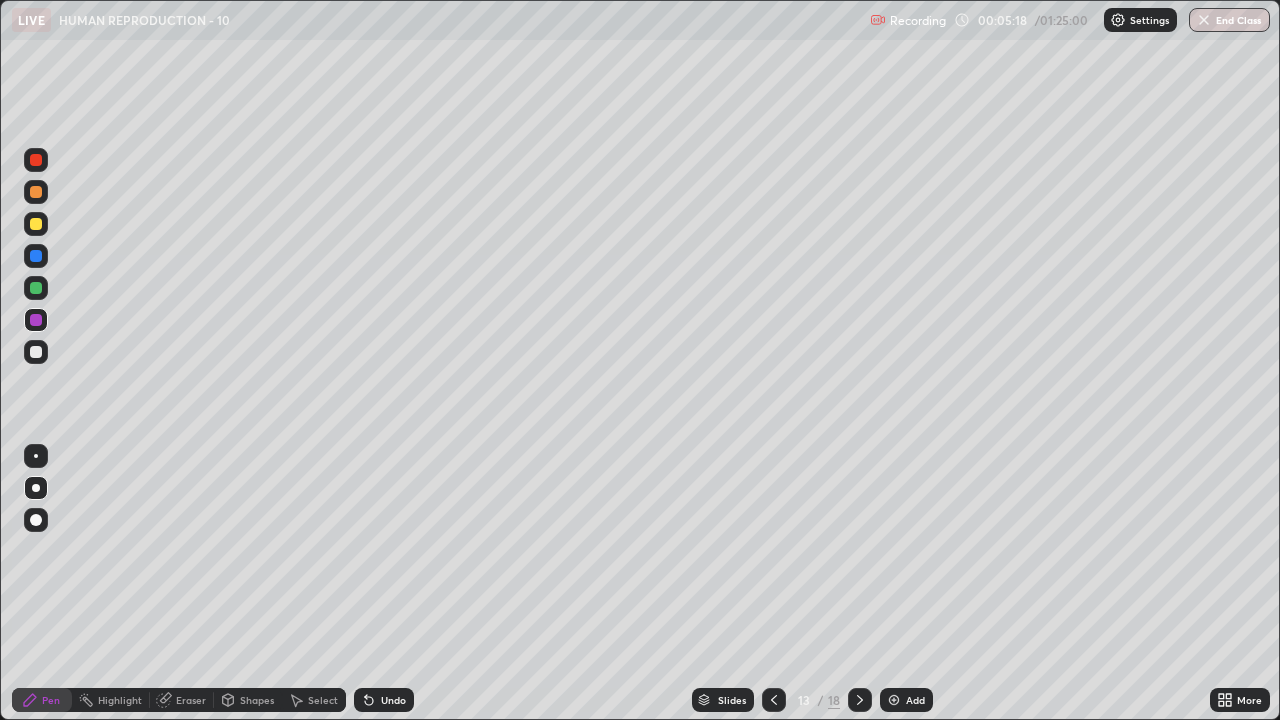 click at bounding box center (36, 192) 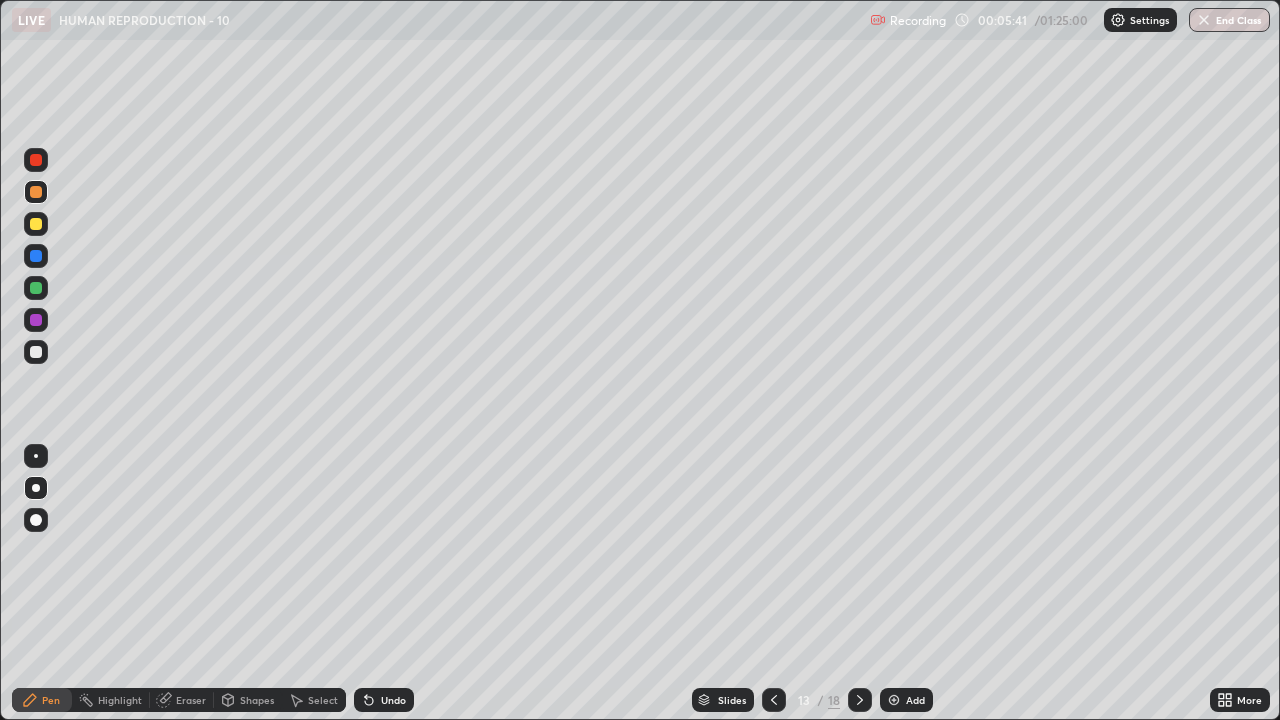 click at bounding box center (36, 288) 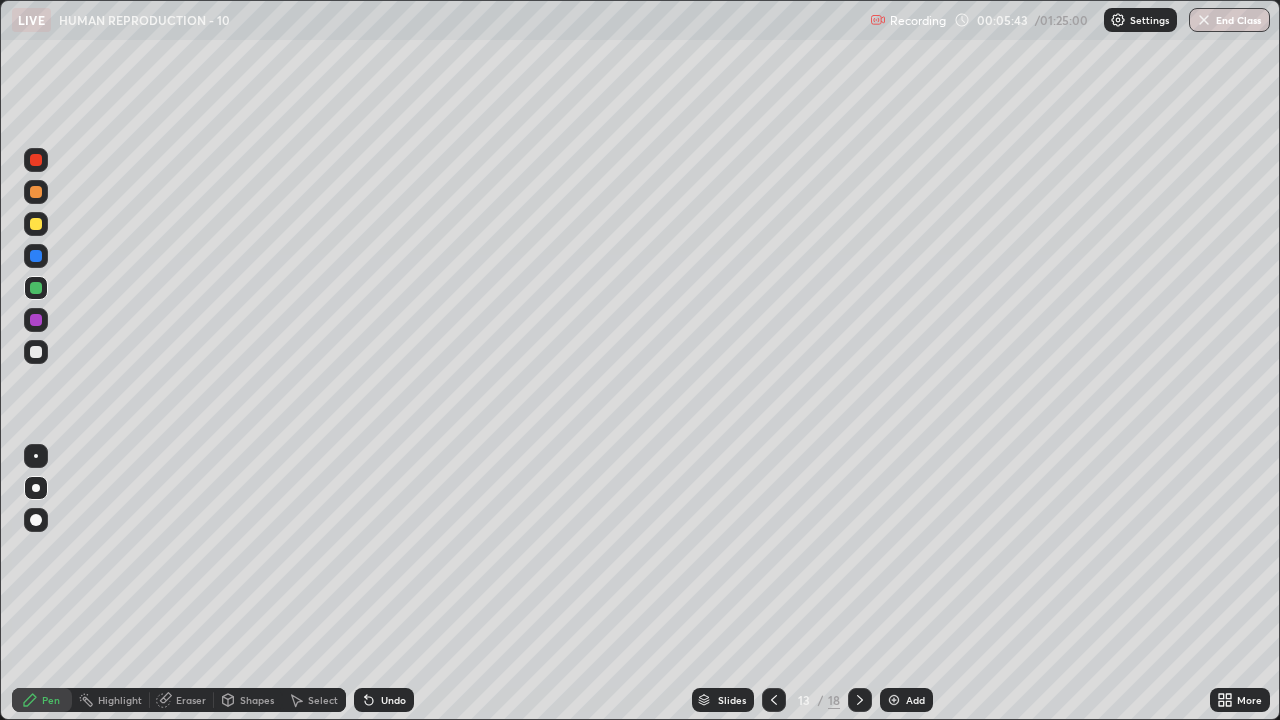 click at bounding box center [36, 456] 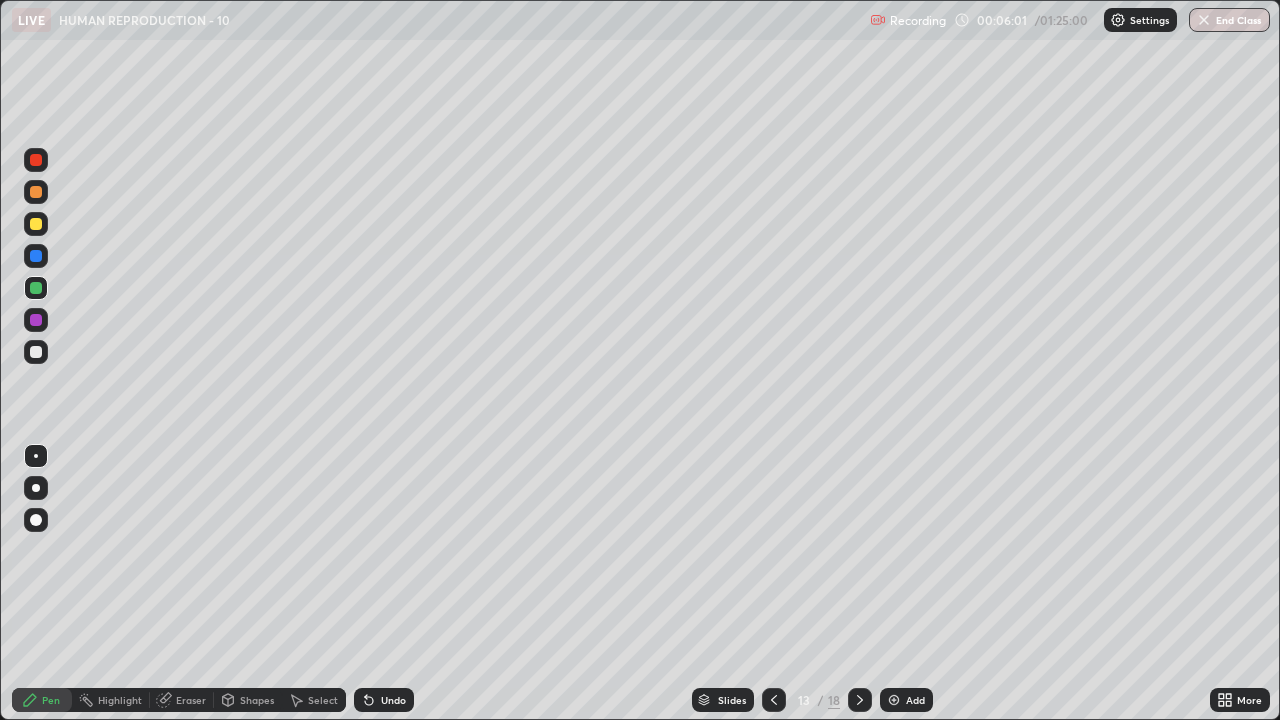 click at bounding box center [36, 352] 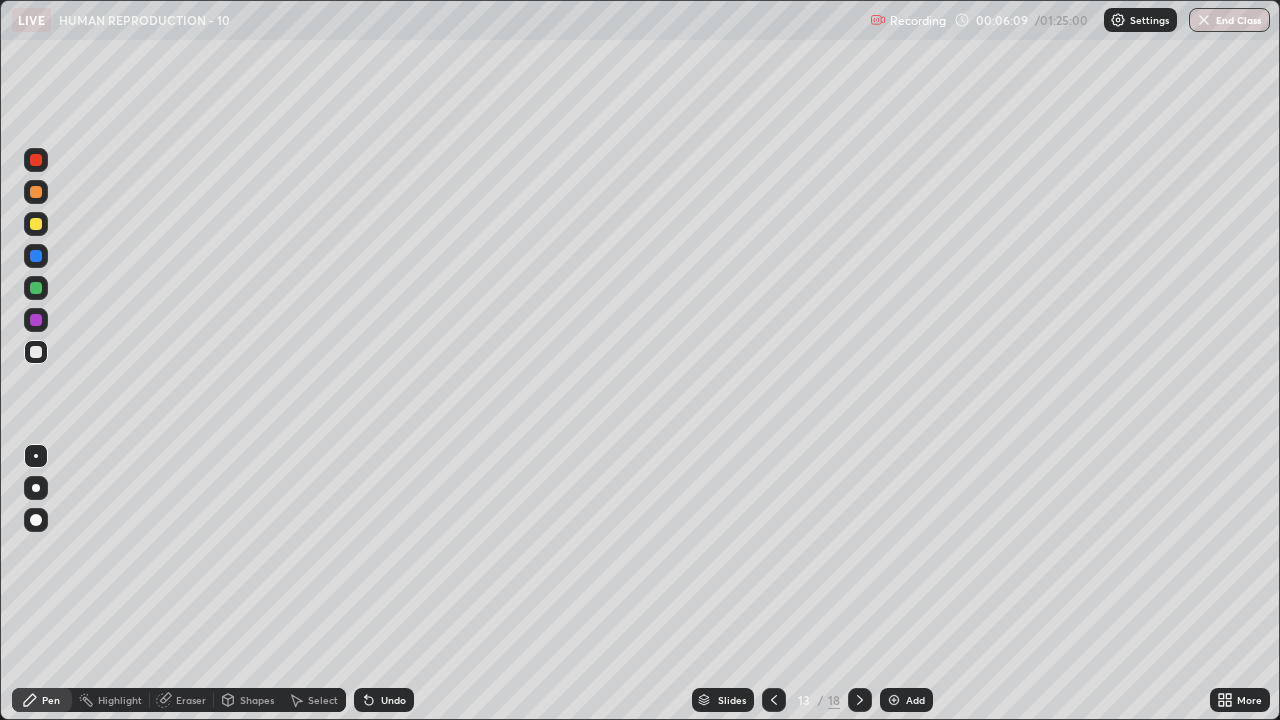 click at bounding box center (36, 192) 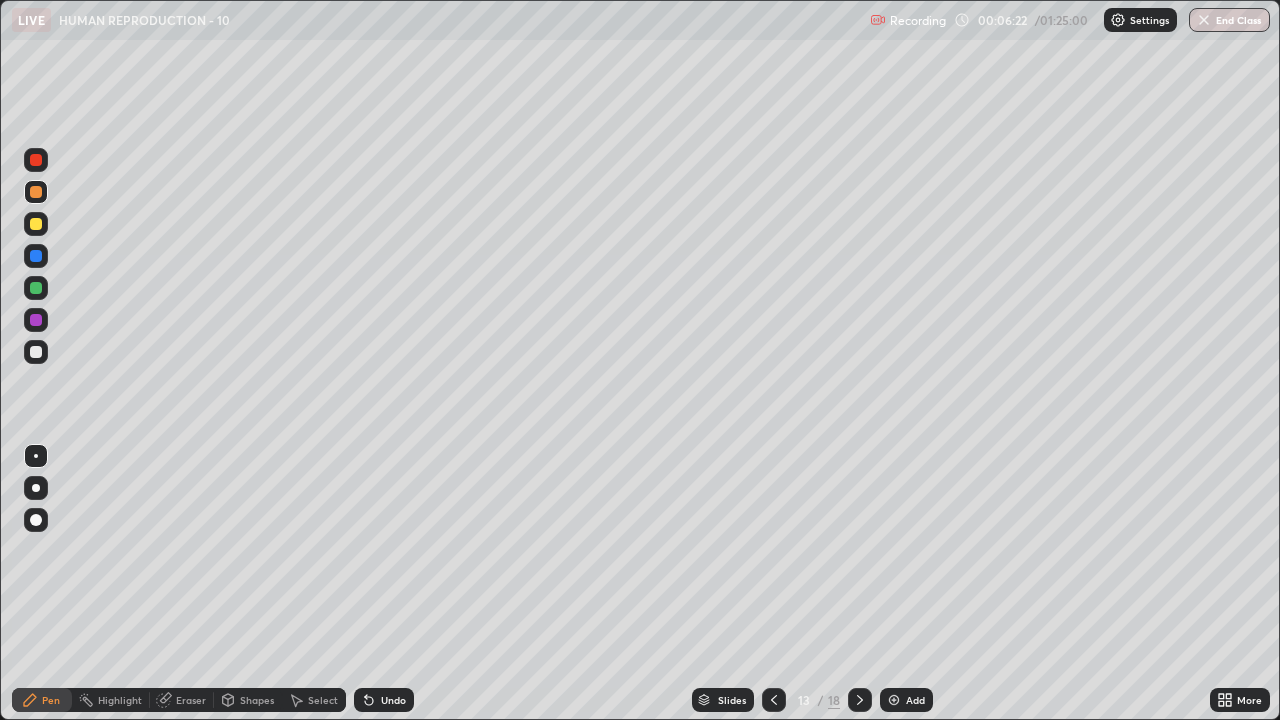 click at bounding box center (36, 320) 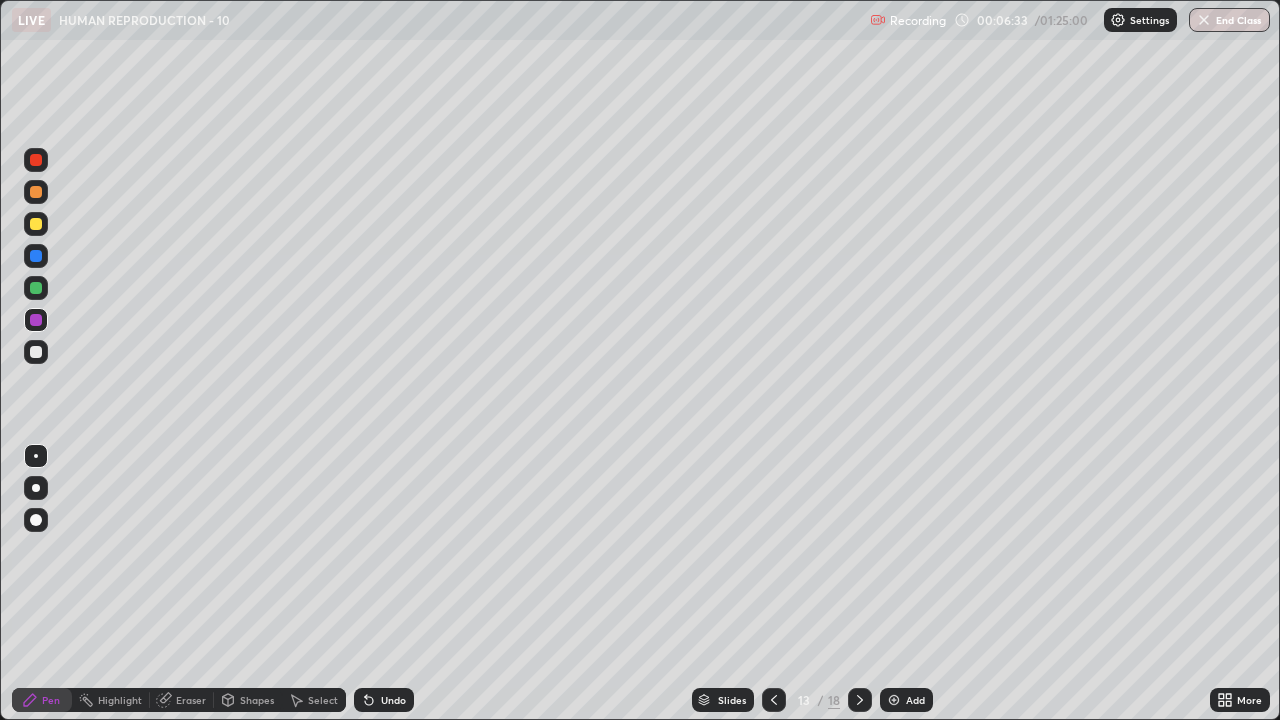 click at bounding box center (36, 224) 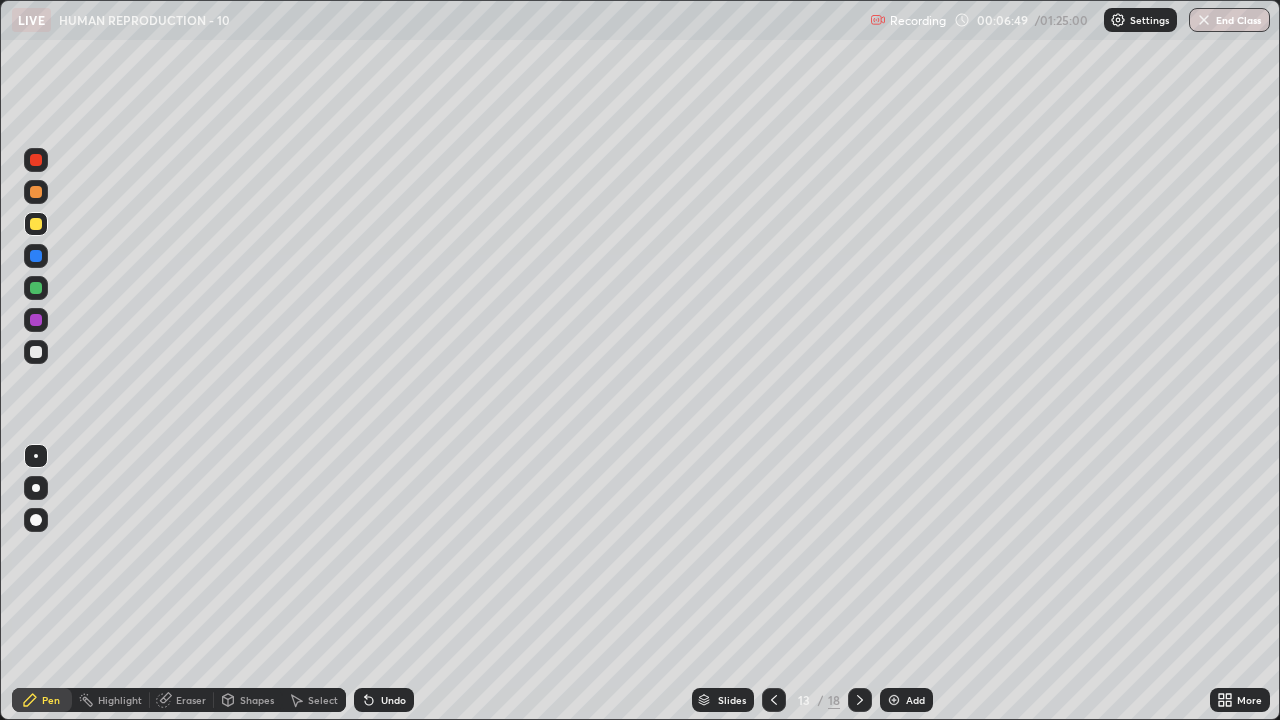 click at bounding box center [36, 352] 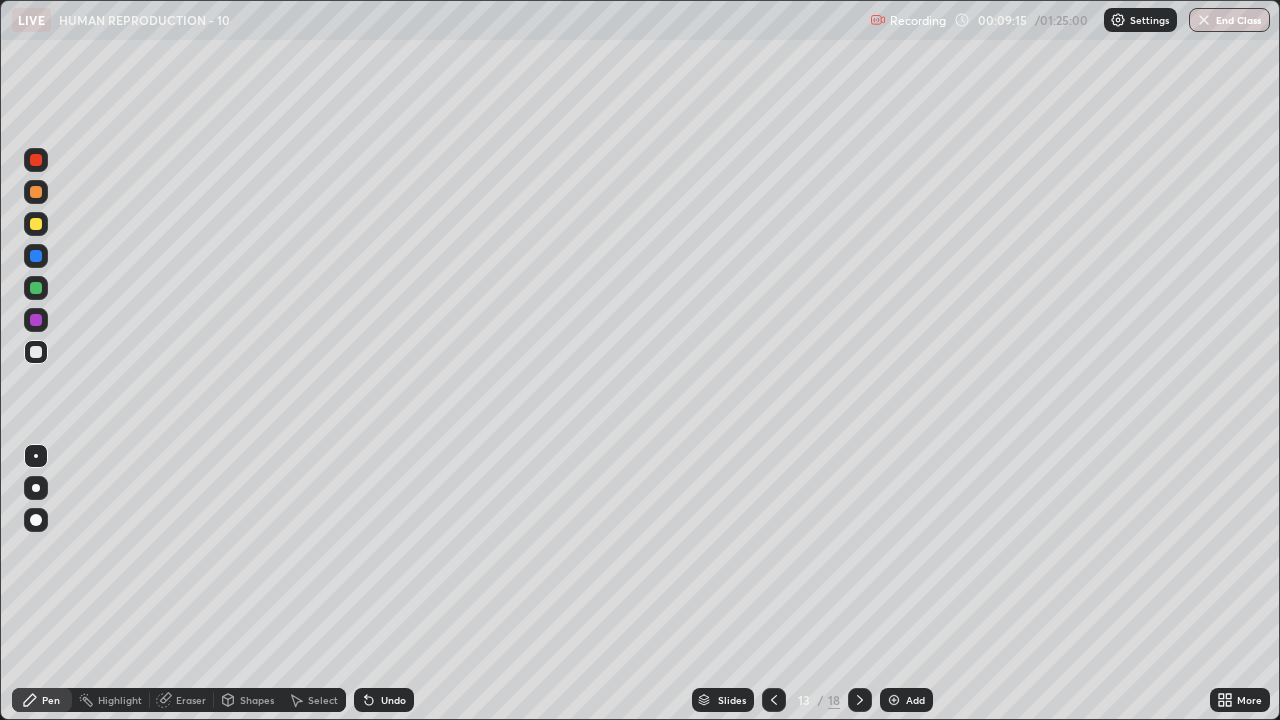 click at bounding box center (36, 488) 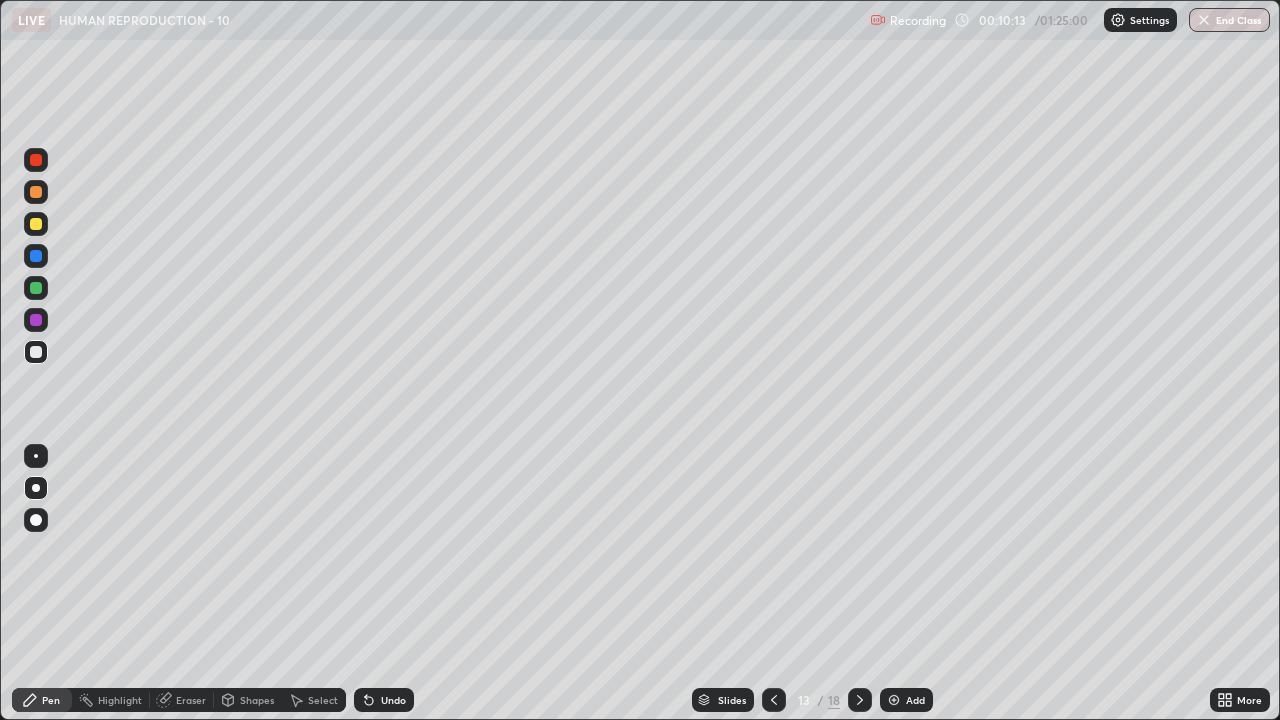 click on "Undo" at bounding box center [393, 700] 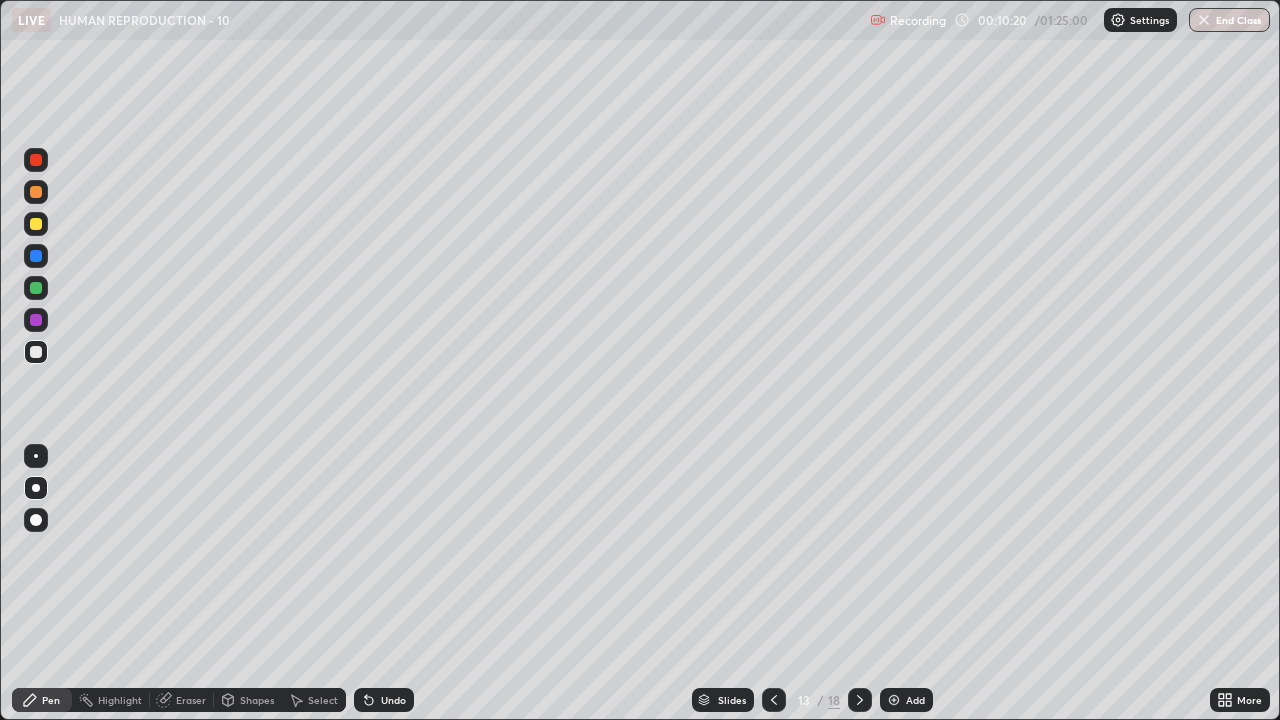 click at bounding box center [36, 224] 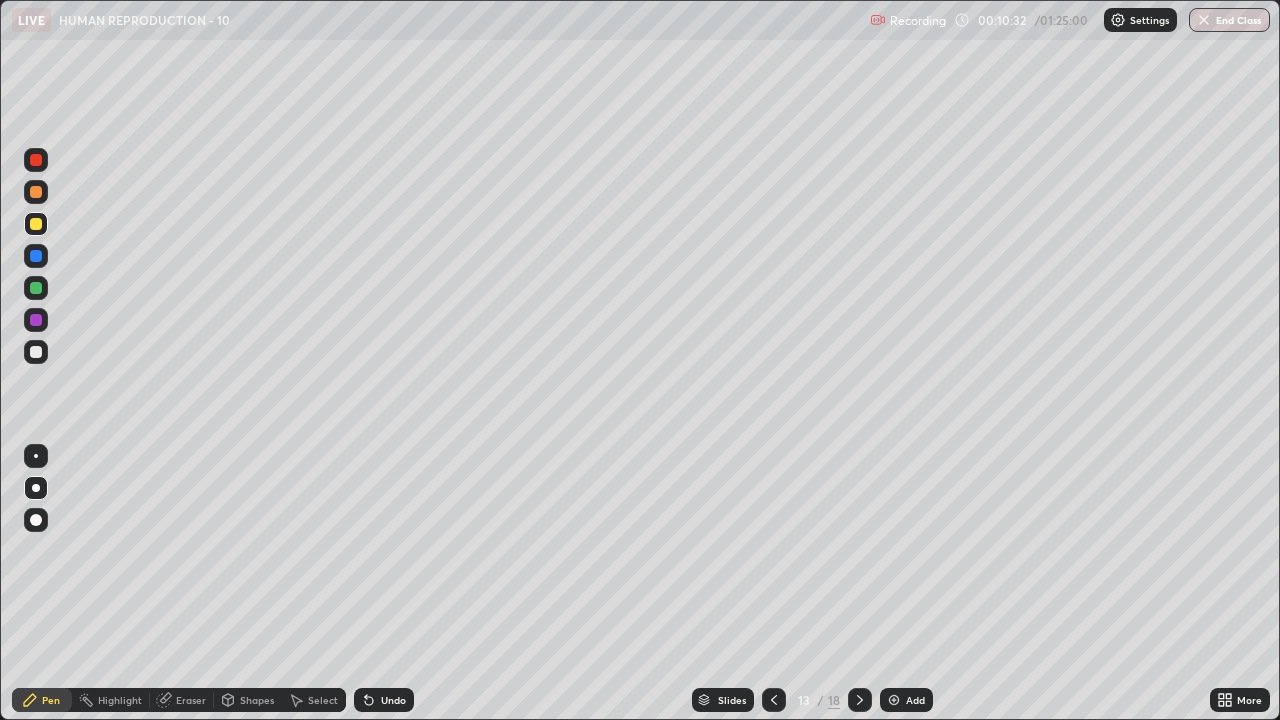 click on "Undo" at bounding box center (384, 700) 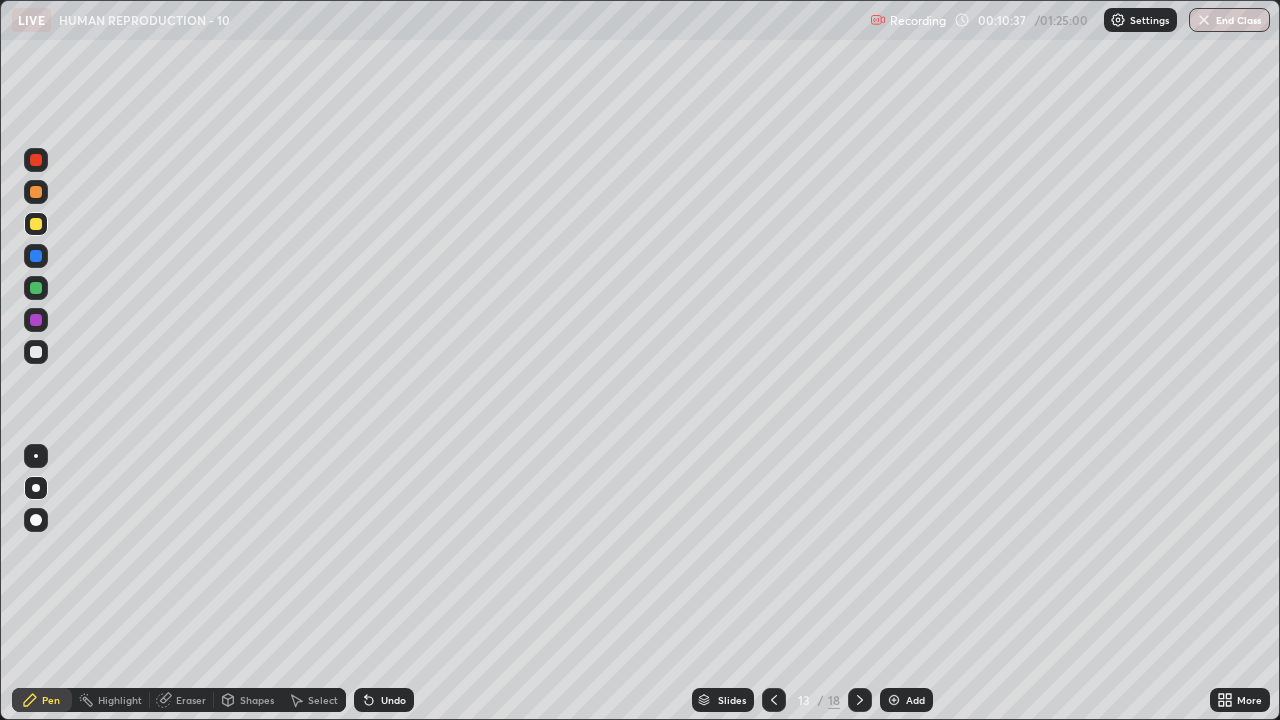 click at bounding box center (36, 352) 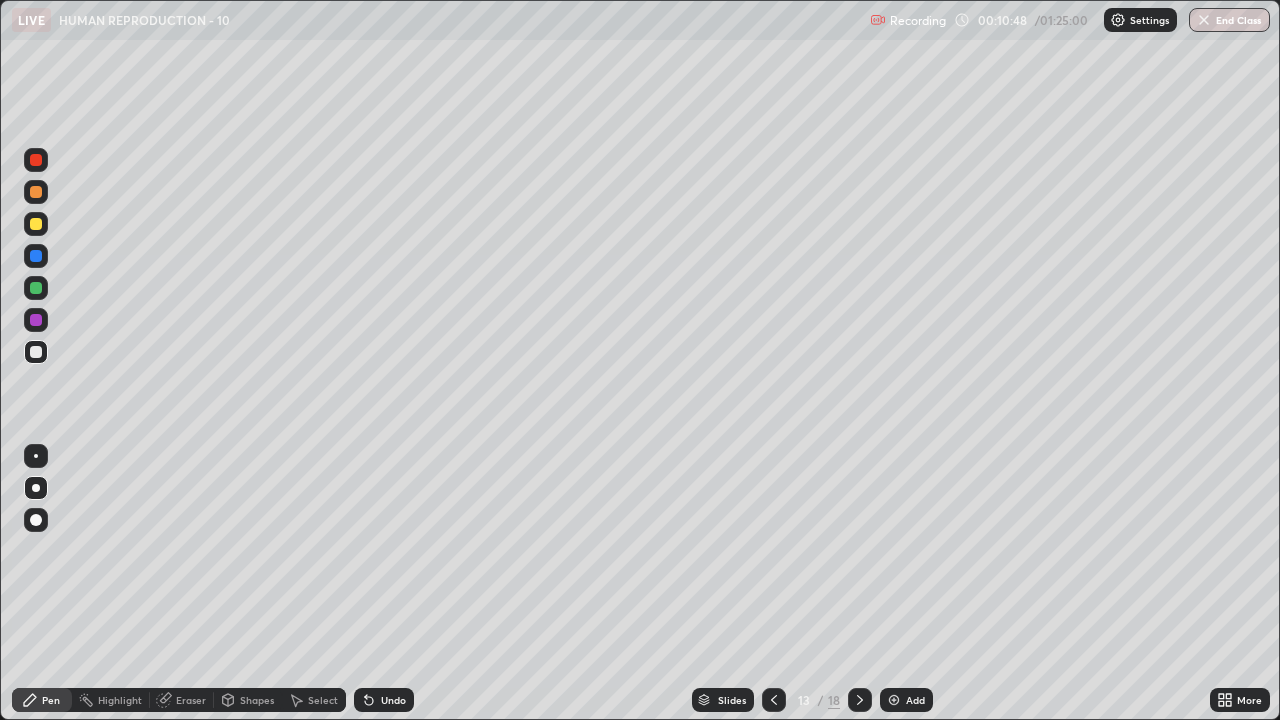 click at bounding box center (36, 224) 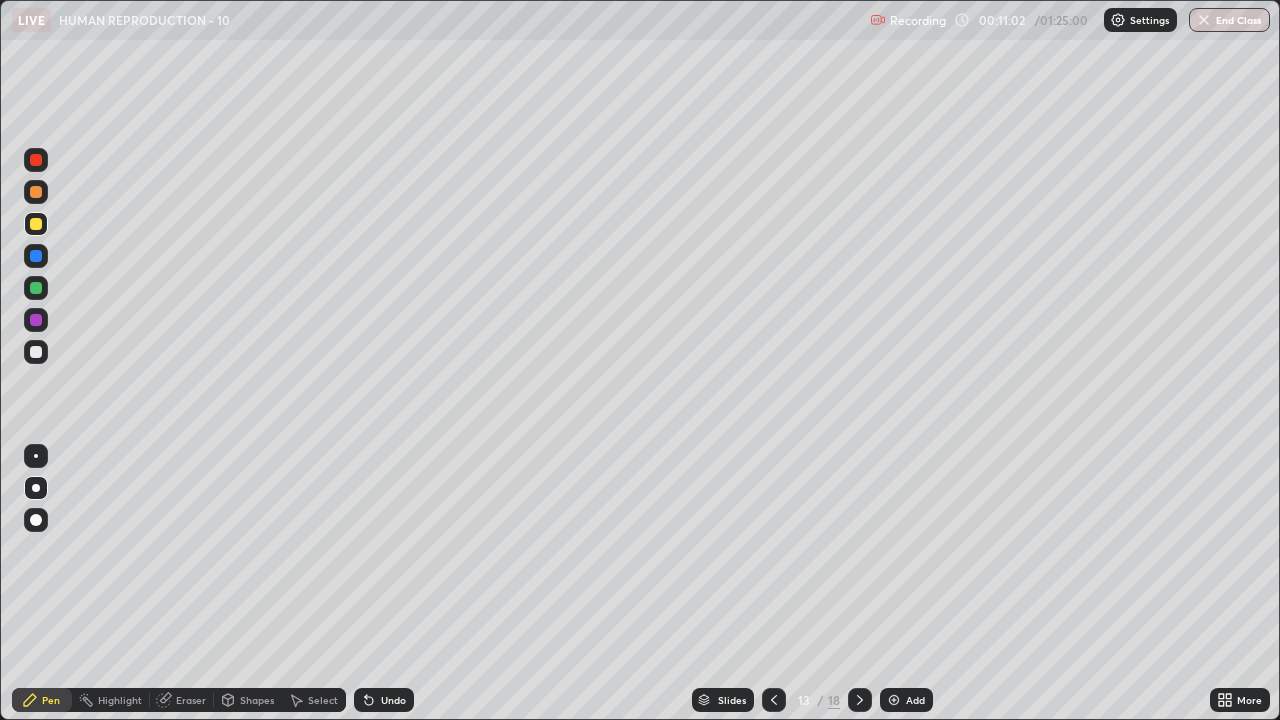 click at bounding box center [36, 352] 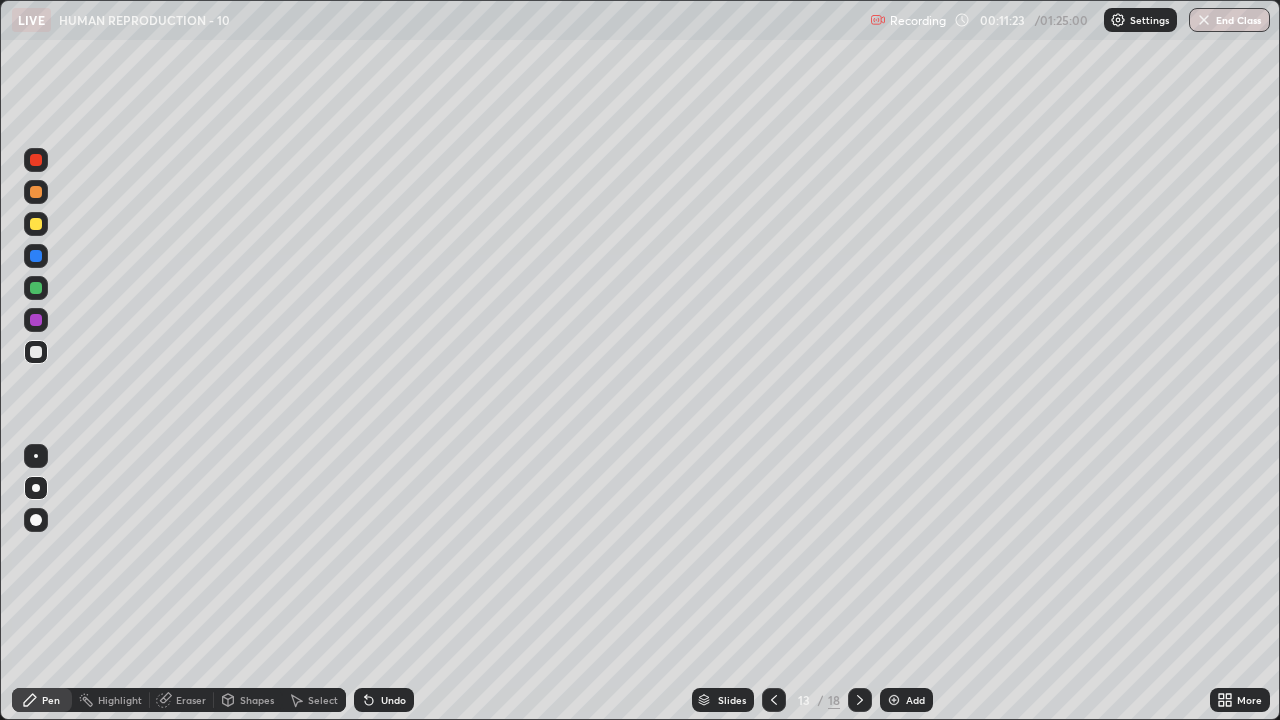 click at bounding box center (36, 456) 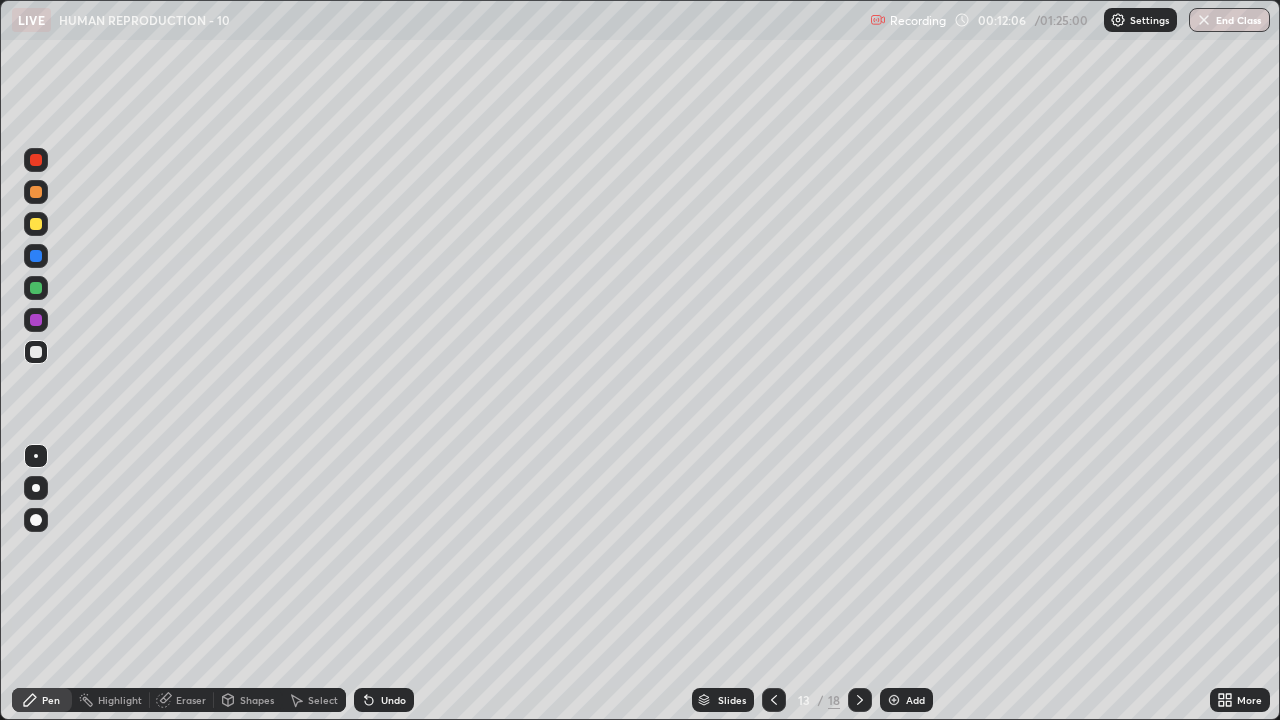 click at bounding box center (36, 224) 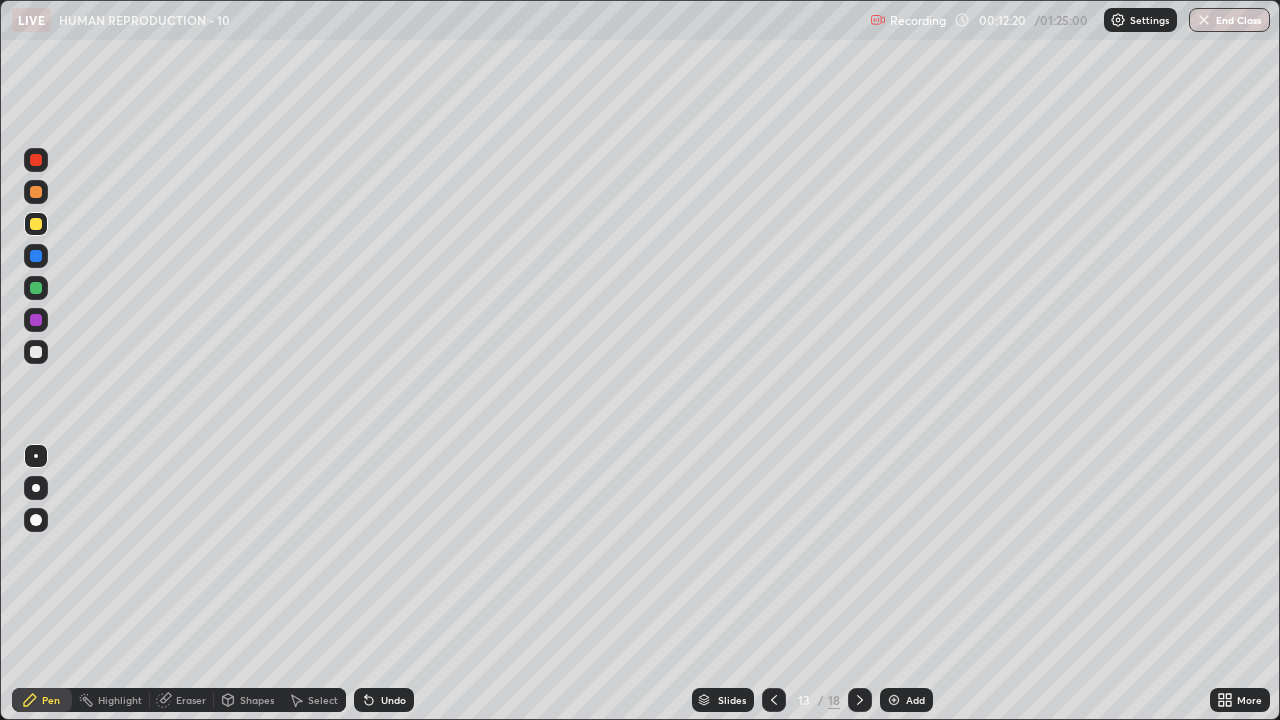 click on "Undo" at bounding box center [384, 700] 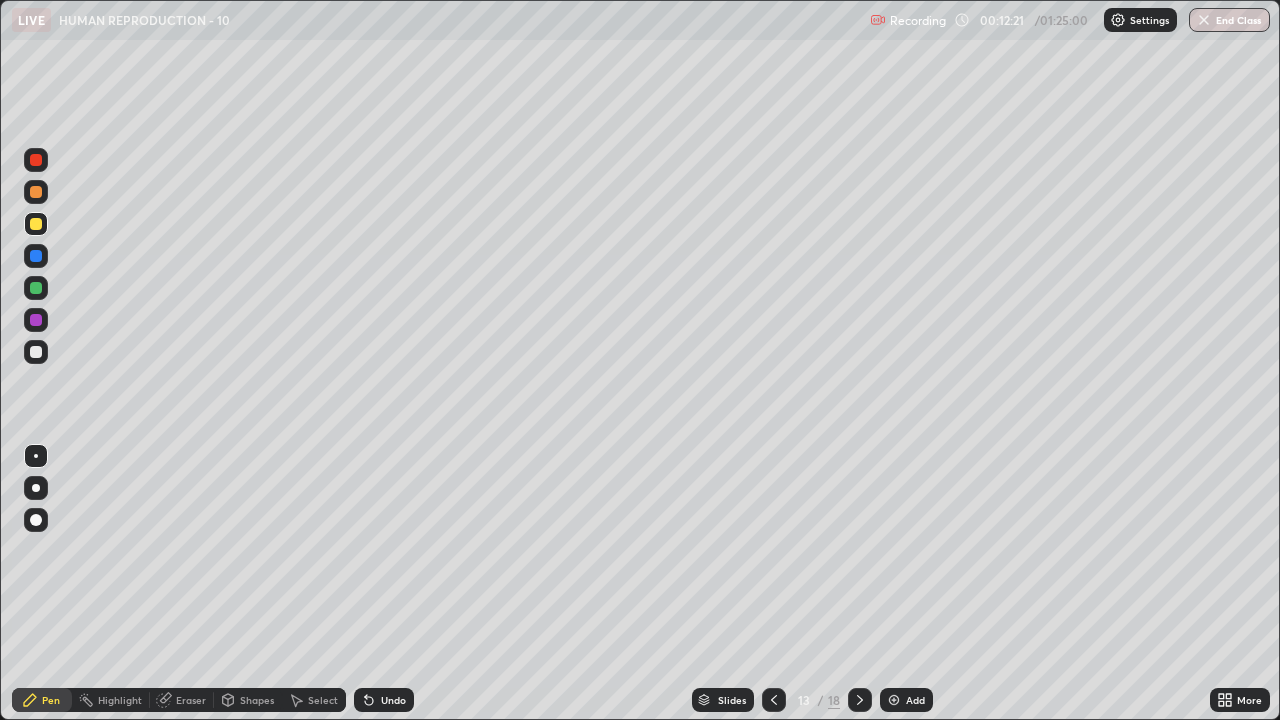 click on "Undo" at bounding box center [384, 700] 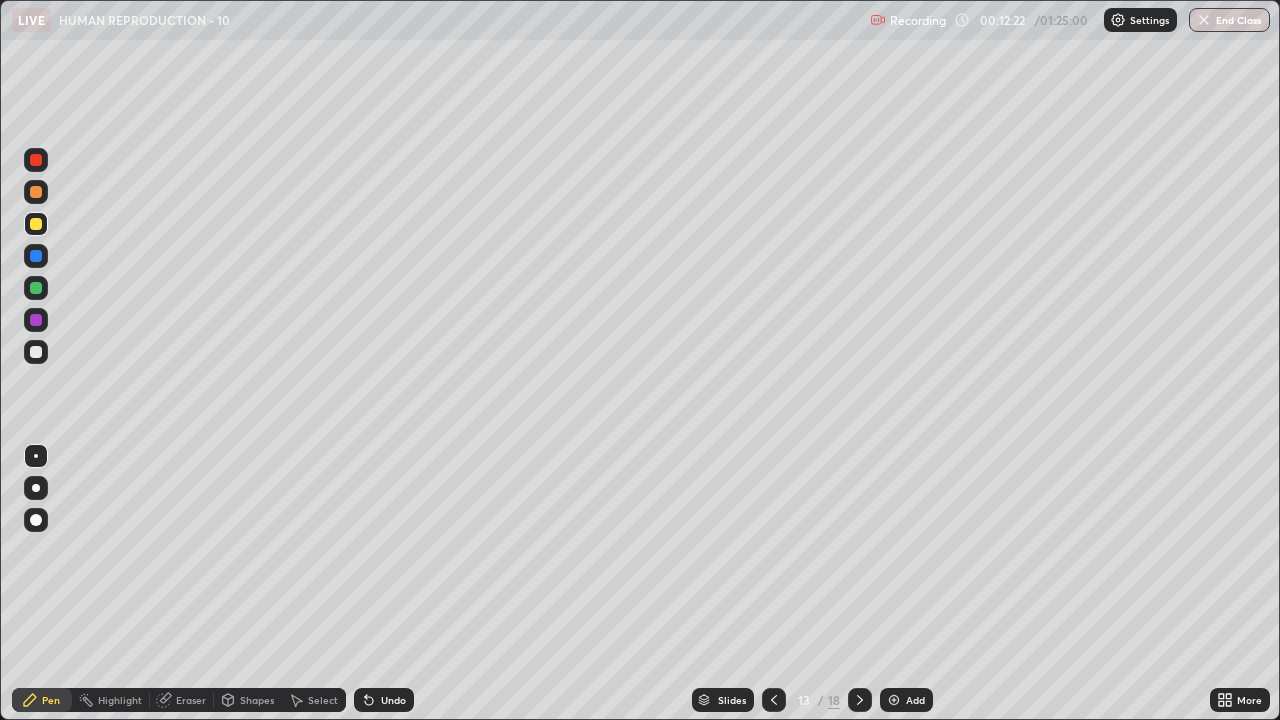 click on "Undo" at bounding box center (393, 700) 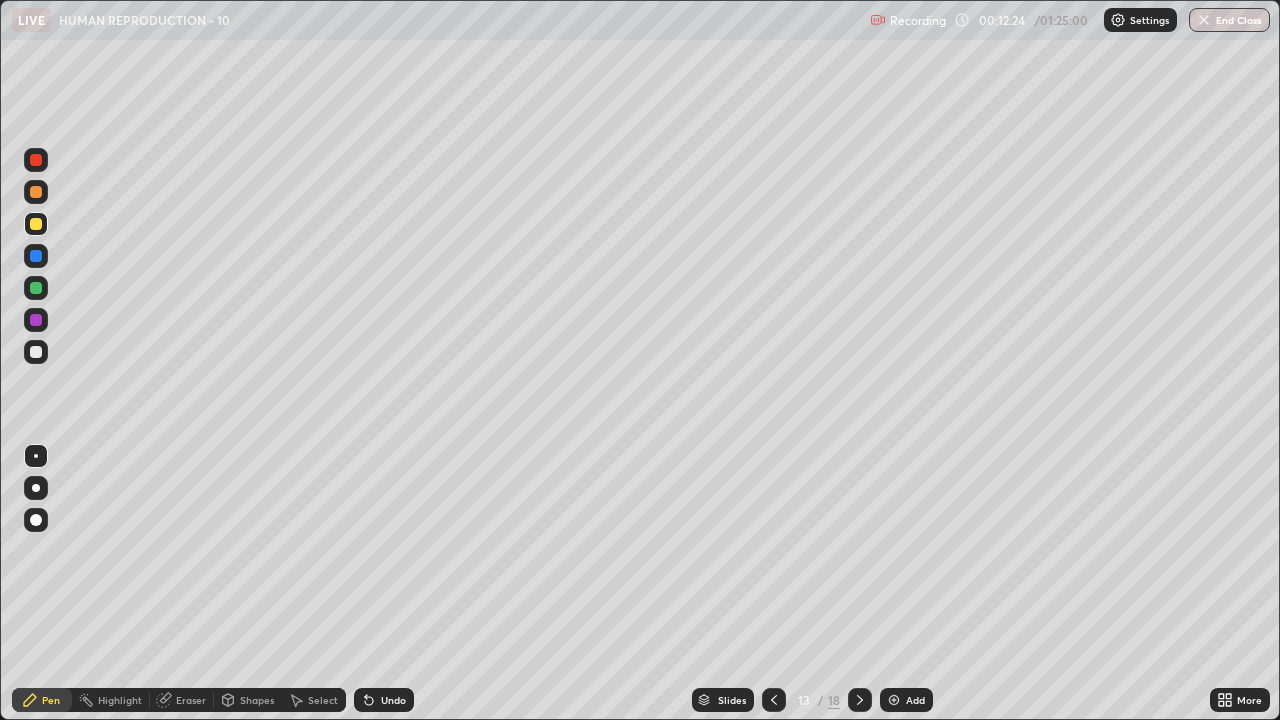 click on "Undo" at bounding box center [393, 700] 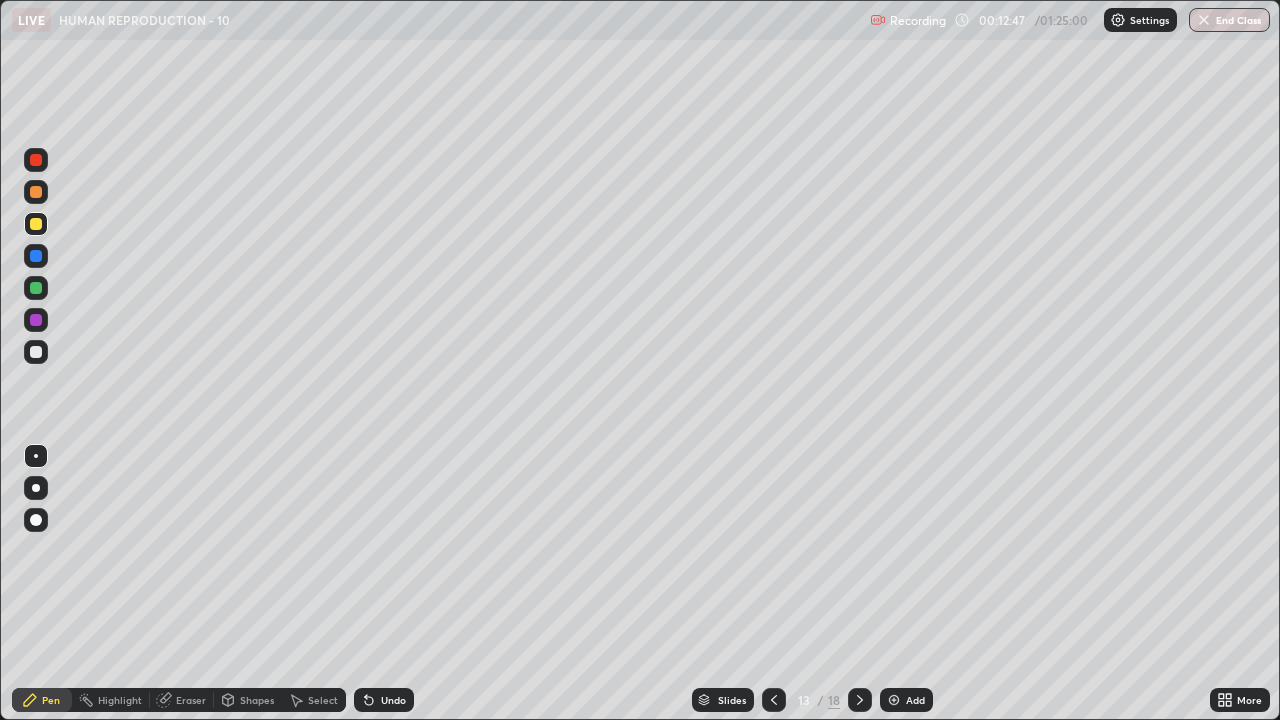 click at bounding box center [36, 192] 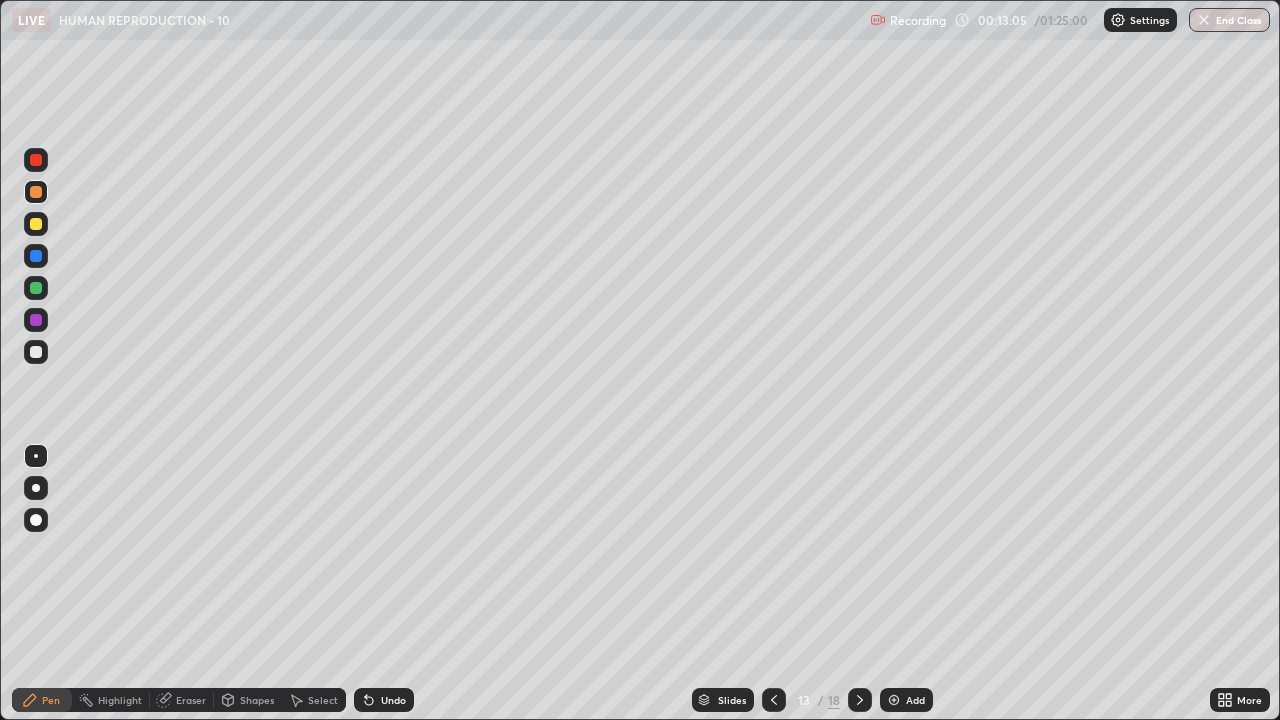 click at bounding box center (36, 520) 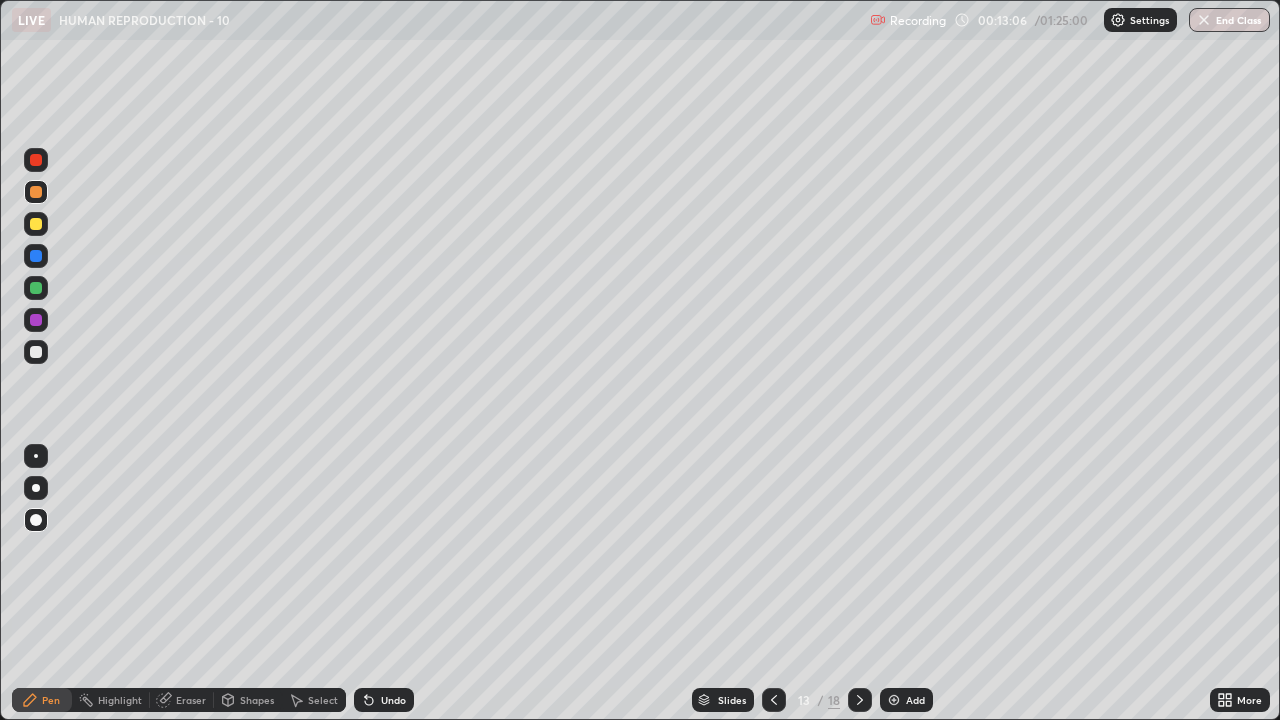 click at bounding box center [36, 488] 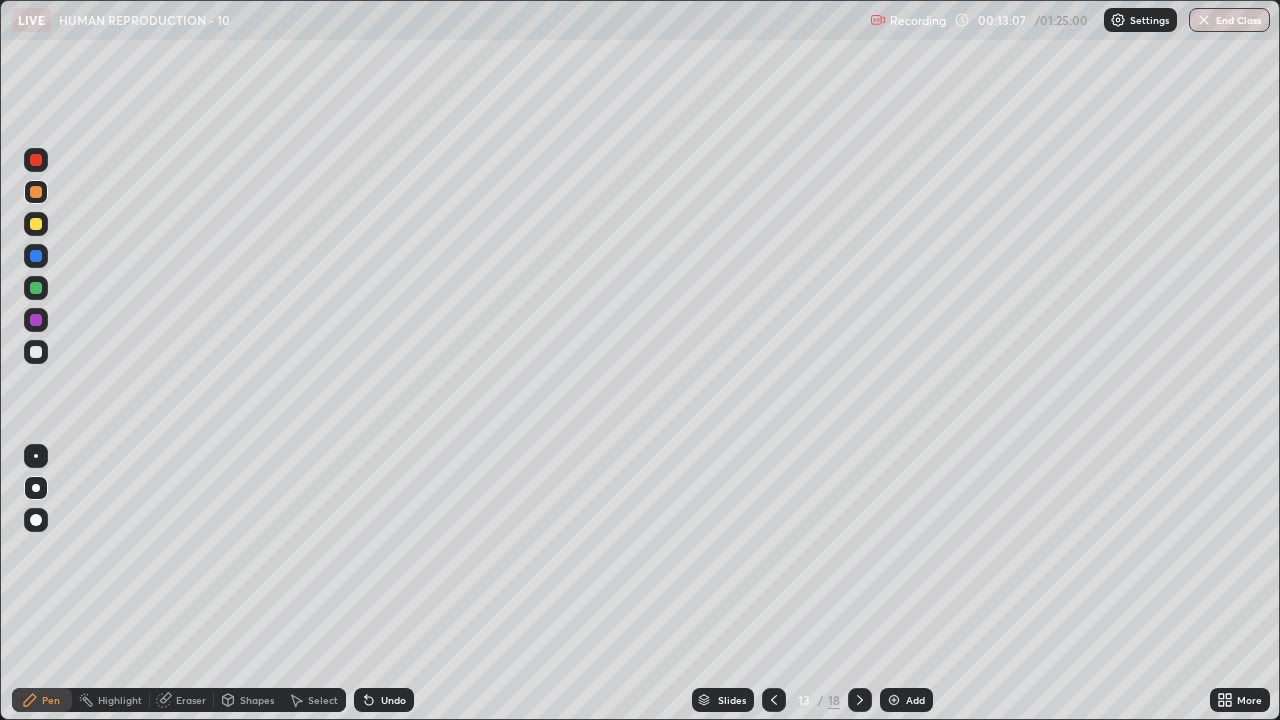 click at bounding box center [36, 352] 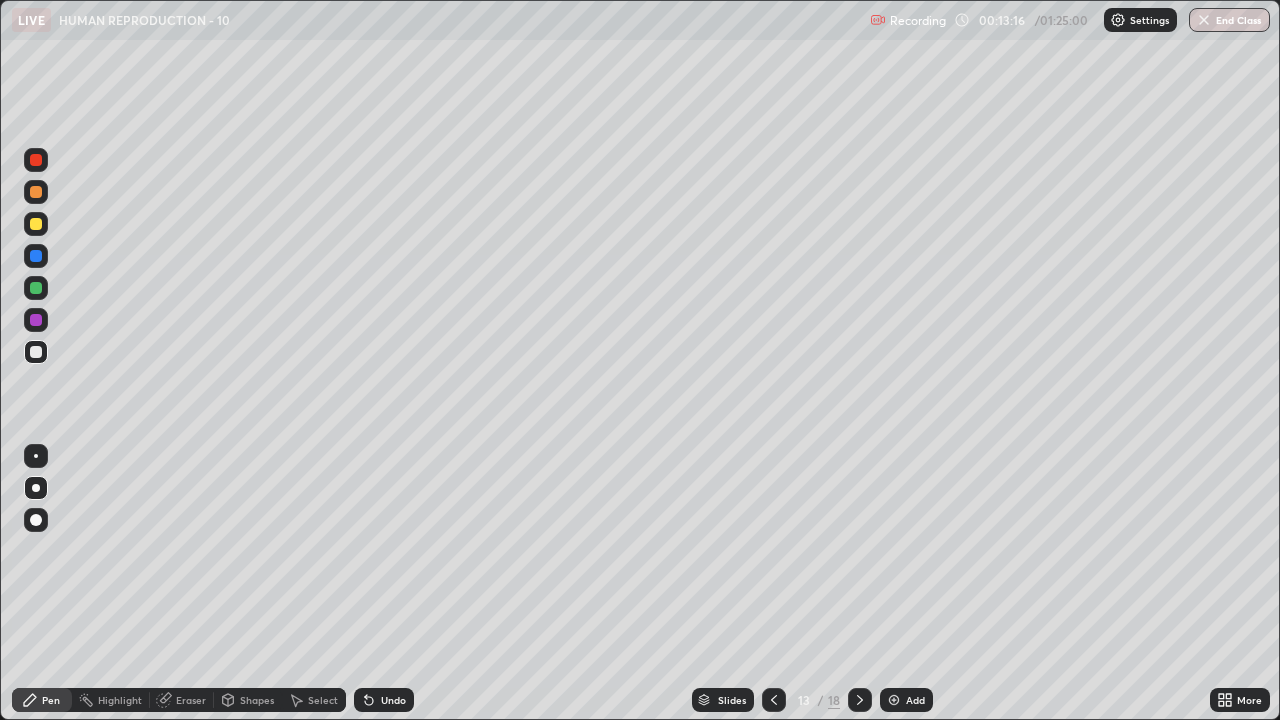 click at bounding box center (36, 456) 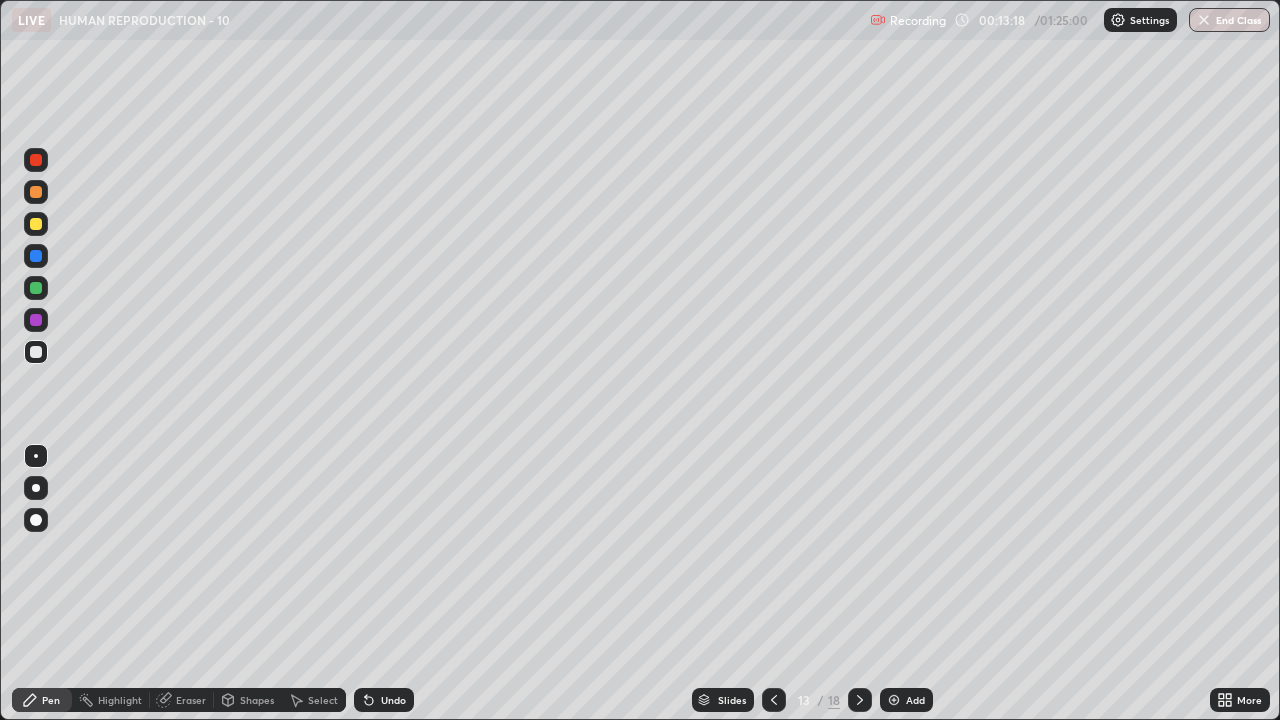click at bounding box center (36, 488) 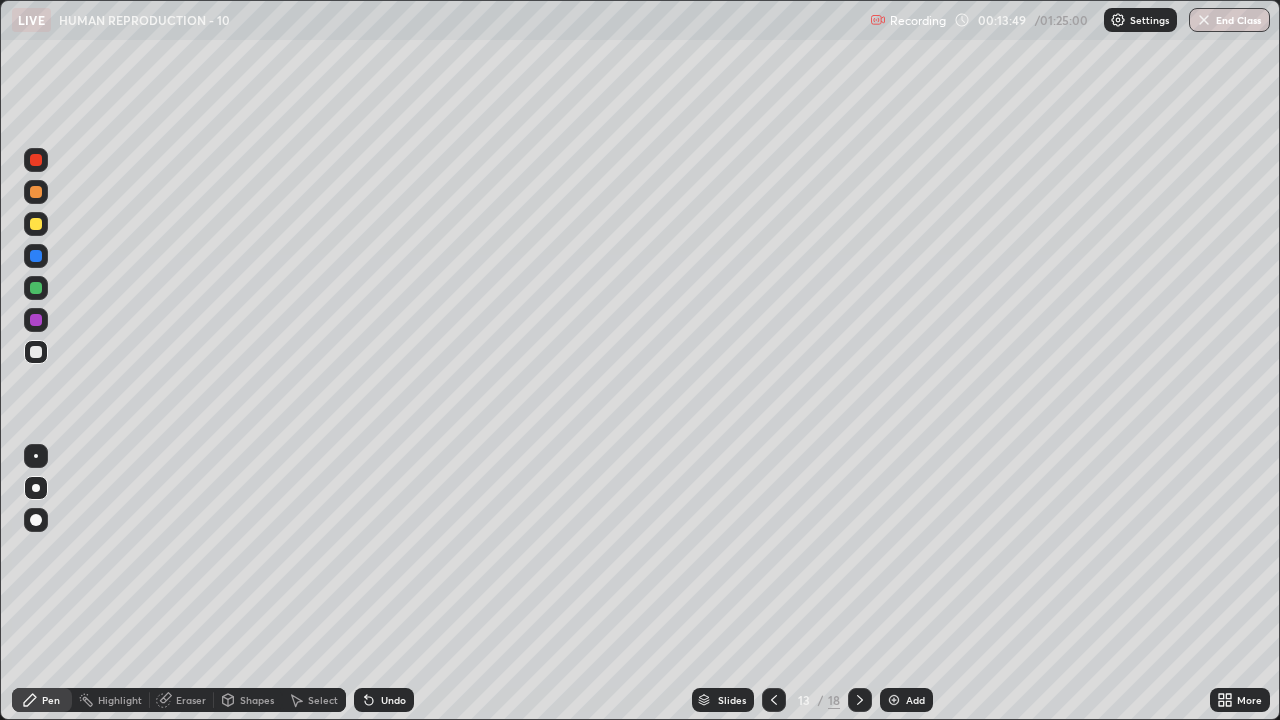 click on "Undo" at bounding box center [384, 700] 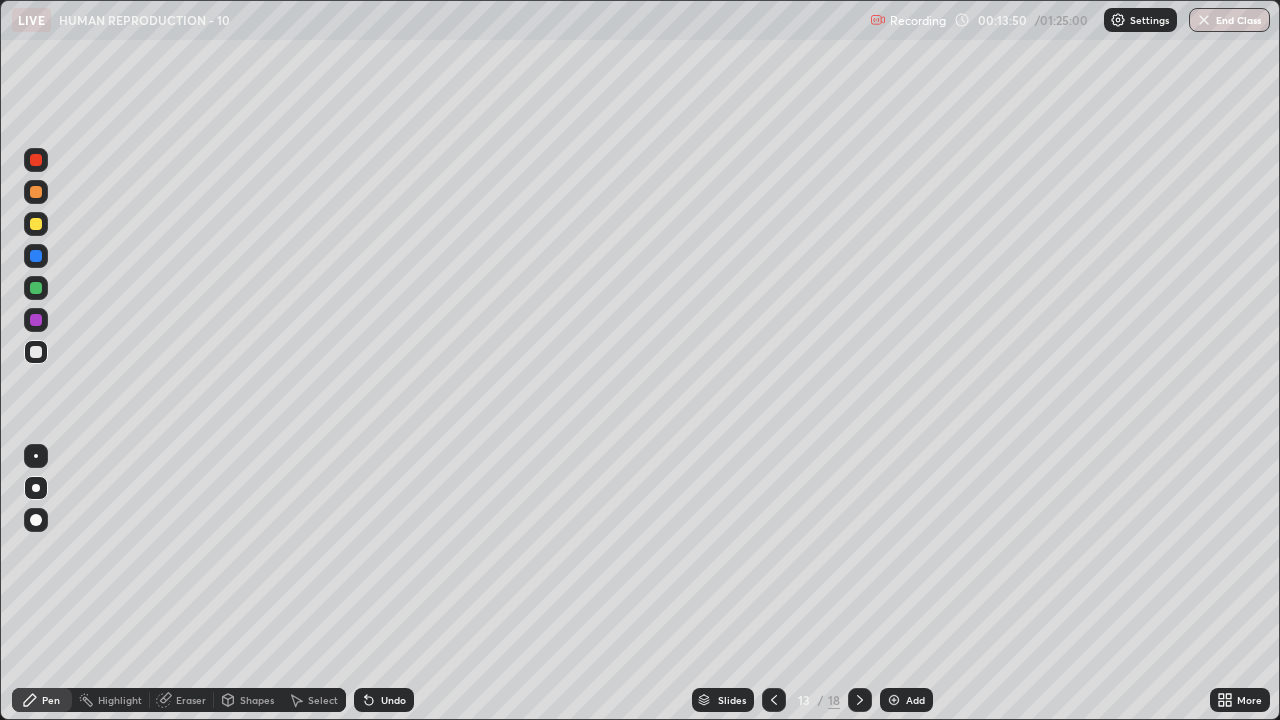click on "Undo" at bounding box center [384, 700] 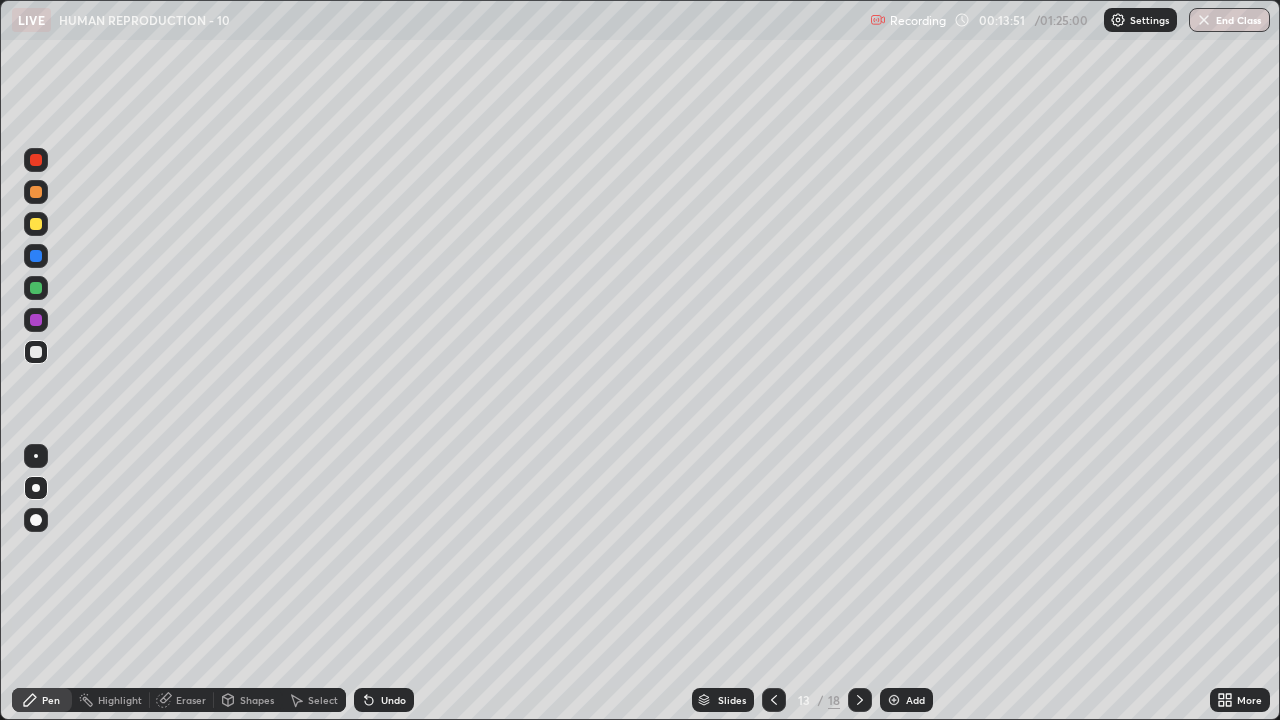 click on "Undo" at bounding box center (393, 700) 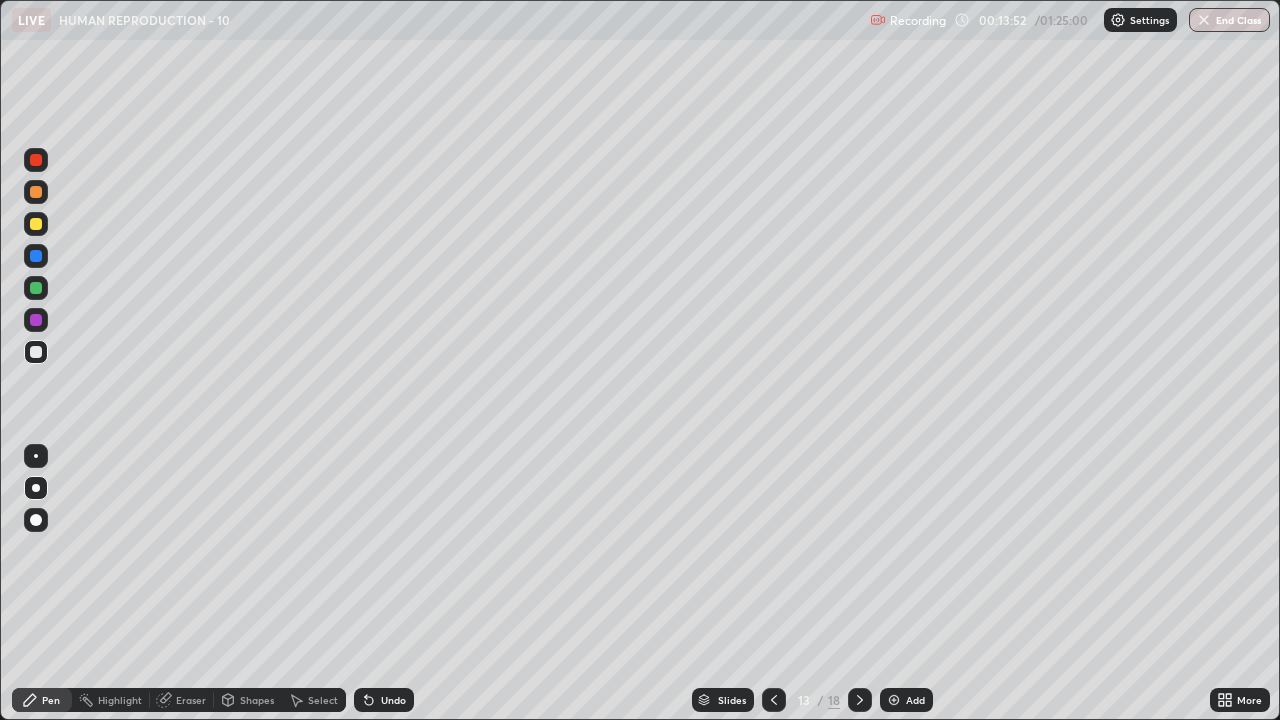 click on "Undo" at bounding box center (393, 700) 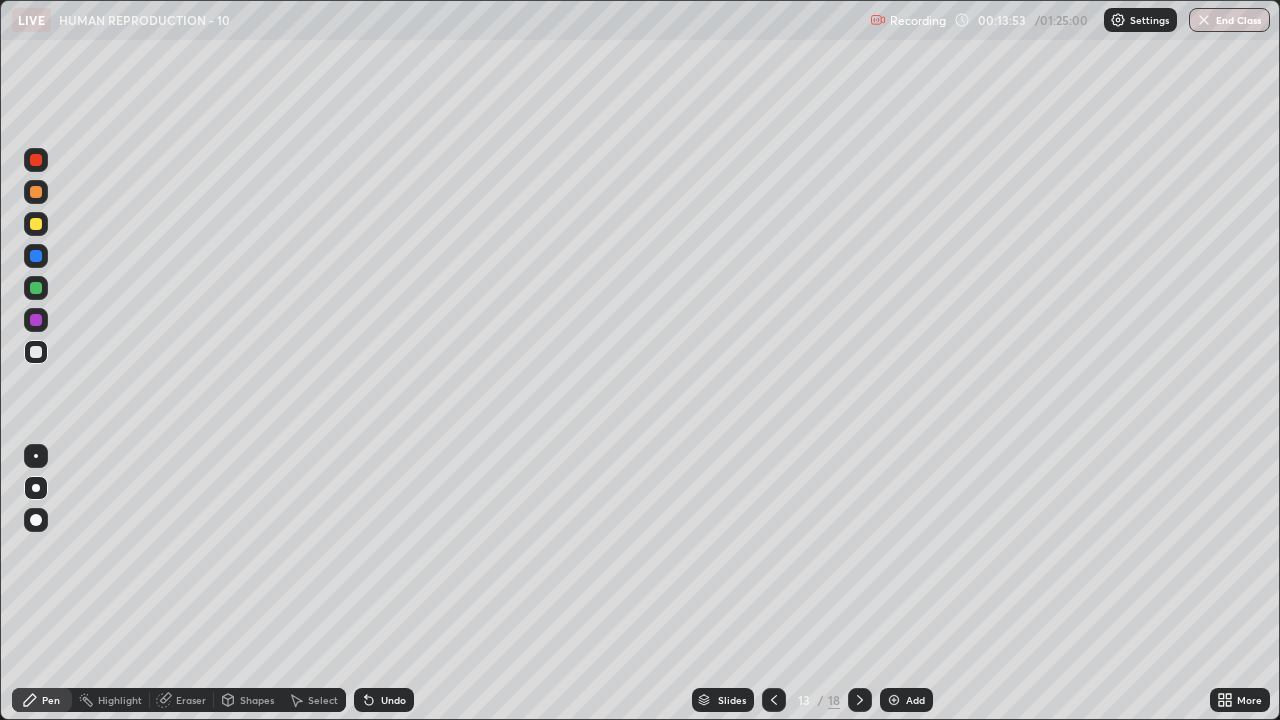 click on "Undo" at bounding box center [393, 700] 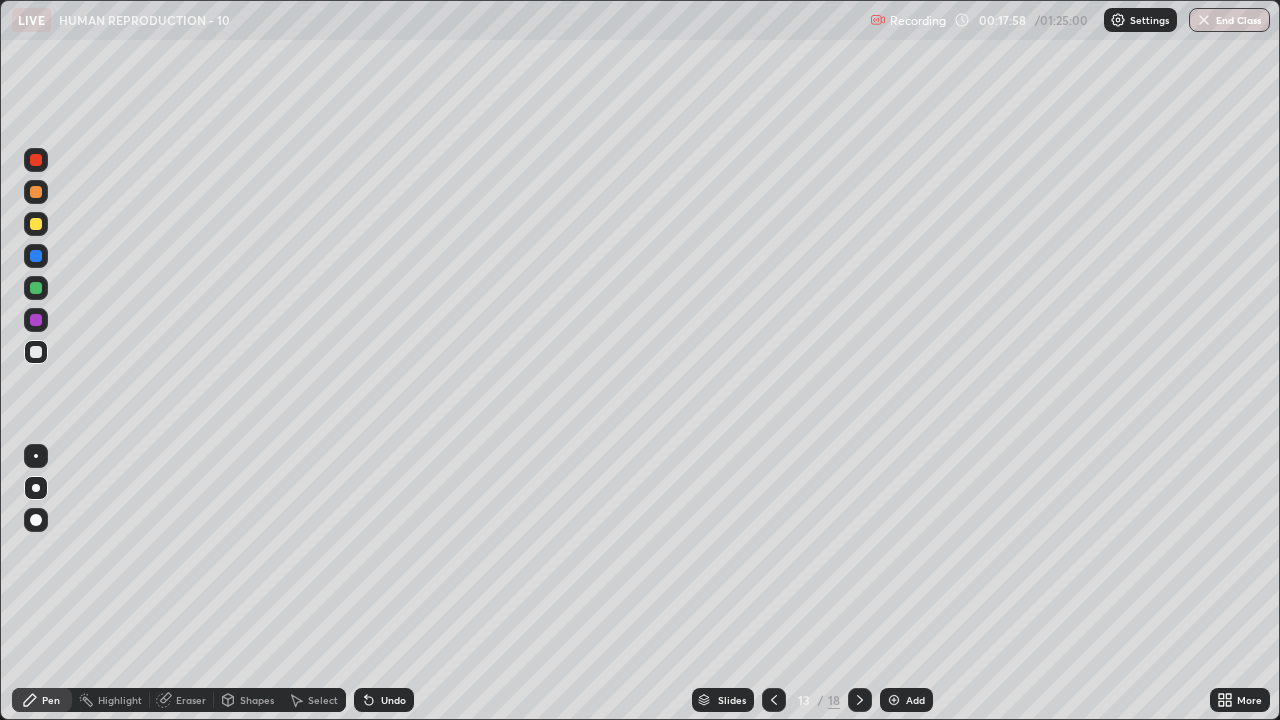 click at bounding box center [36, 456] 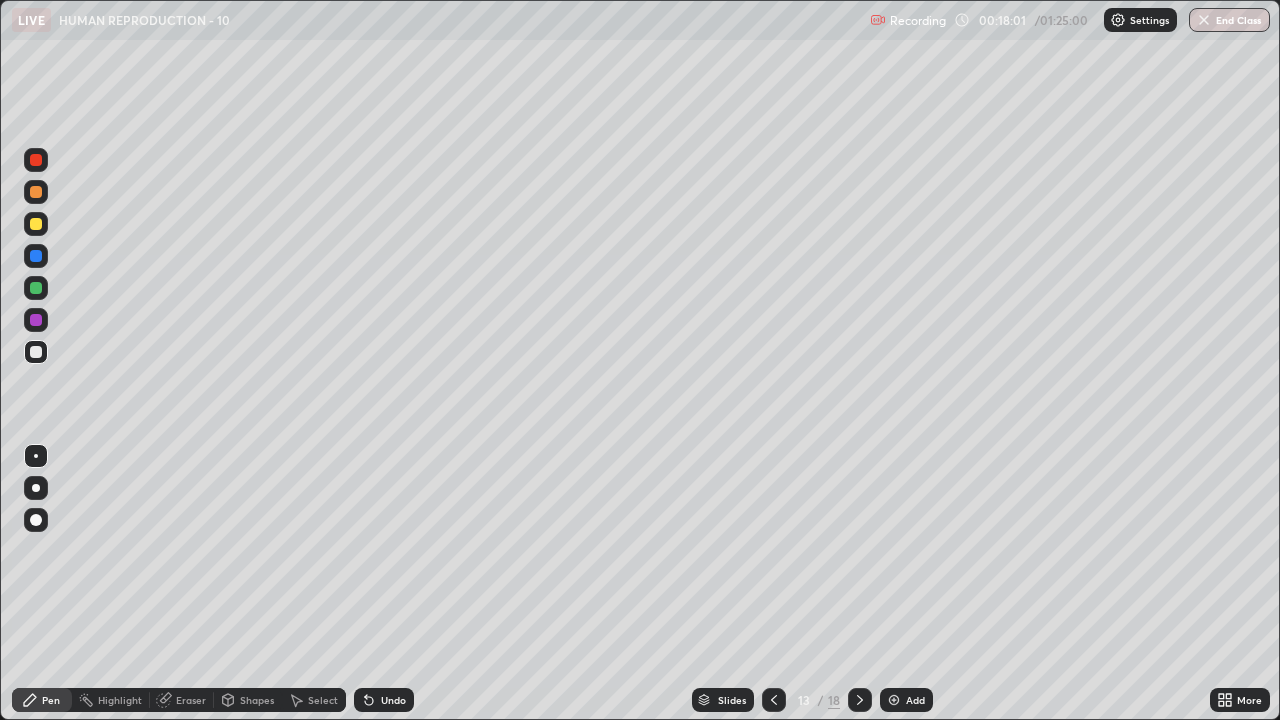 click at bounding box center (36, 224) 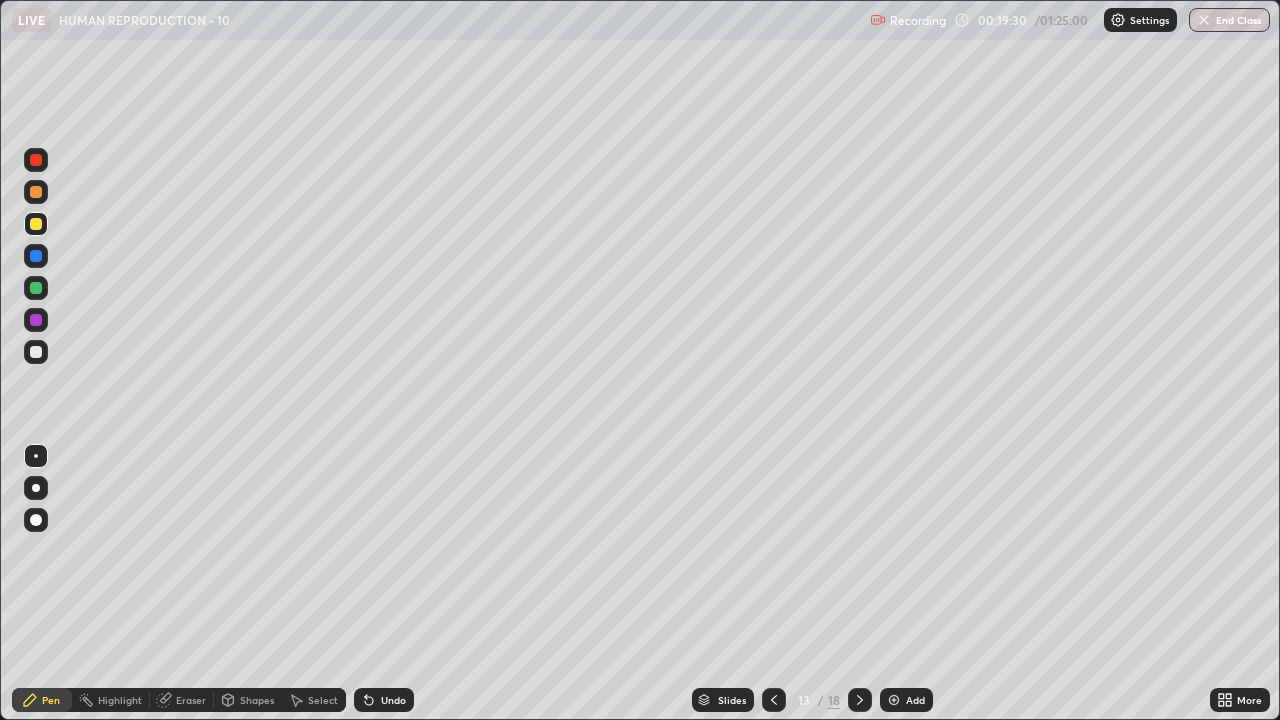 click 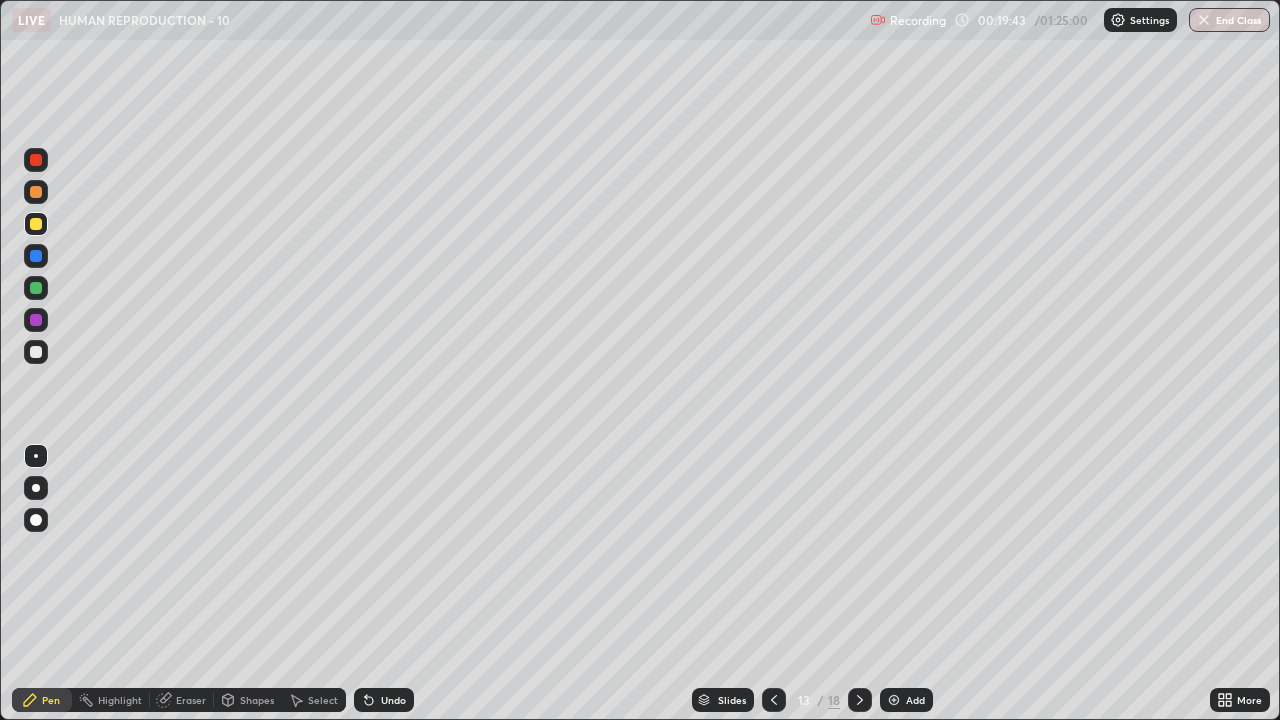 click on "Slides 13 / 18 Add" at bounding box center (812, 700) 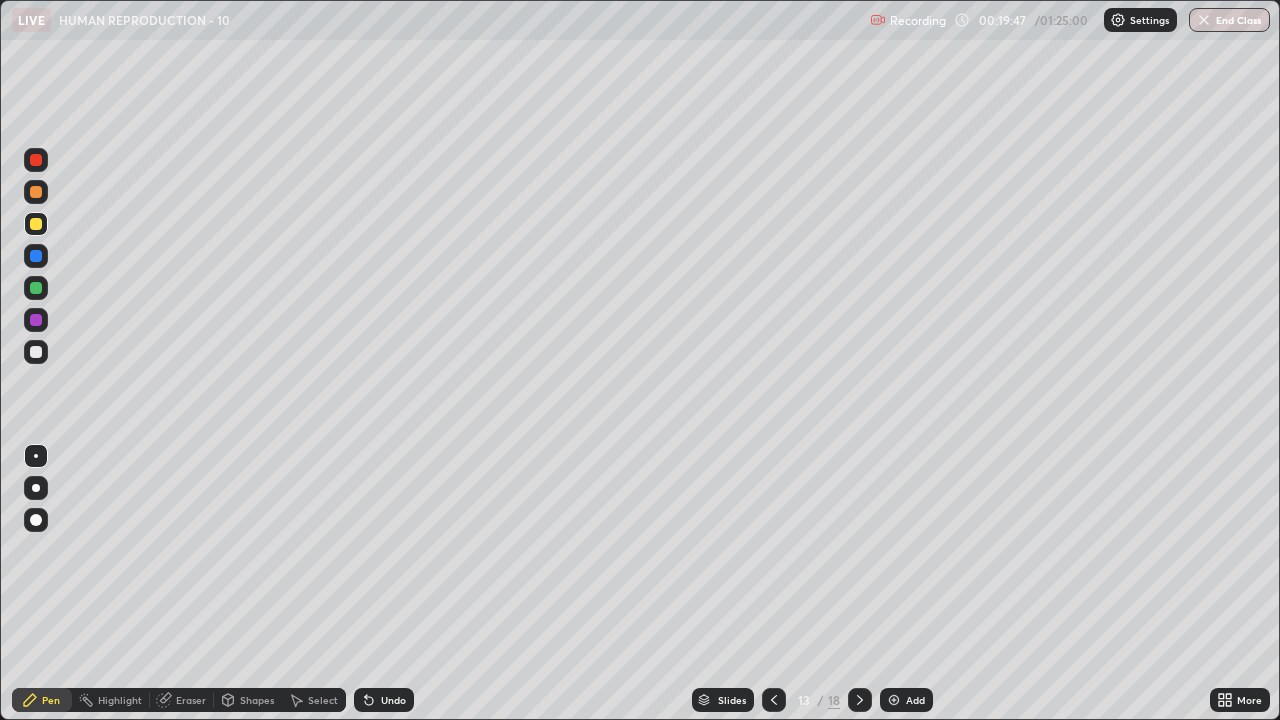click on "More" at bounding box center (1240, 700) 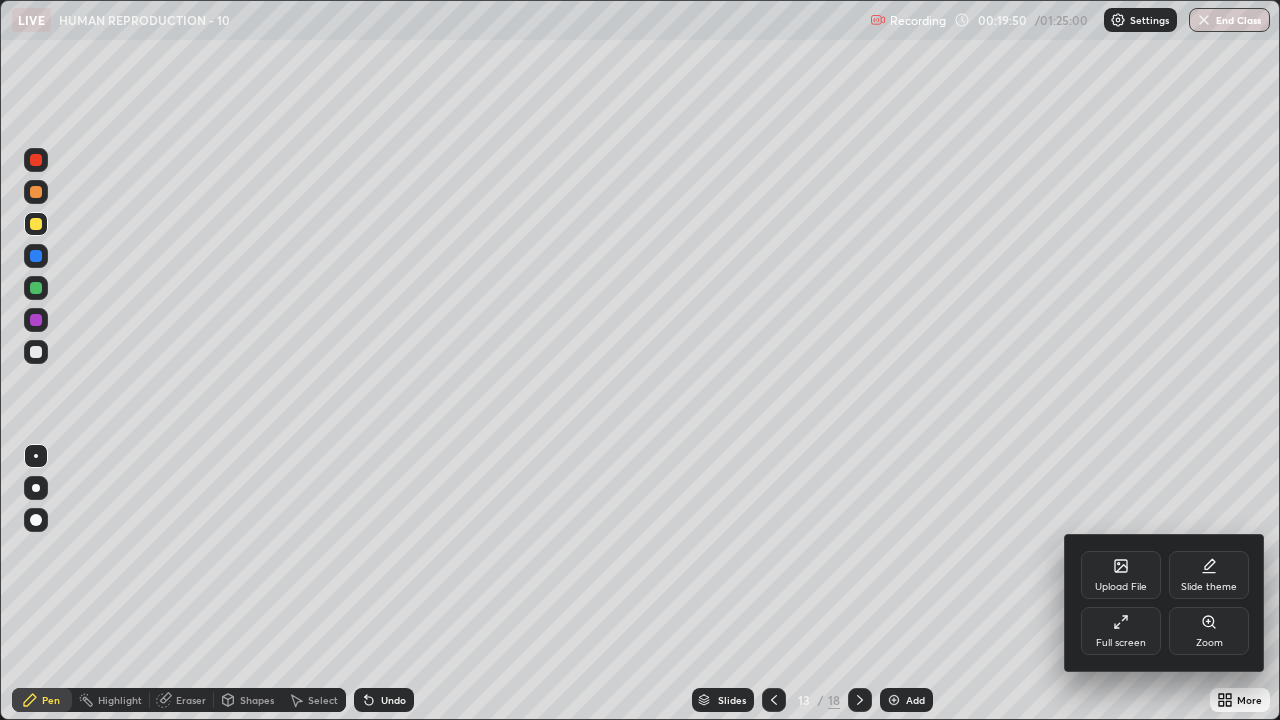 click at bounding box center (640, 360) 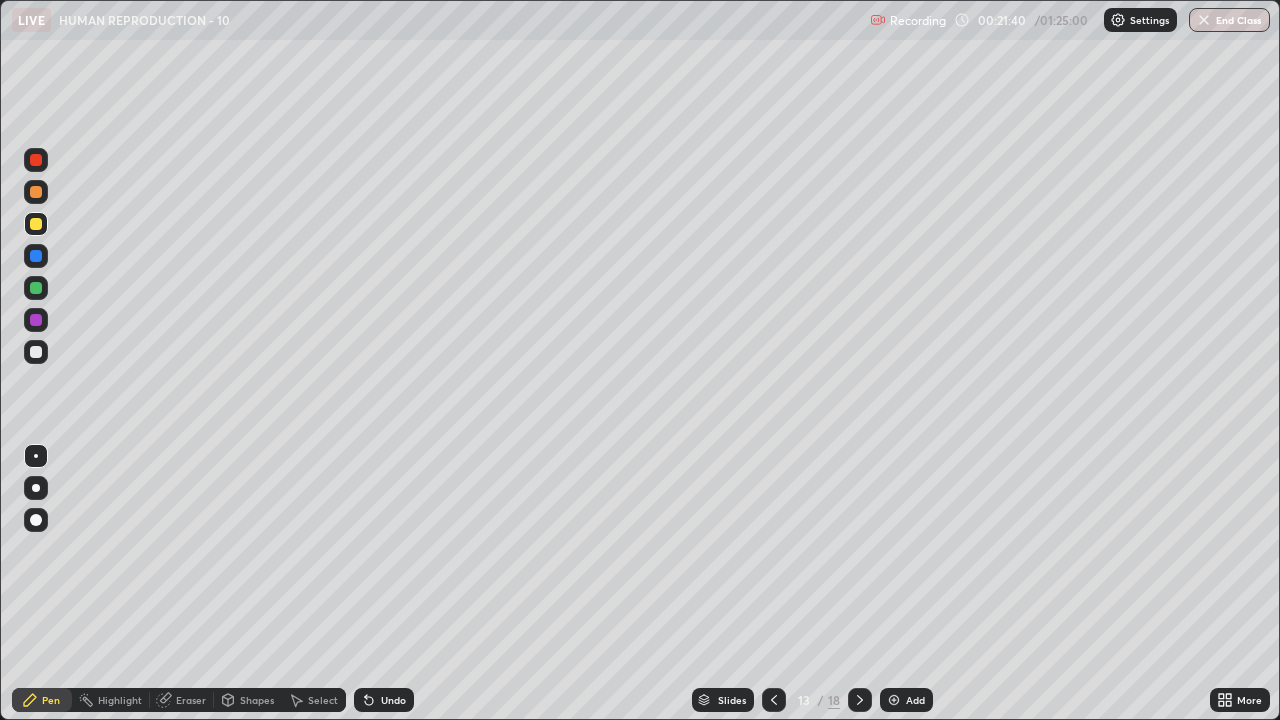 click at bounding box center (36, 288) 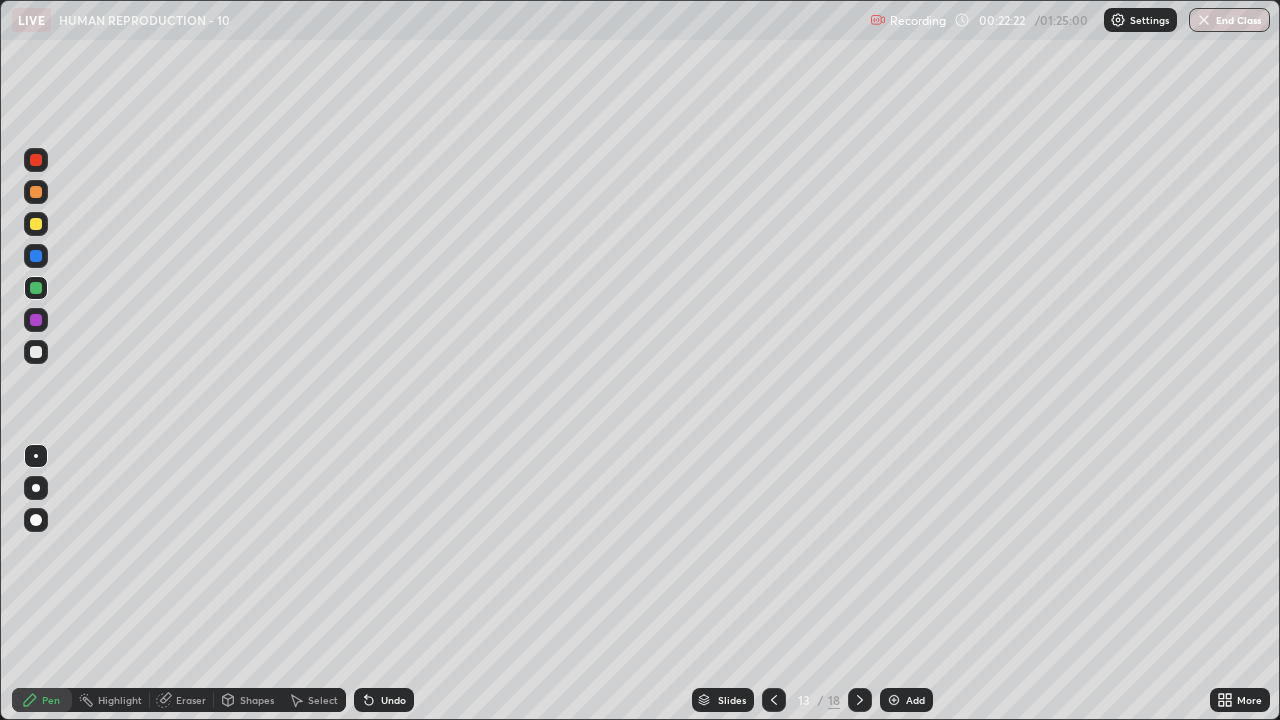 click at bounding box center [36, 224] 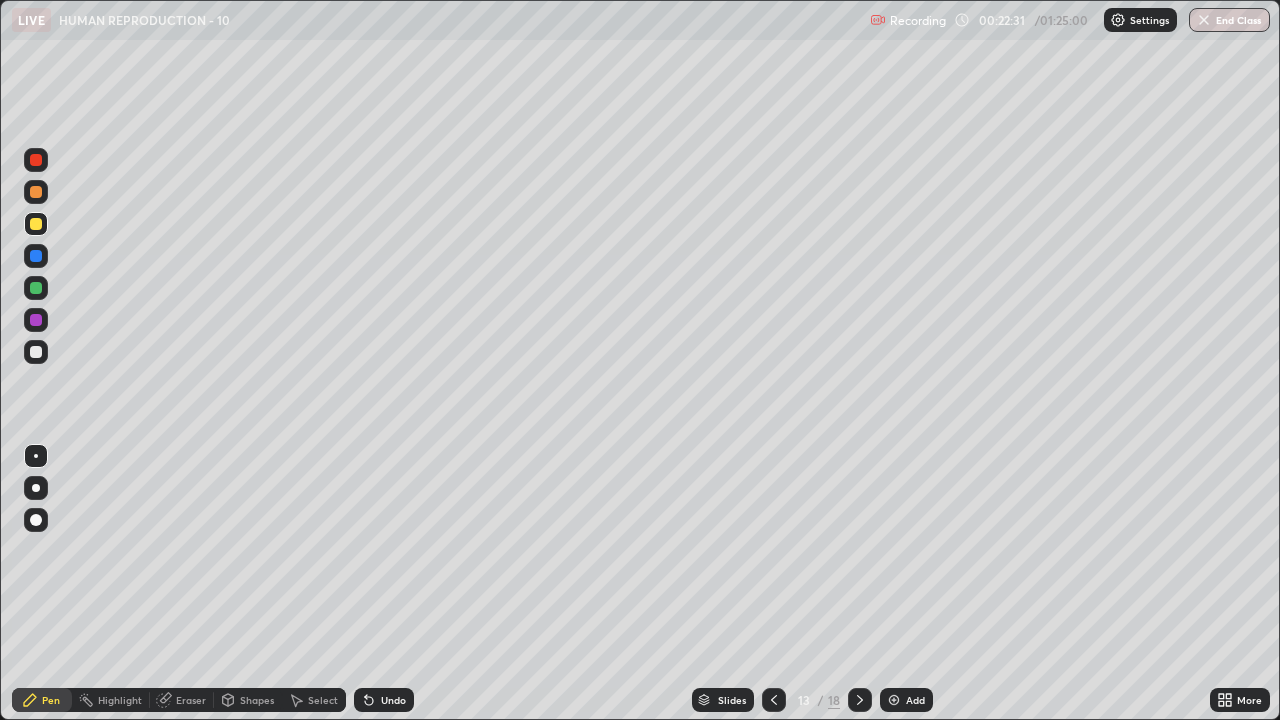 click at bounding box center [36, 288] 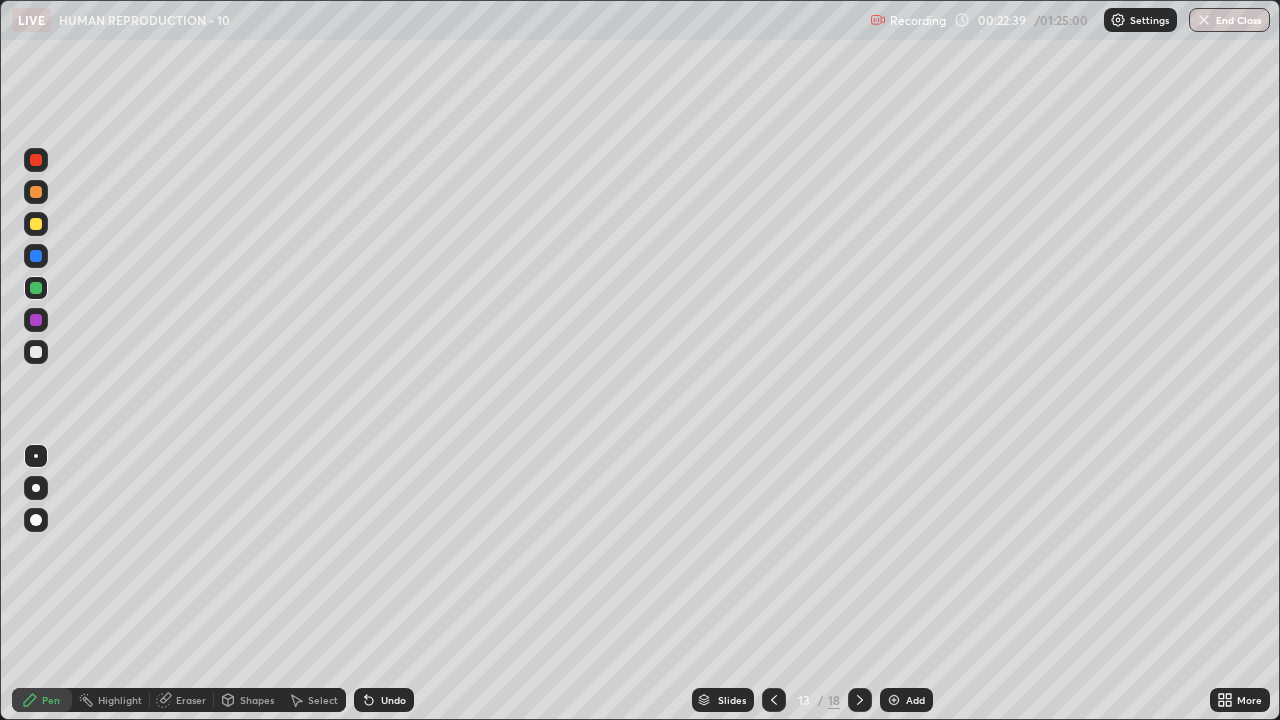 click at bounding box center (36, 320) 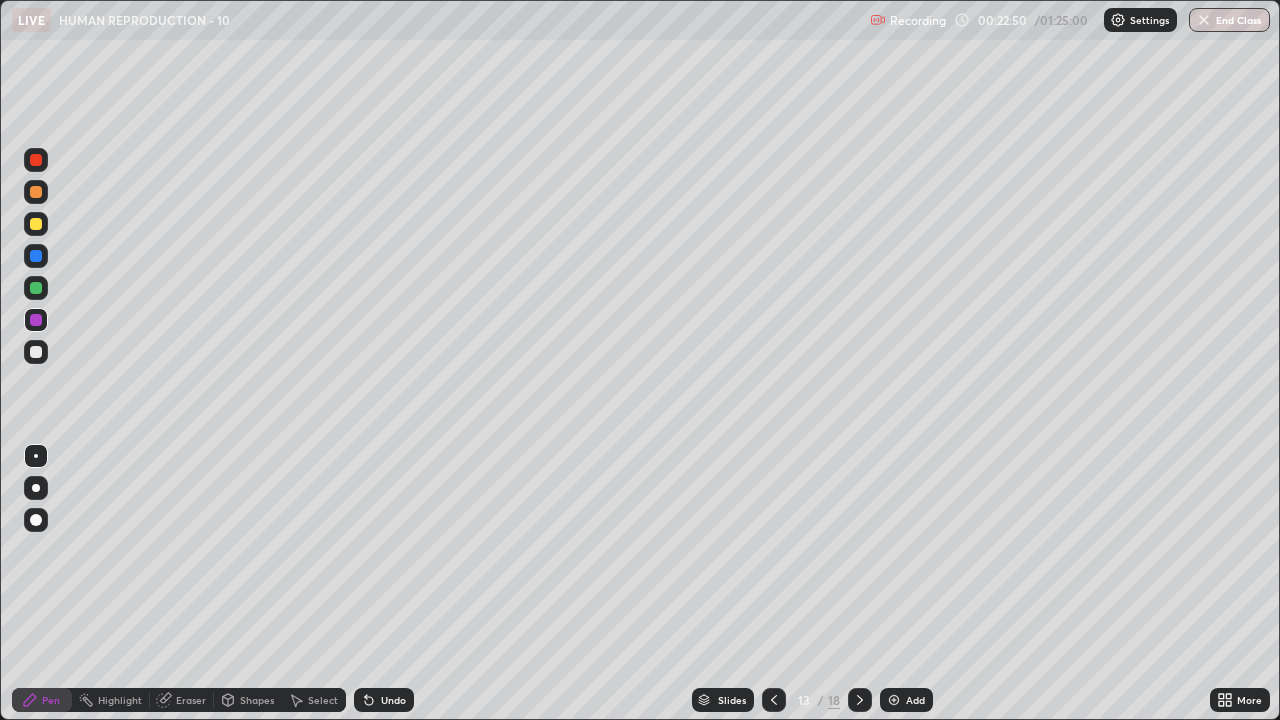 click at bounding box center [36, 224] 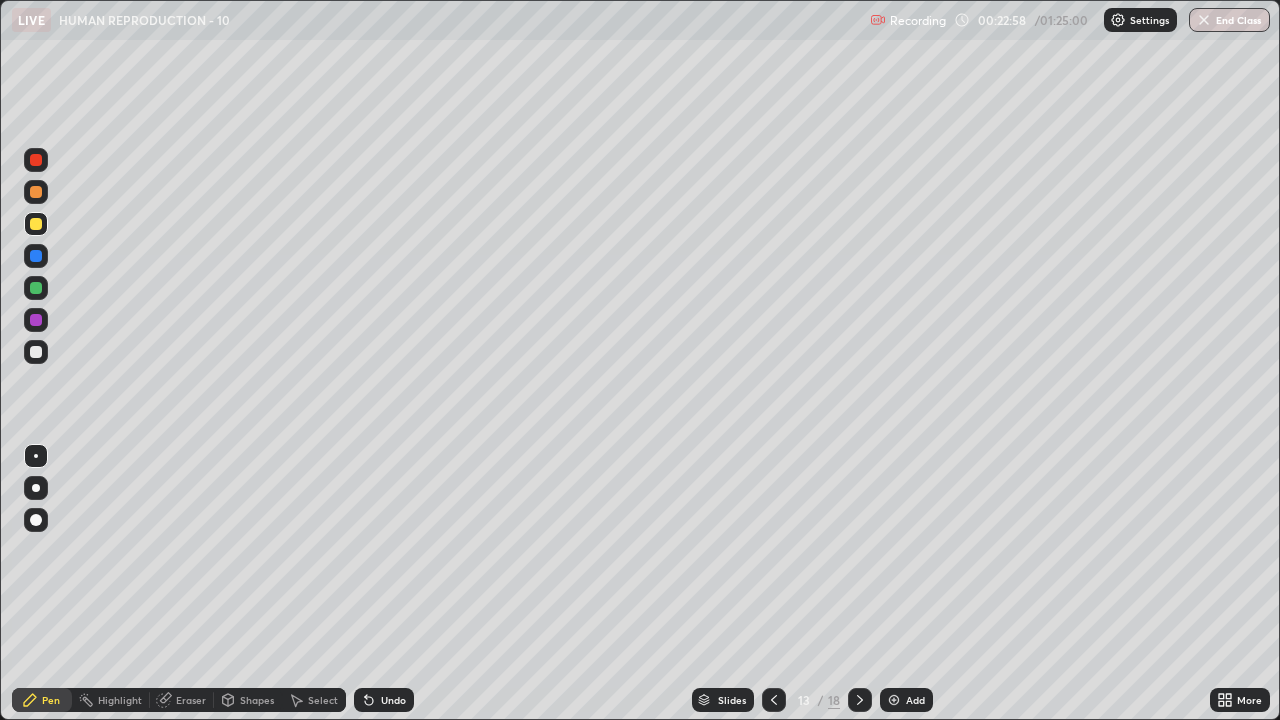 click at bounding box center (36, 256) 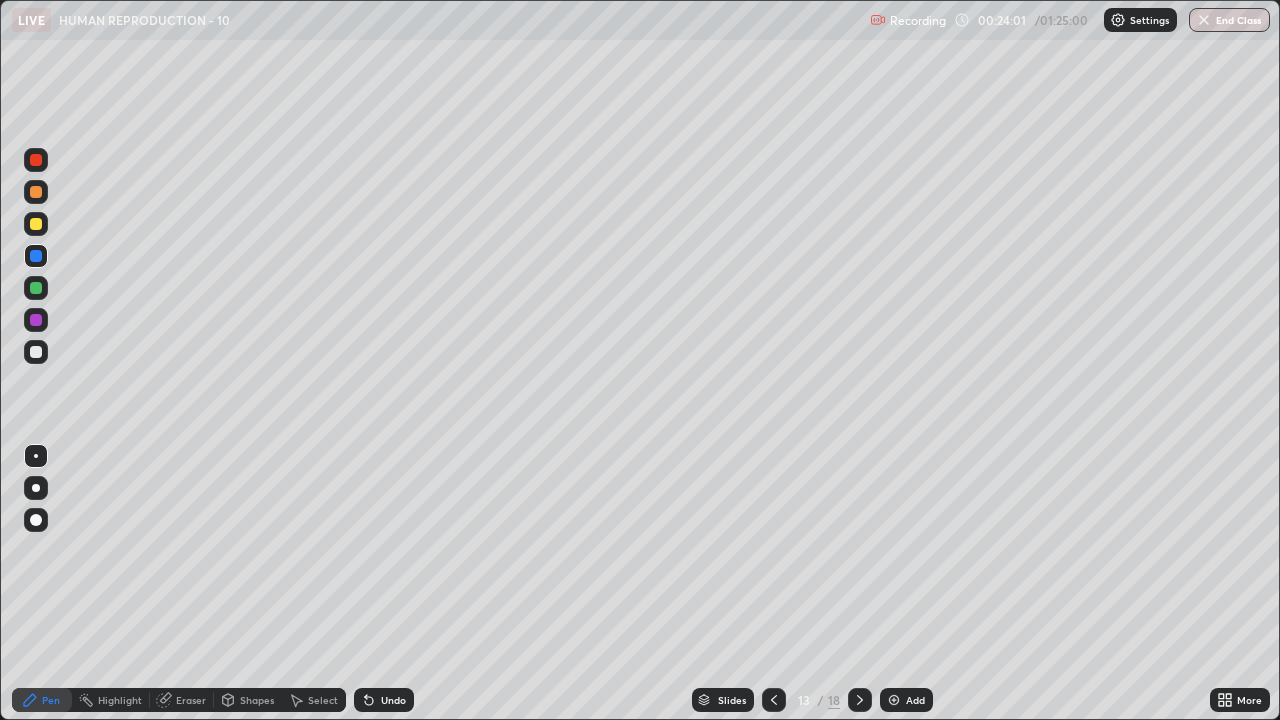 click at bounding box center [36, 224] 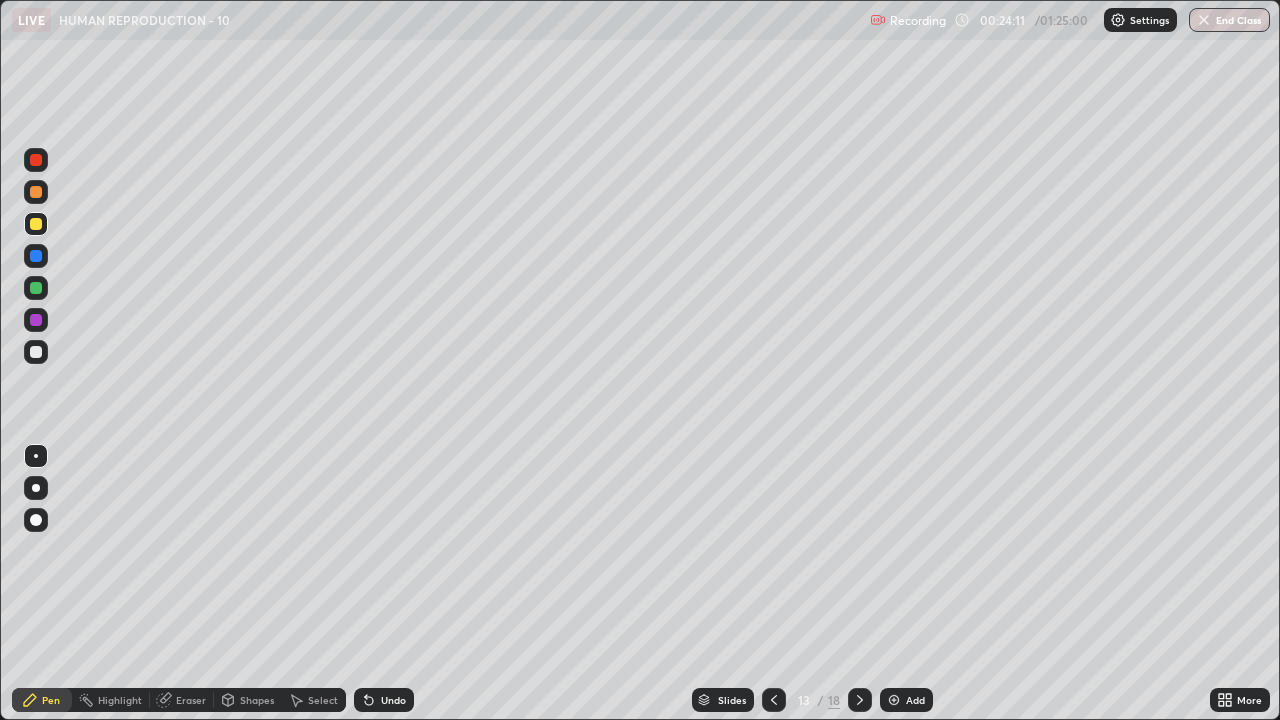 click at bounding box center (36, 288) 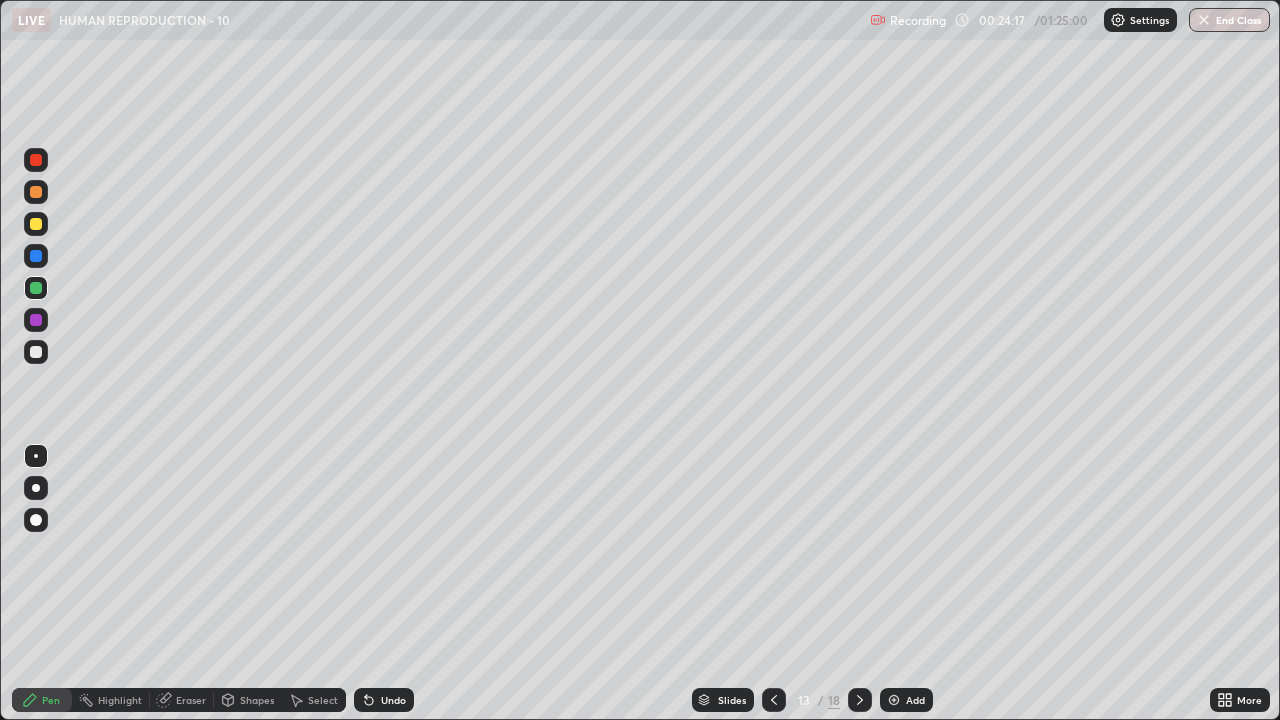 click at bounding box center [36, 224] 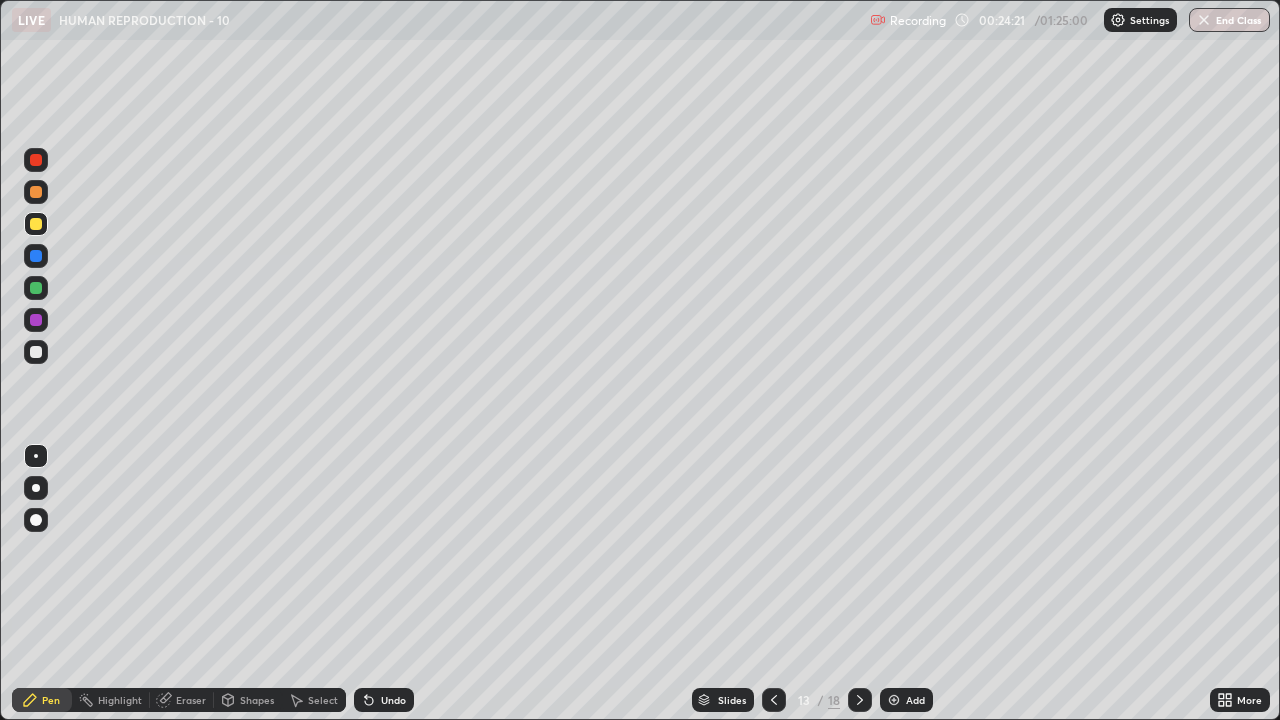 click at bounding box center [36, 320] 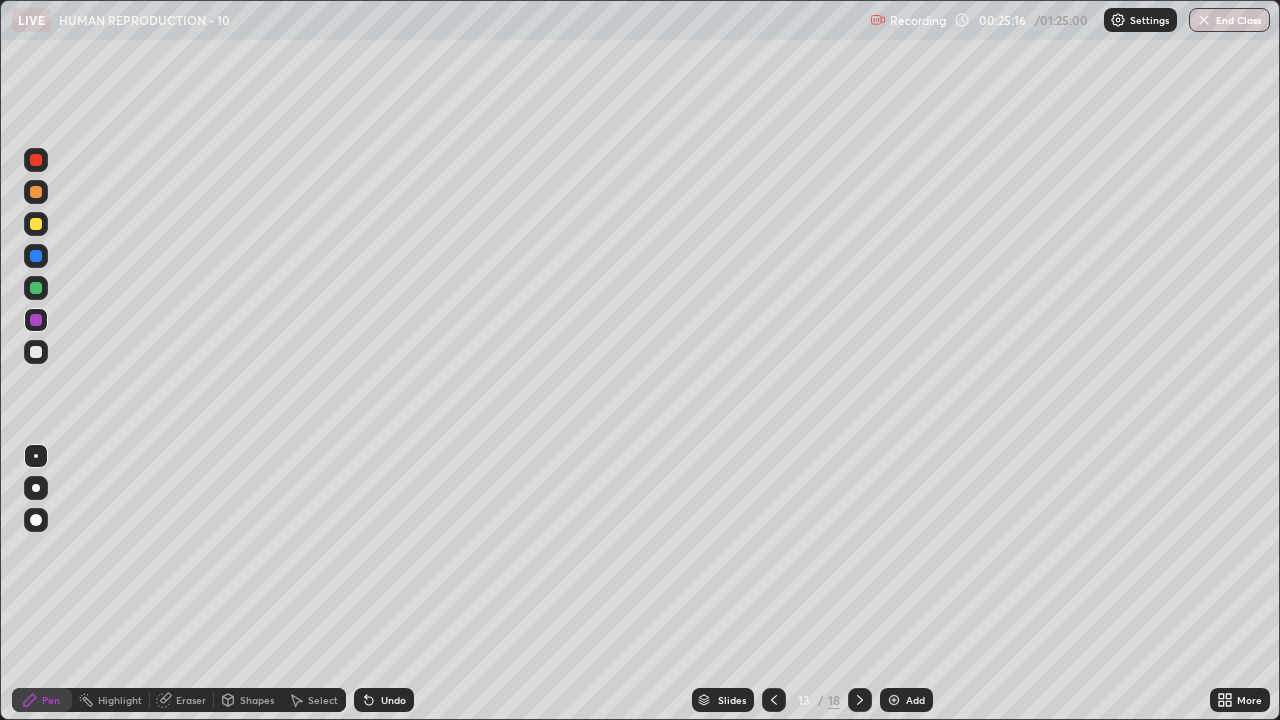 click at bounding box center [36, 160] 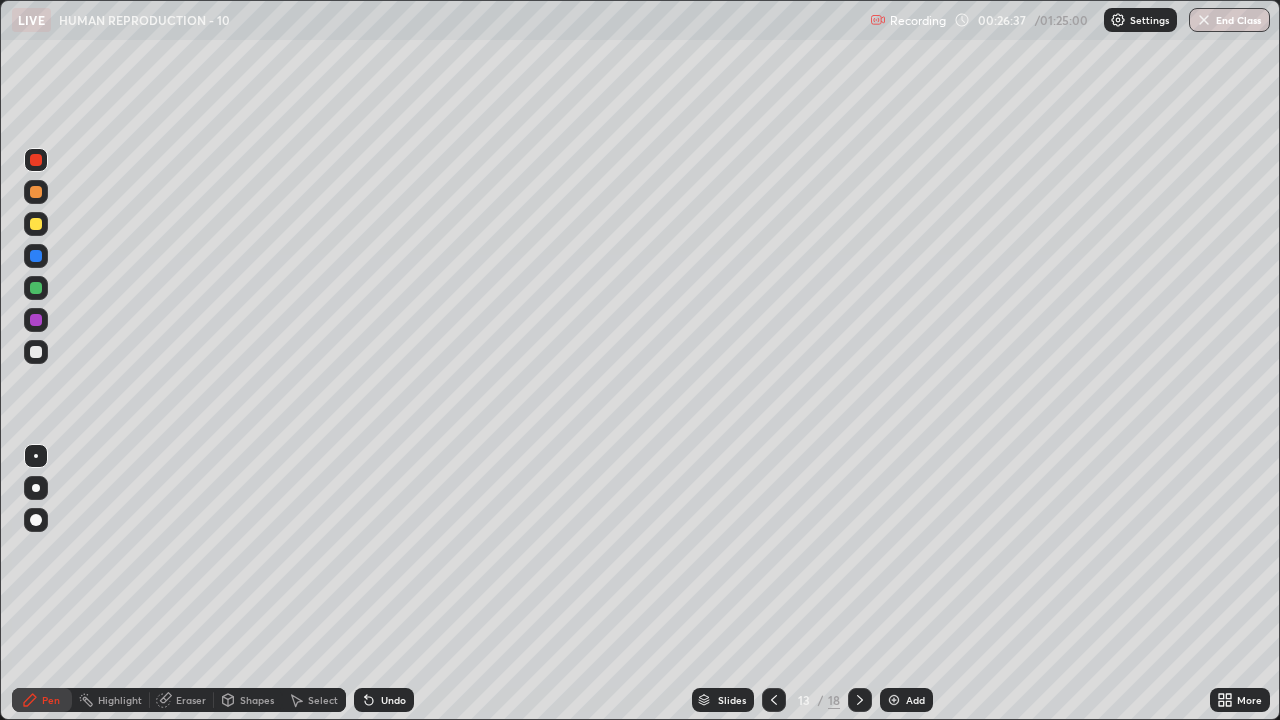 click at bounding box center [36, 288] 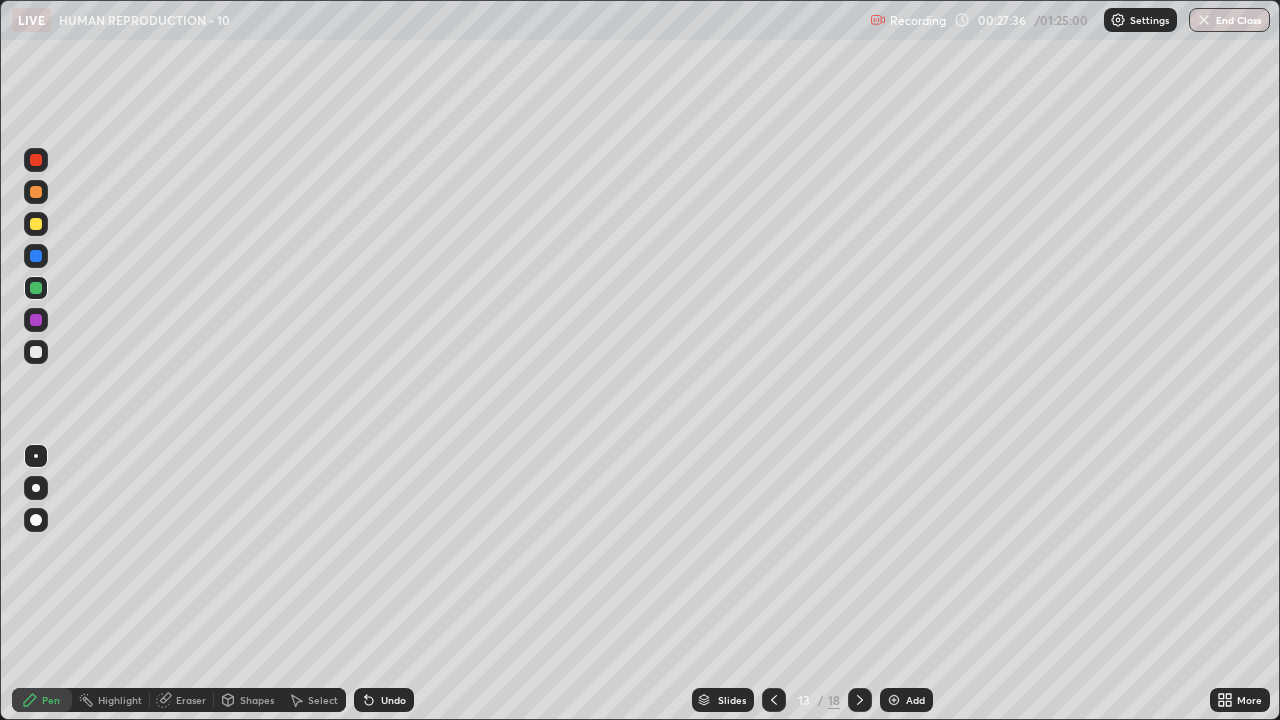 click on "Add" at bounding box center (906, 700) 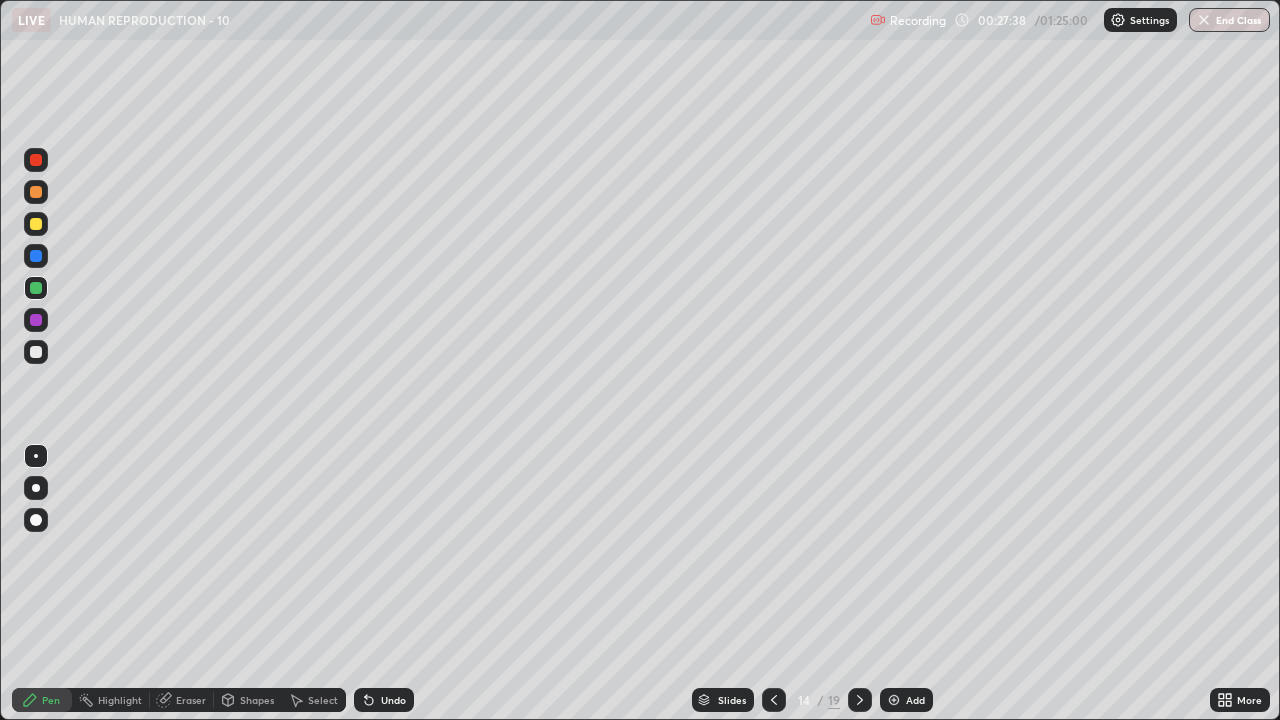 click at bounding box center (36, 352) 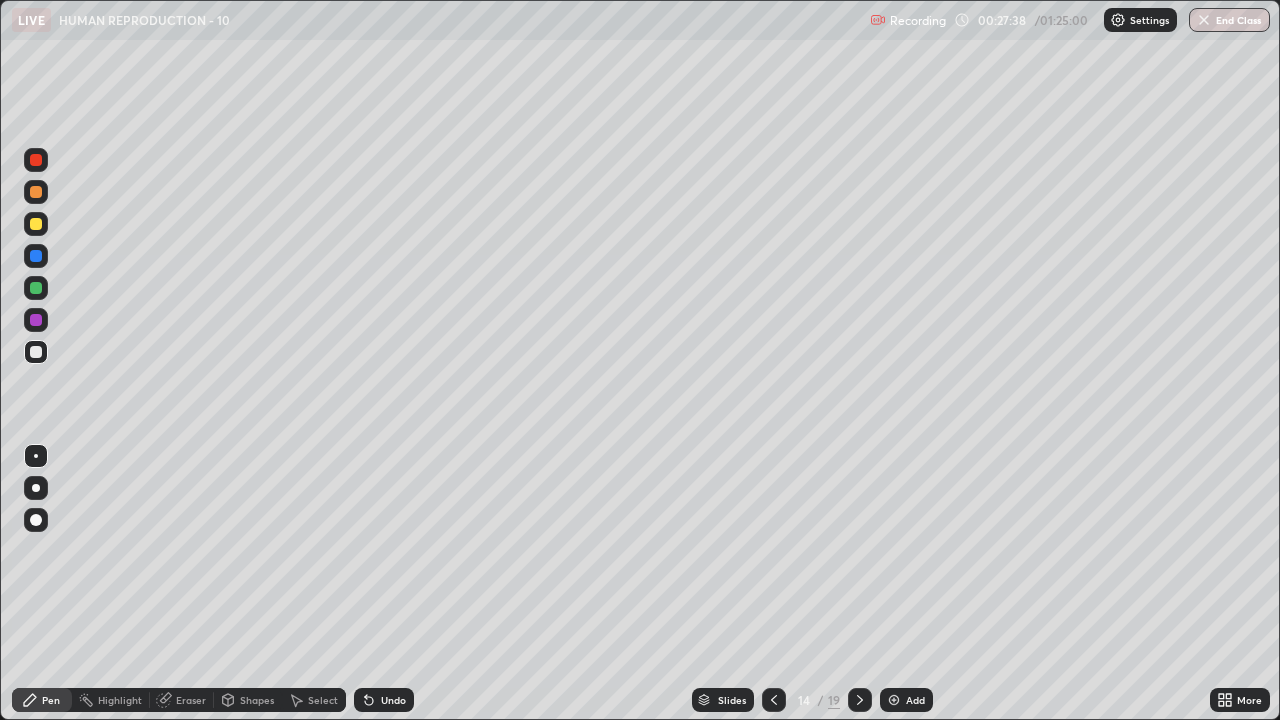 click at bounding box center (36, 488) 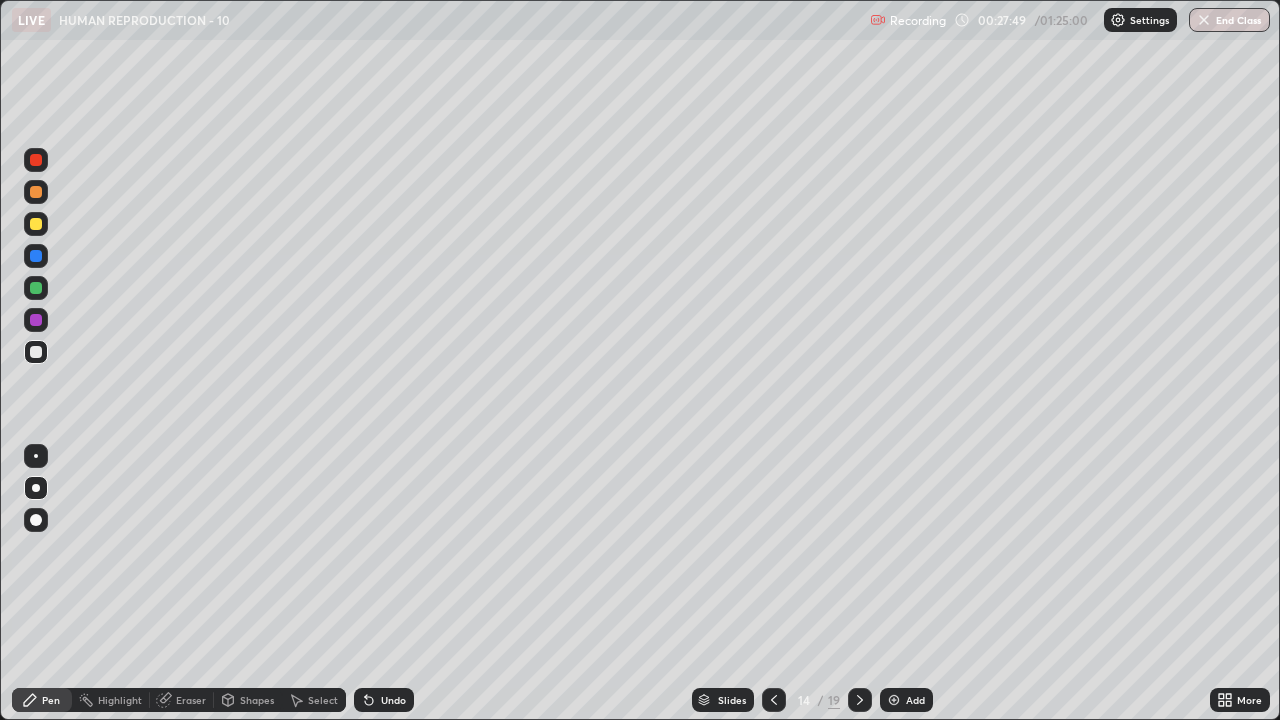 click on "Undo" at bounding box center (393, 700) 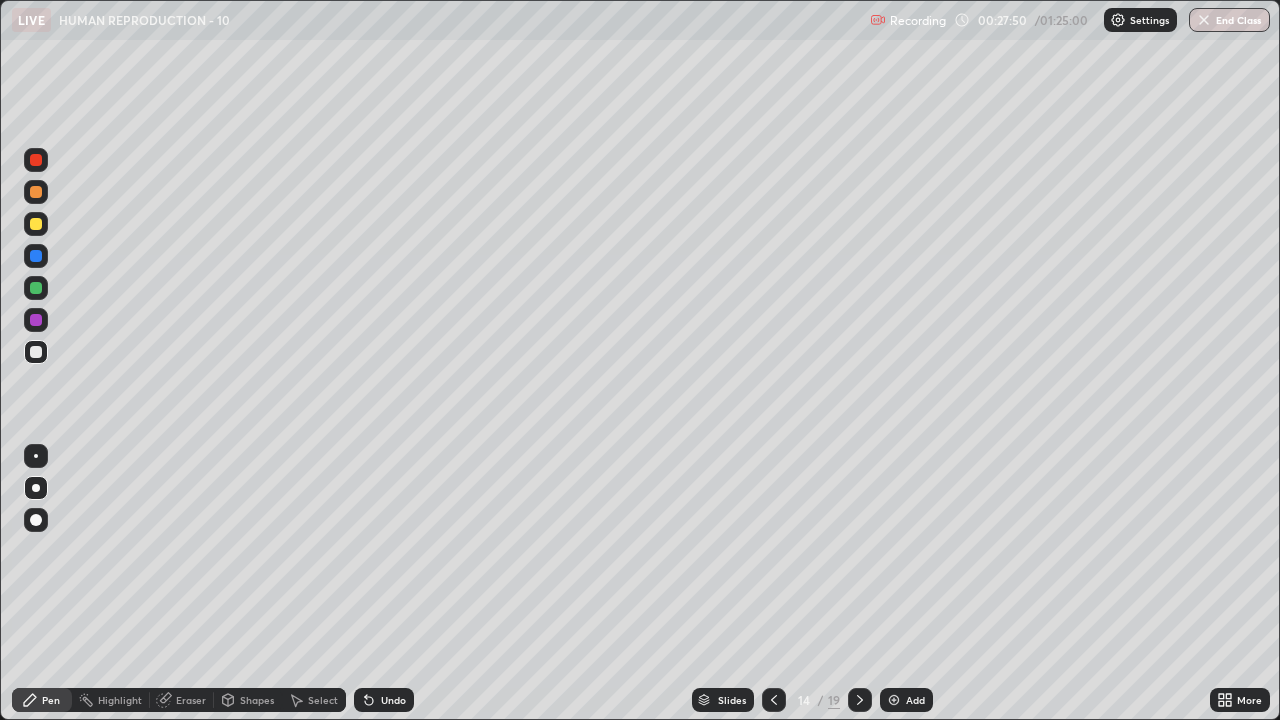 click on "Undo" at bounding box center (384, 700) 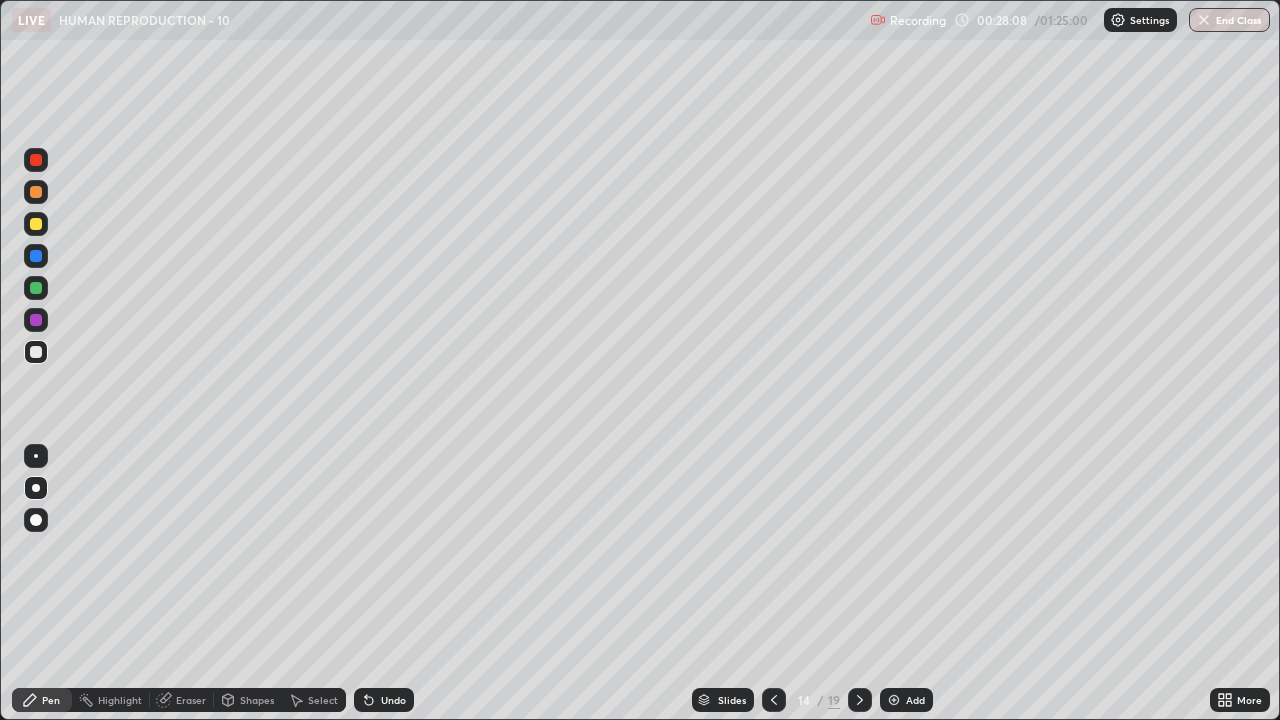 click at bounding box center (36, 224) 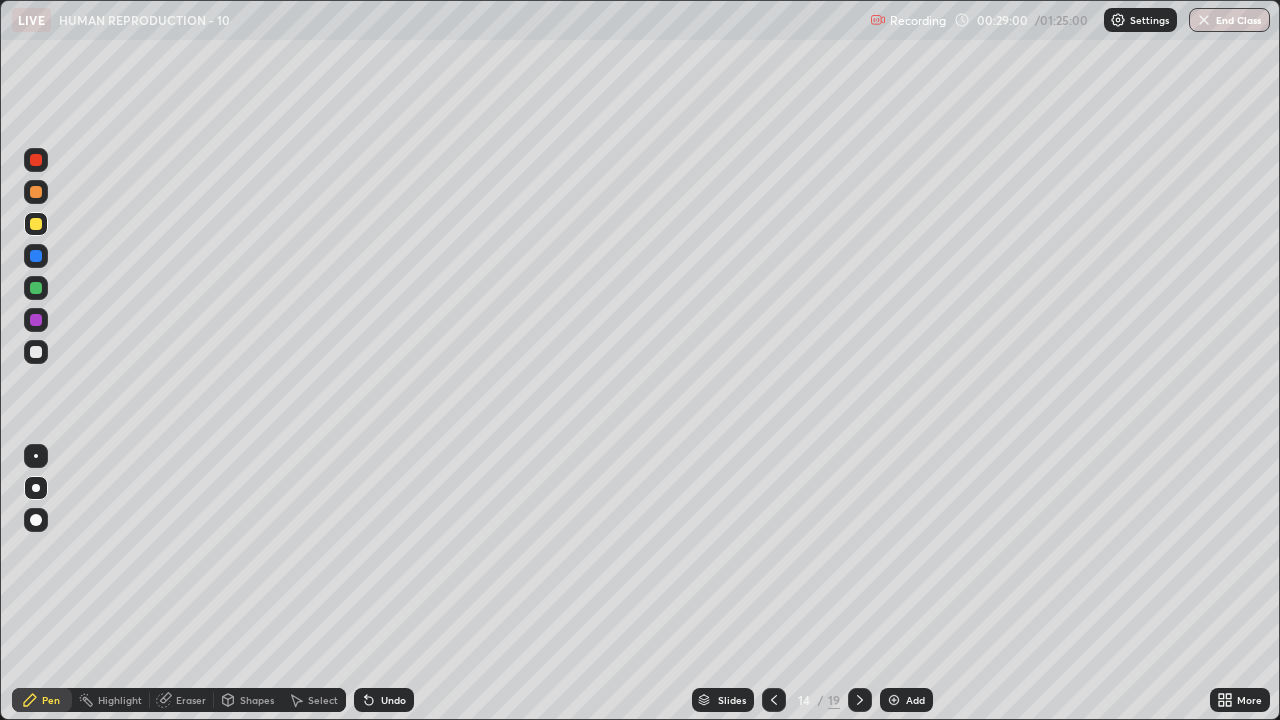 click 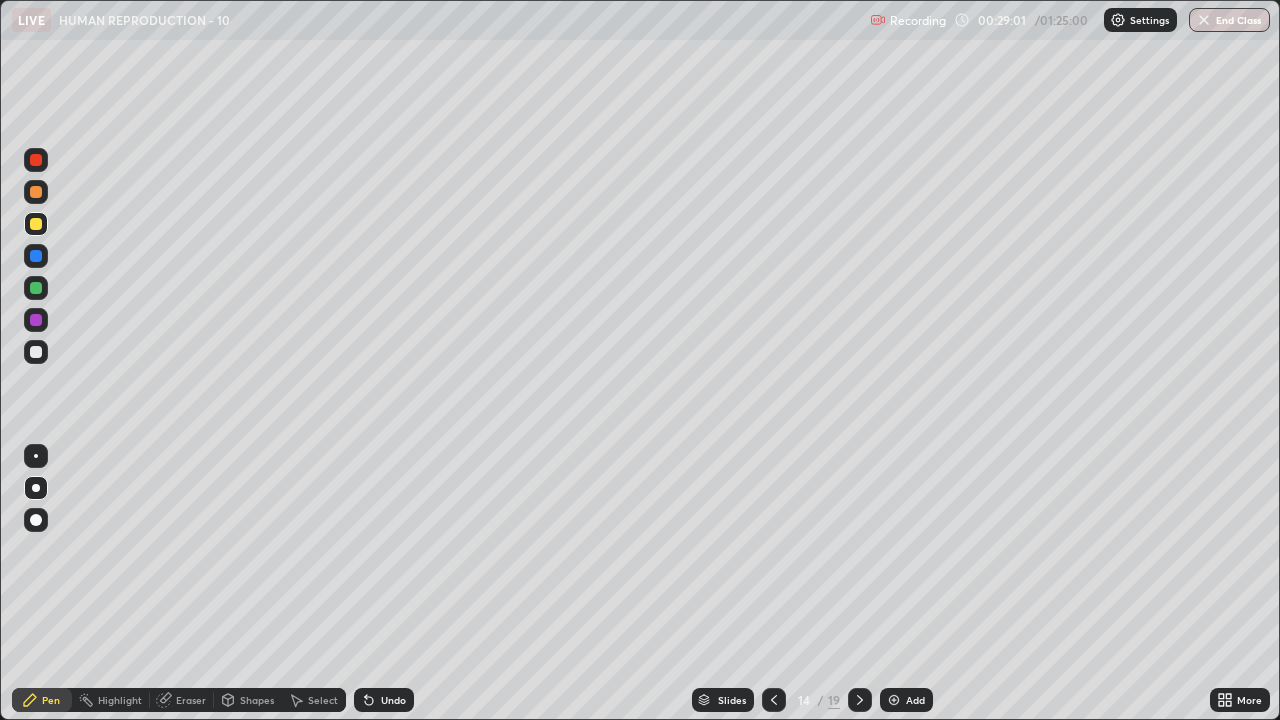 click on "Undo" at bounding box center (384, 700) 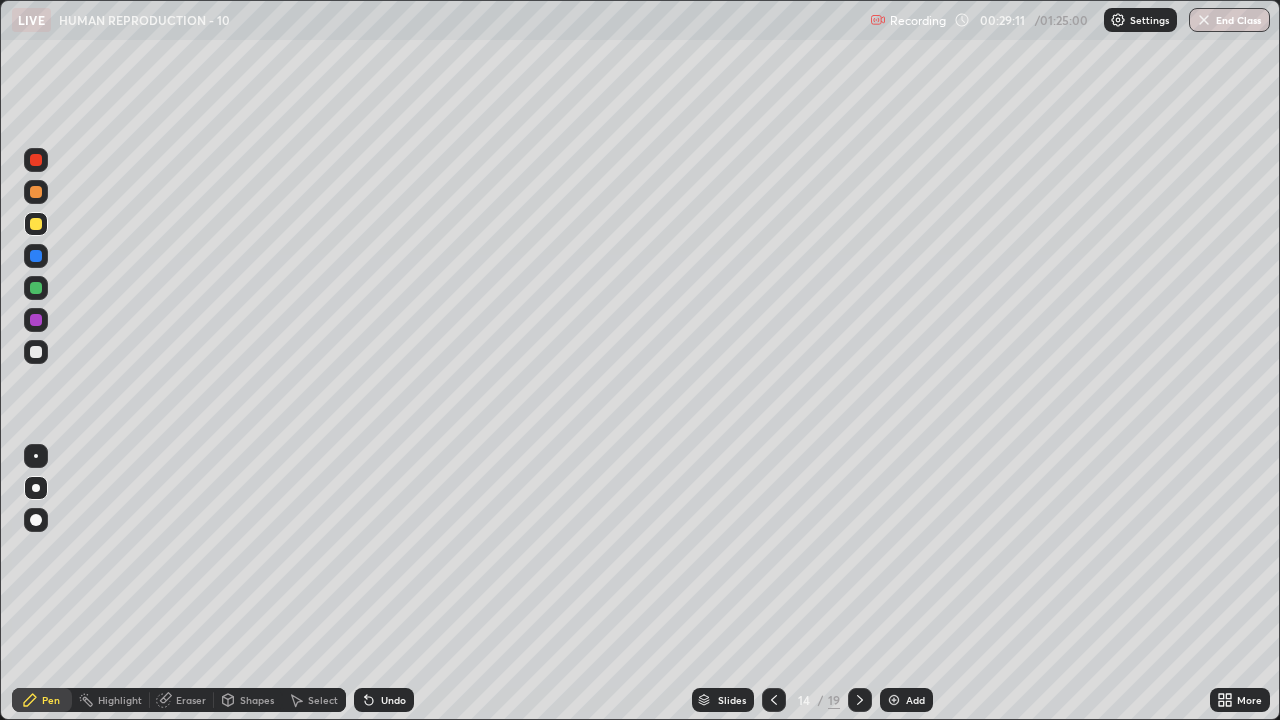 click 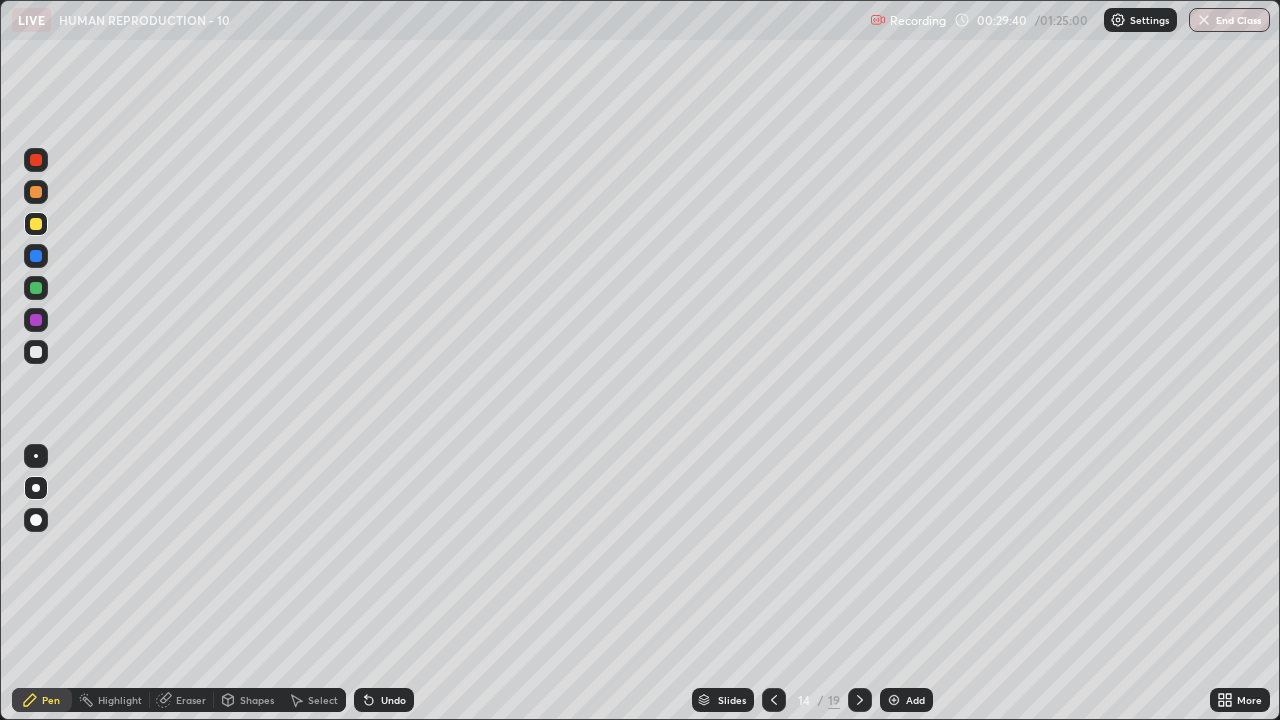 click at bounding box center (36, 352) 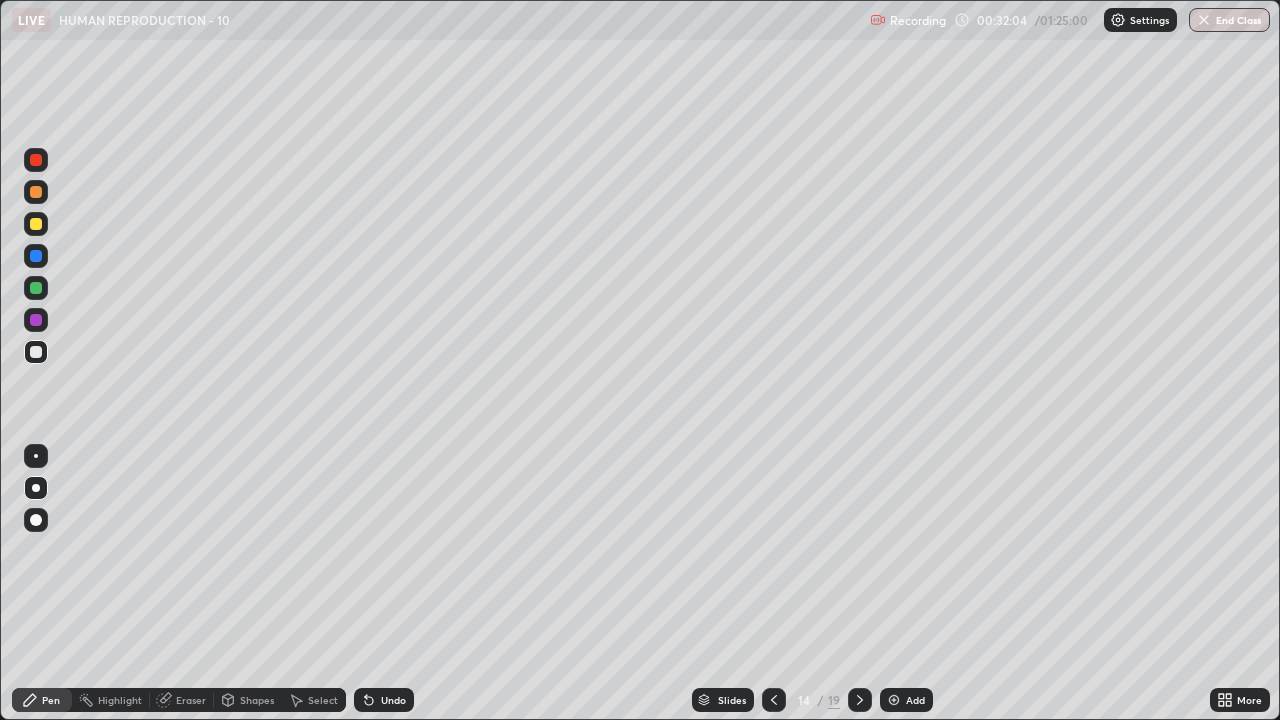 click at bounding box center (36, 288) 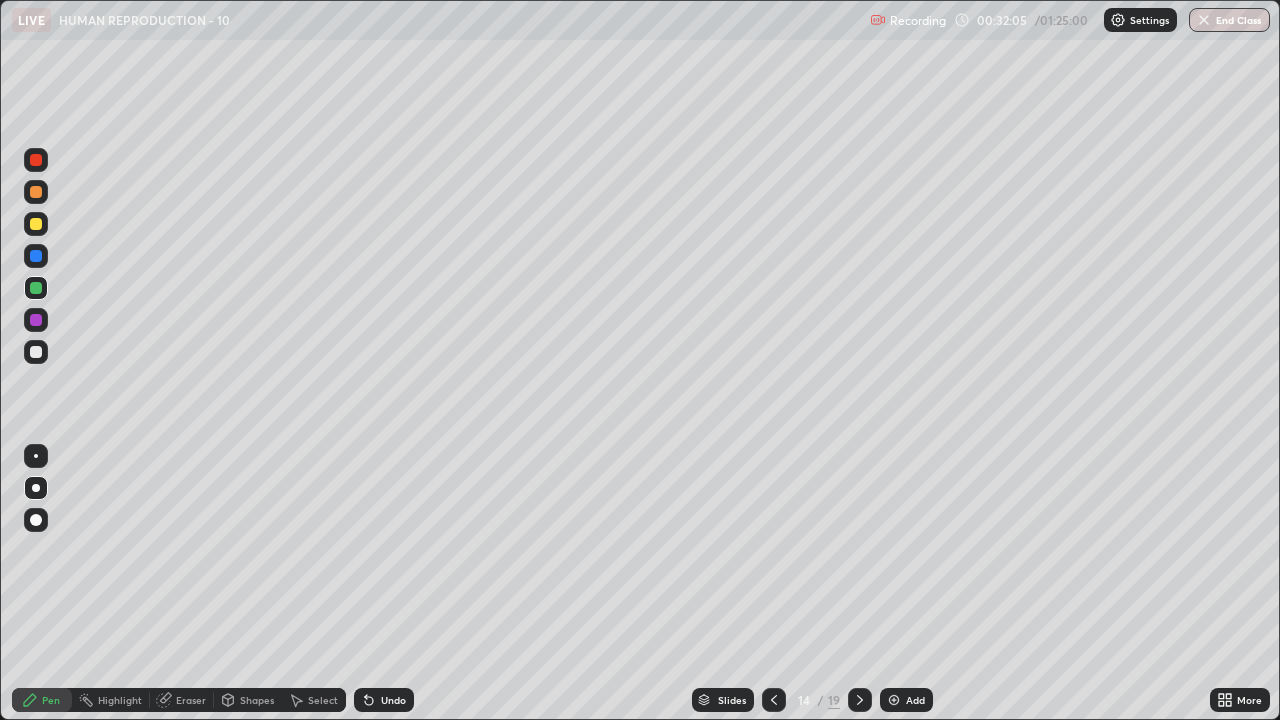 click at bounding box center [36, 224] 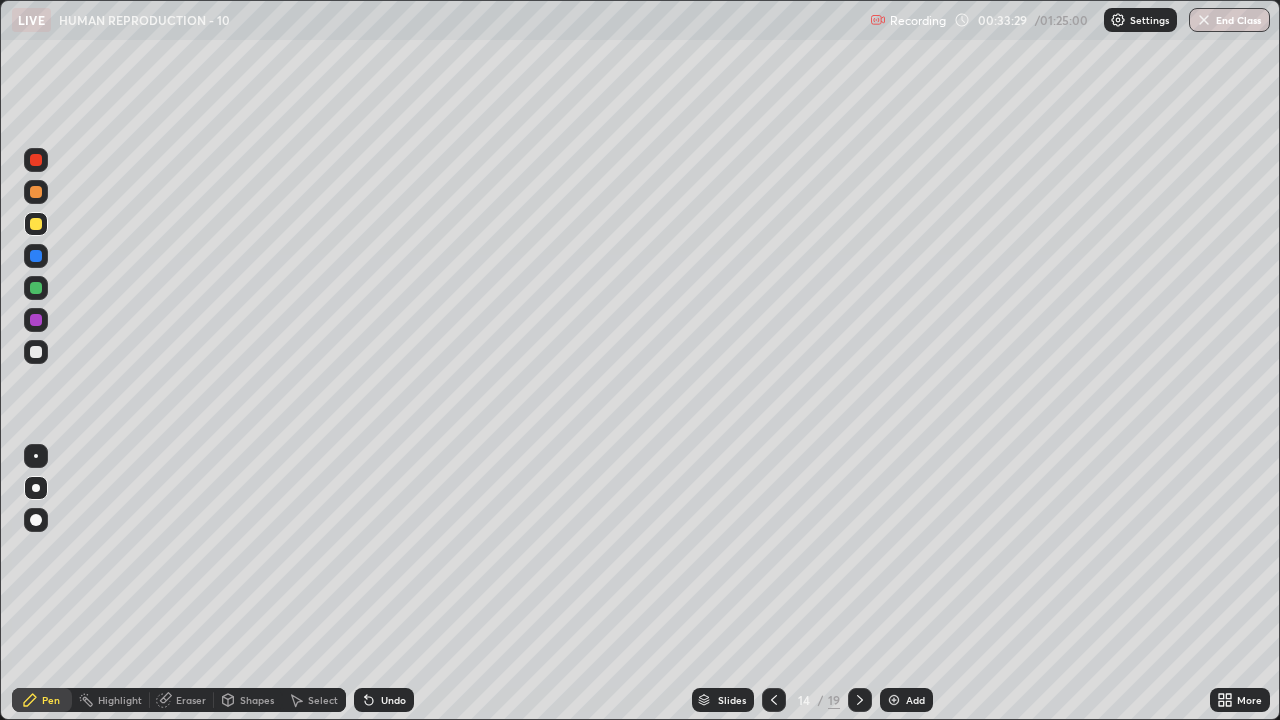 click 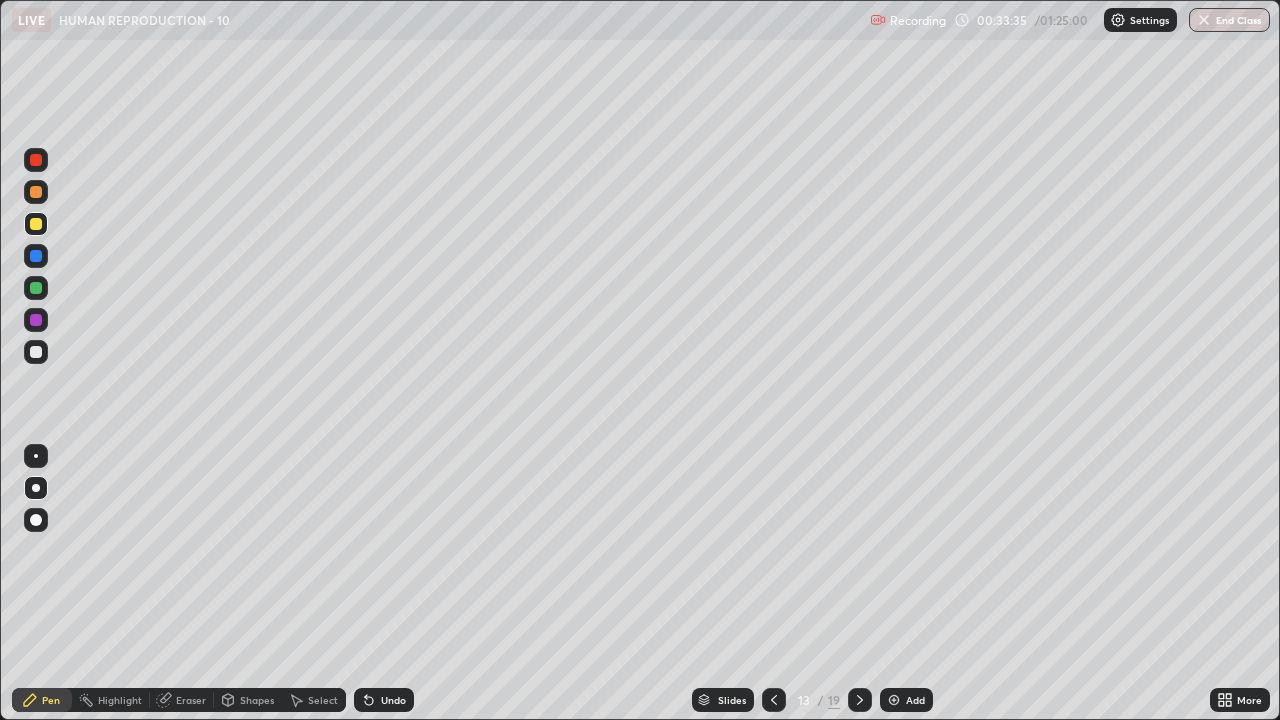 click at bounding box center (36, 352) 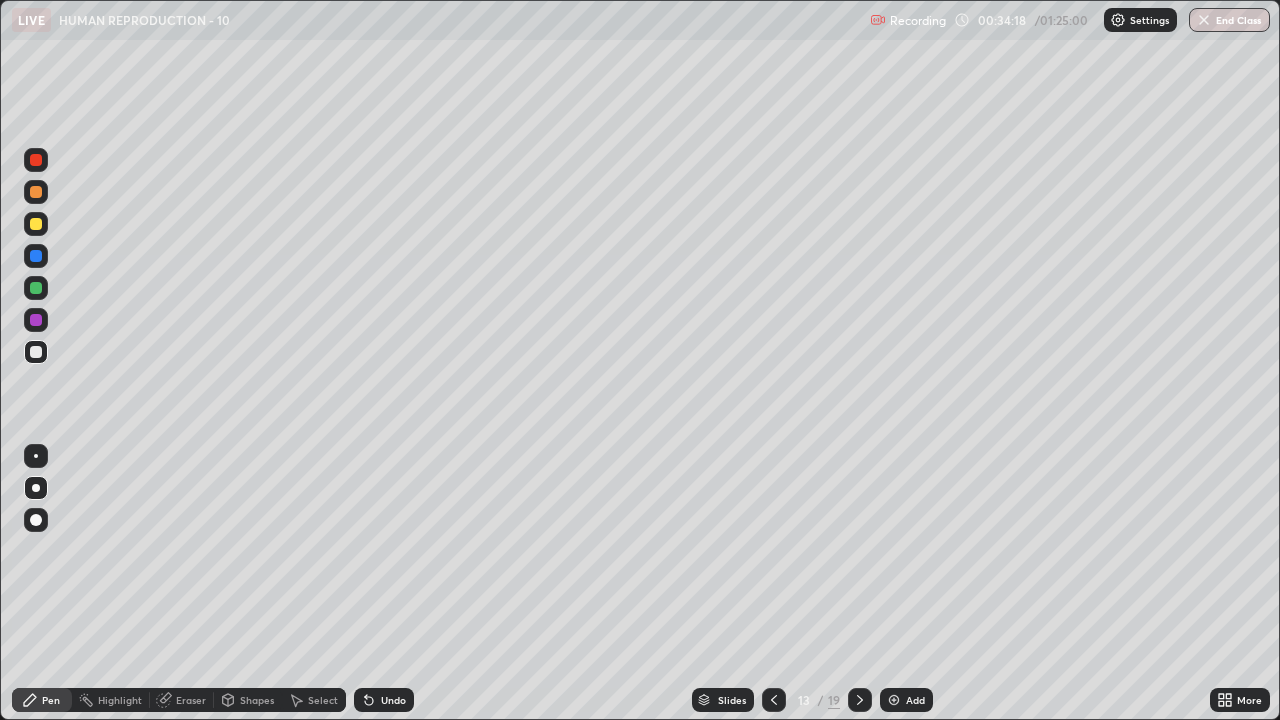 click at bounding box center (36, 160) 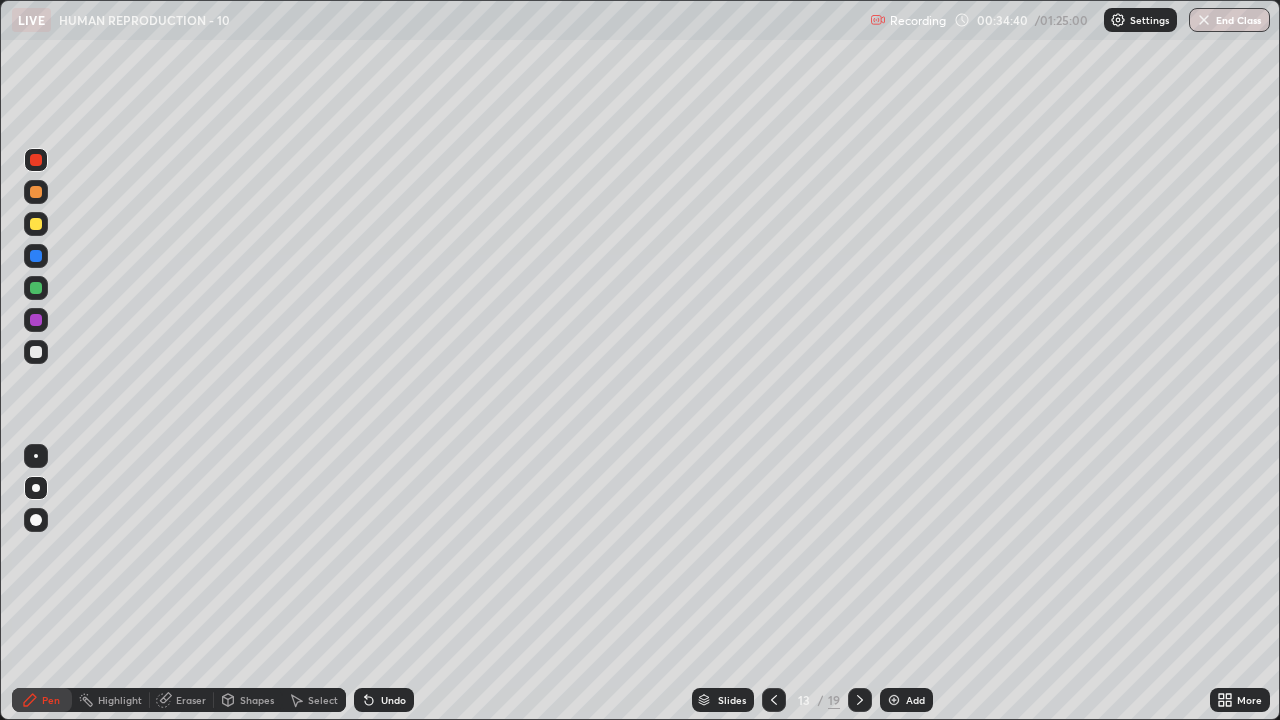 click on "Eraser" at bounding box center (191, 700) 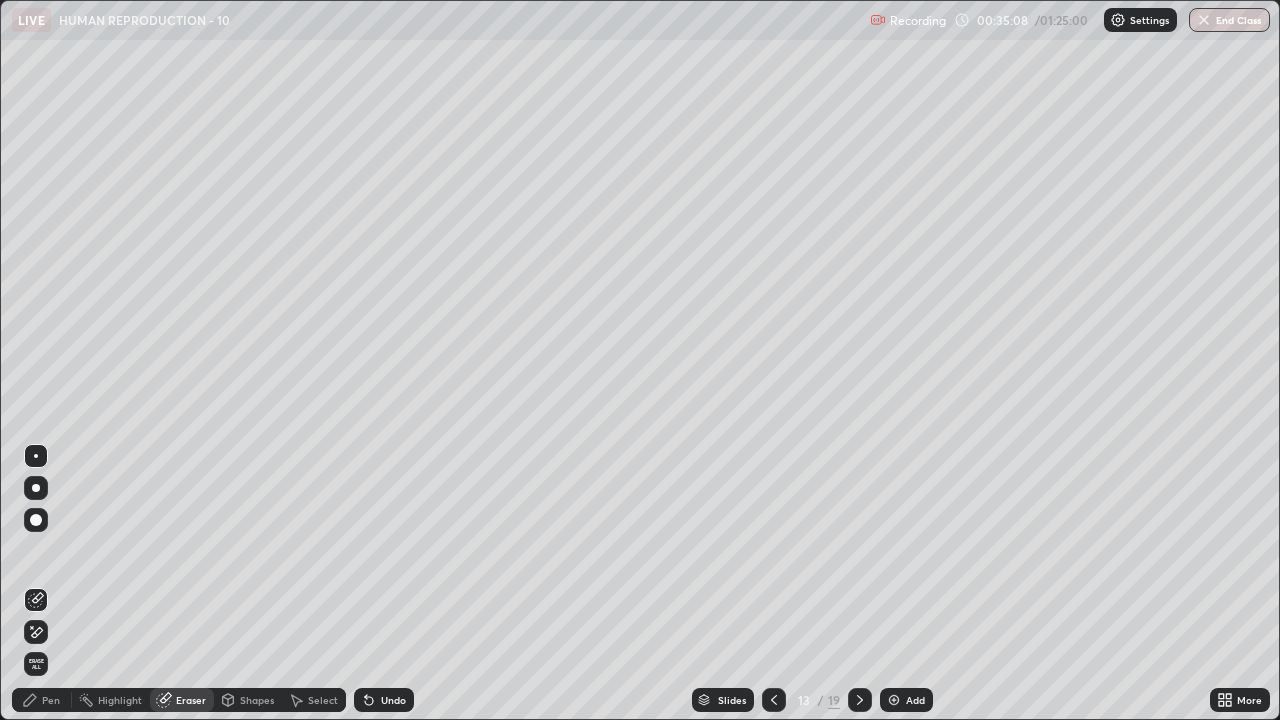 click 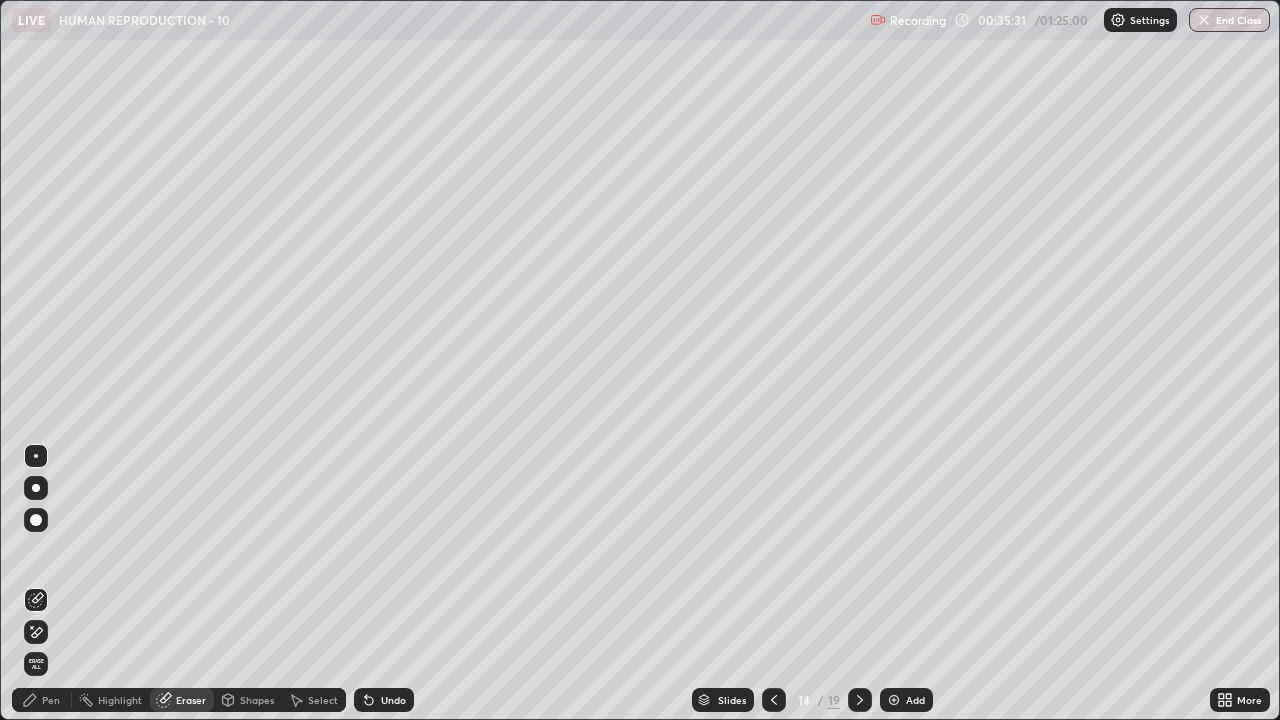 click 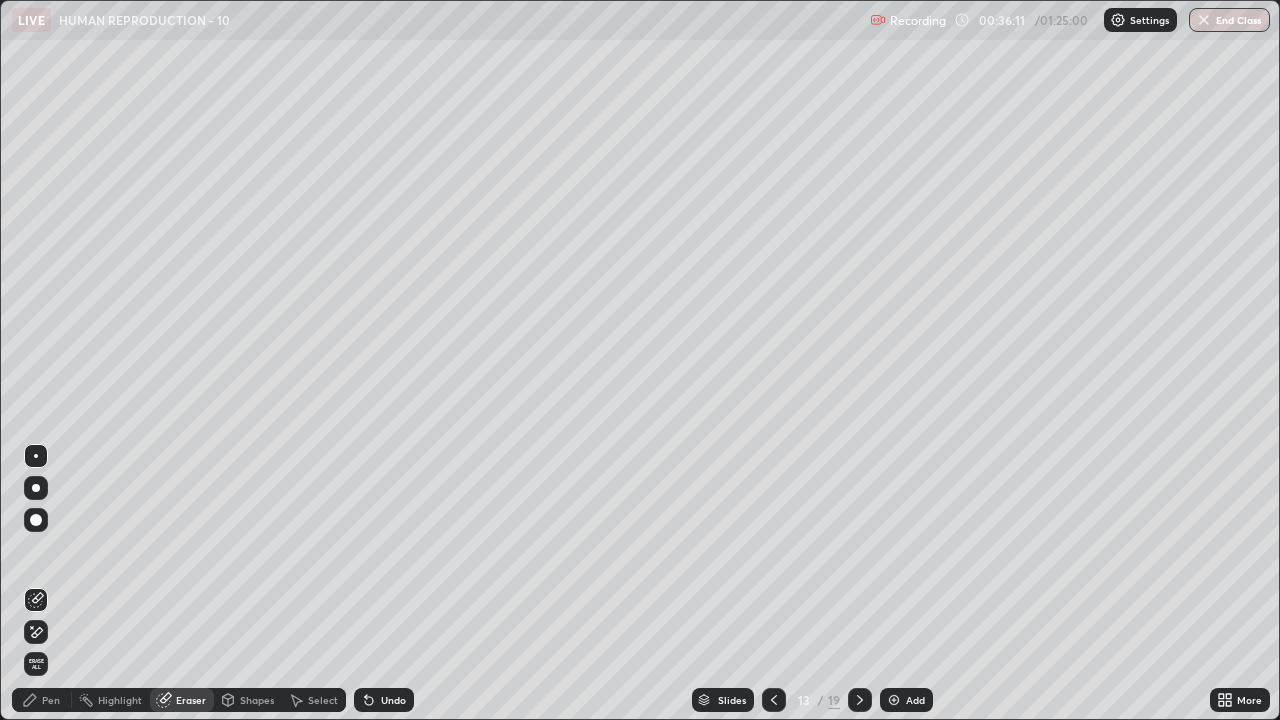 click on "Pen" at bounding box center [42, 700] 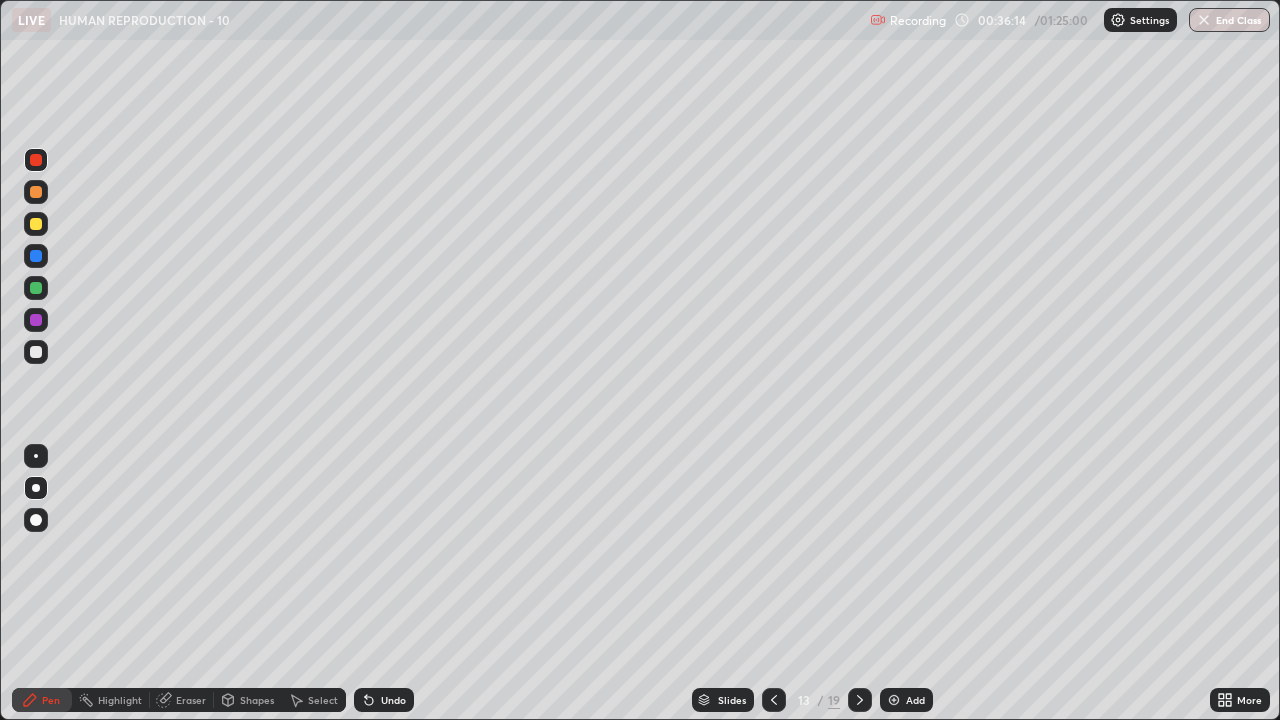 click at bounding box center (36, 320) 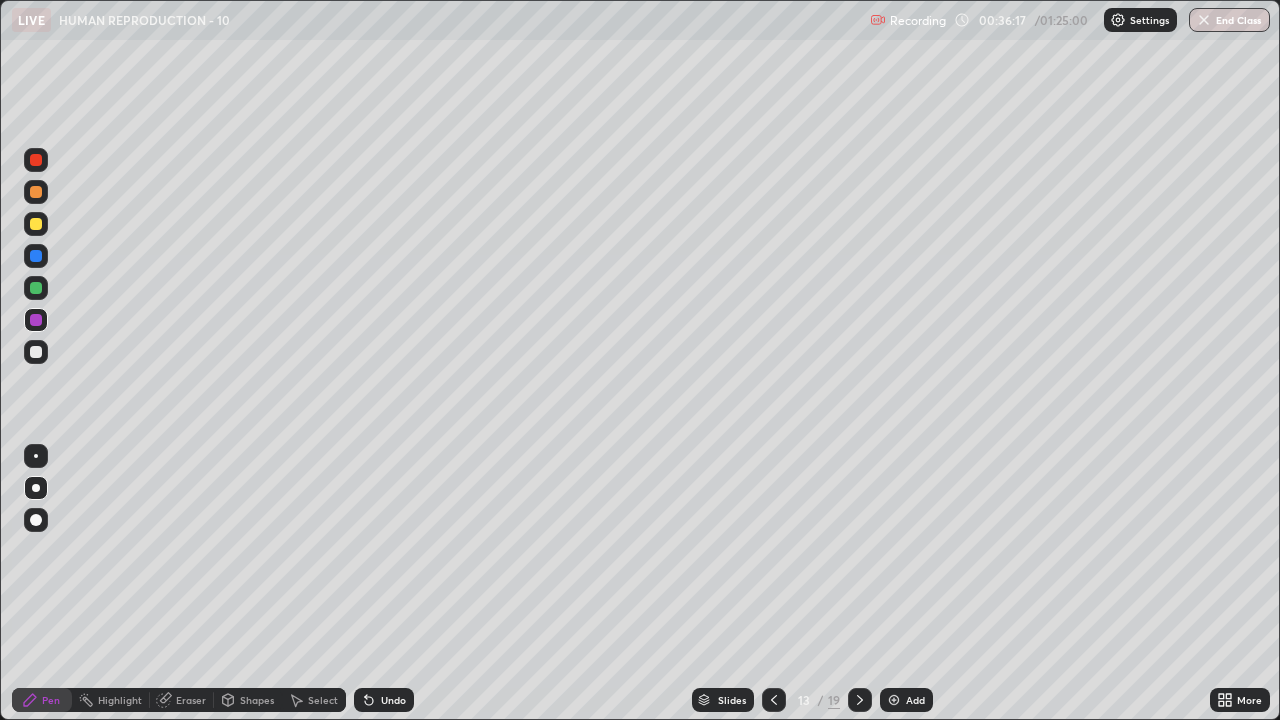 click at bounding box center [36, 288] 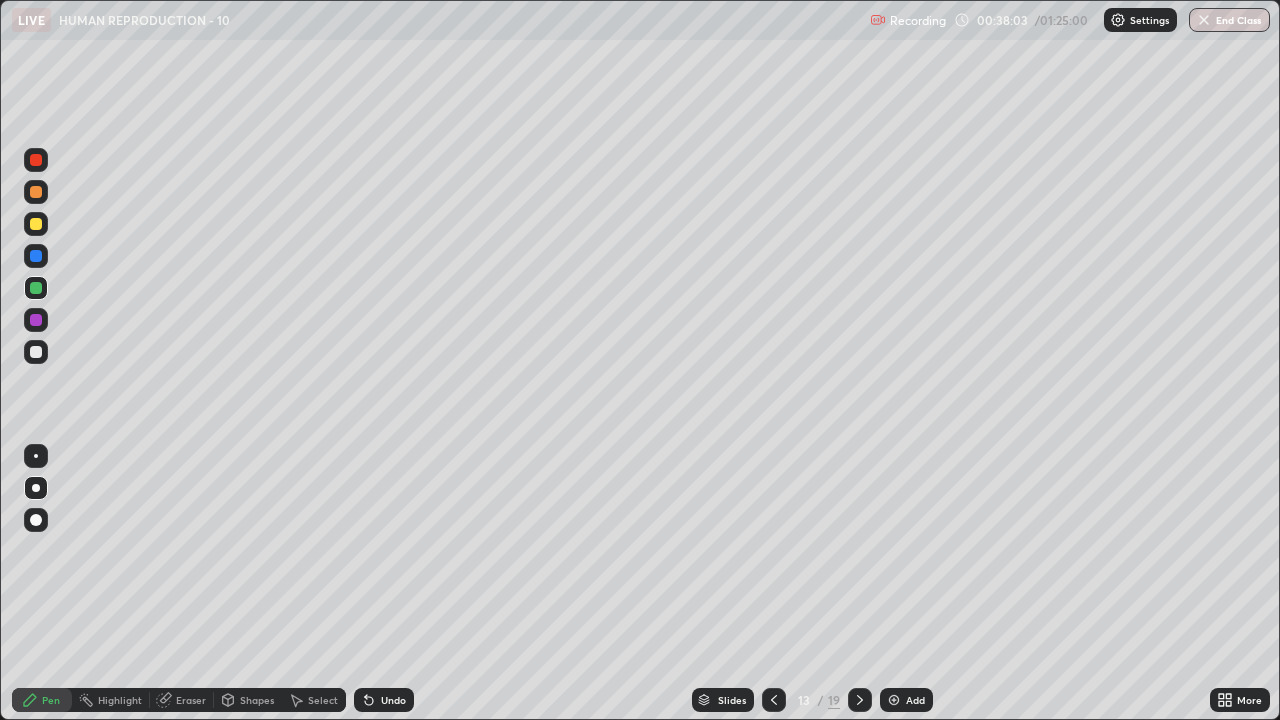click at bounding box center (36, 224) 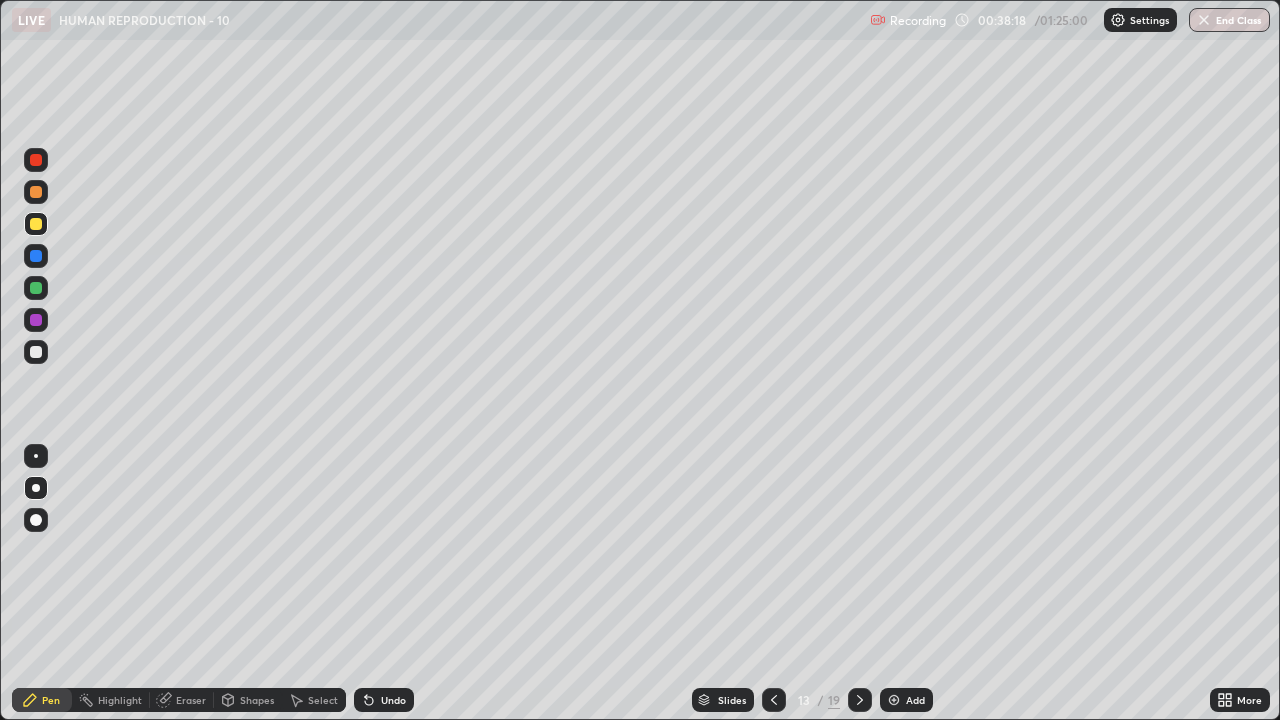 click at bounding box center (36, 456) 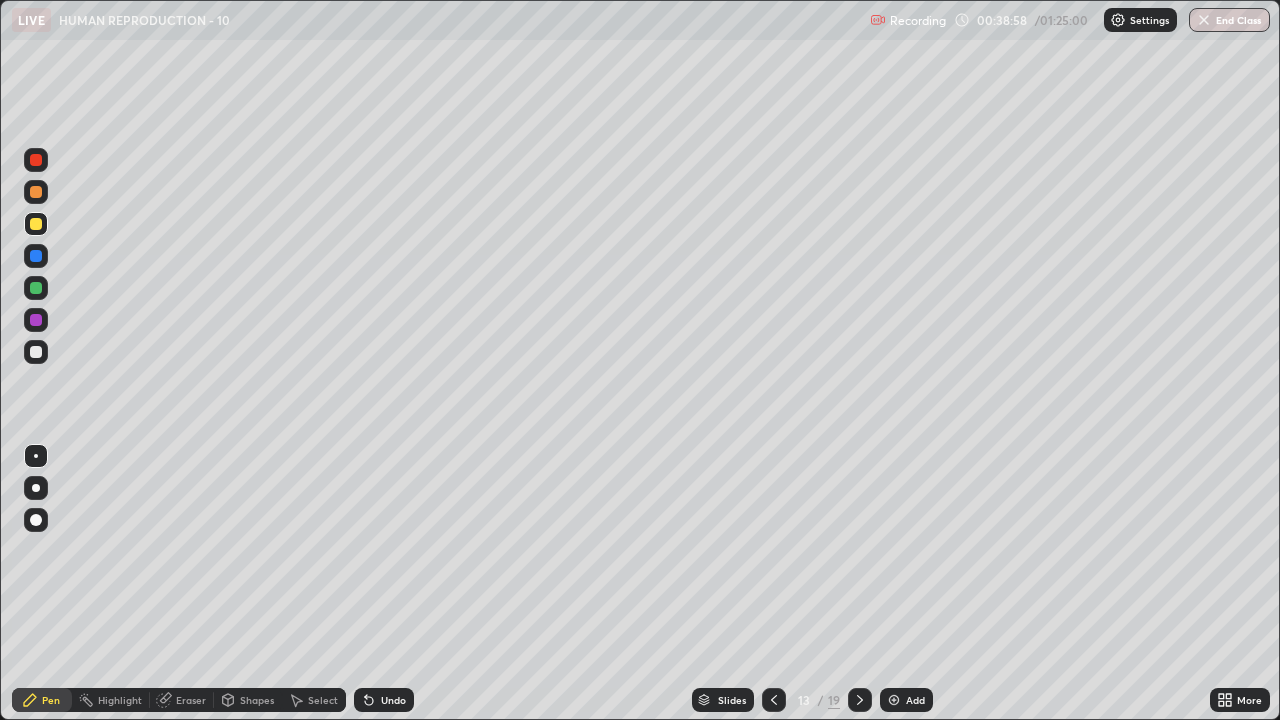 click at bounding box center [36, 288] 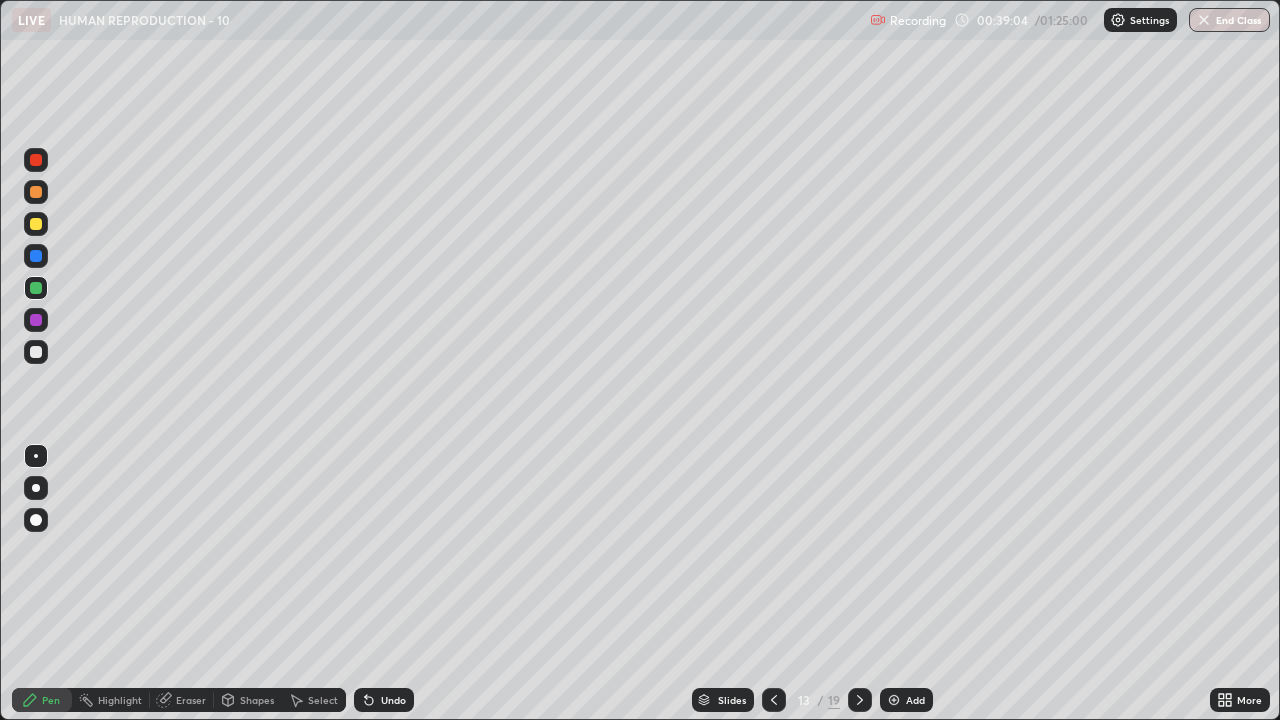 click at bounding box center [36, 352] 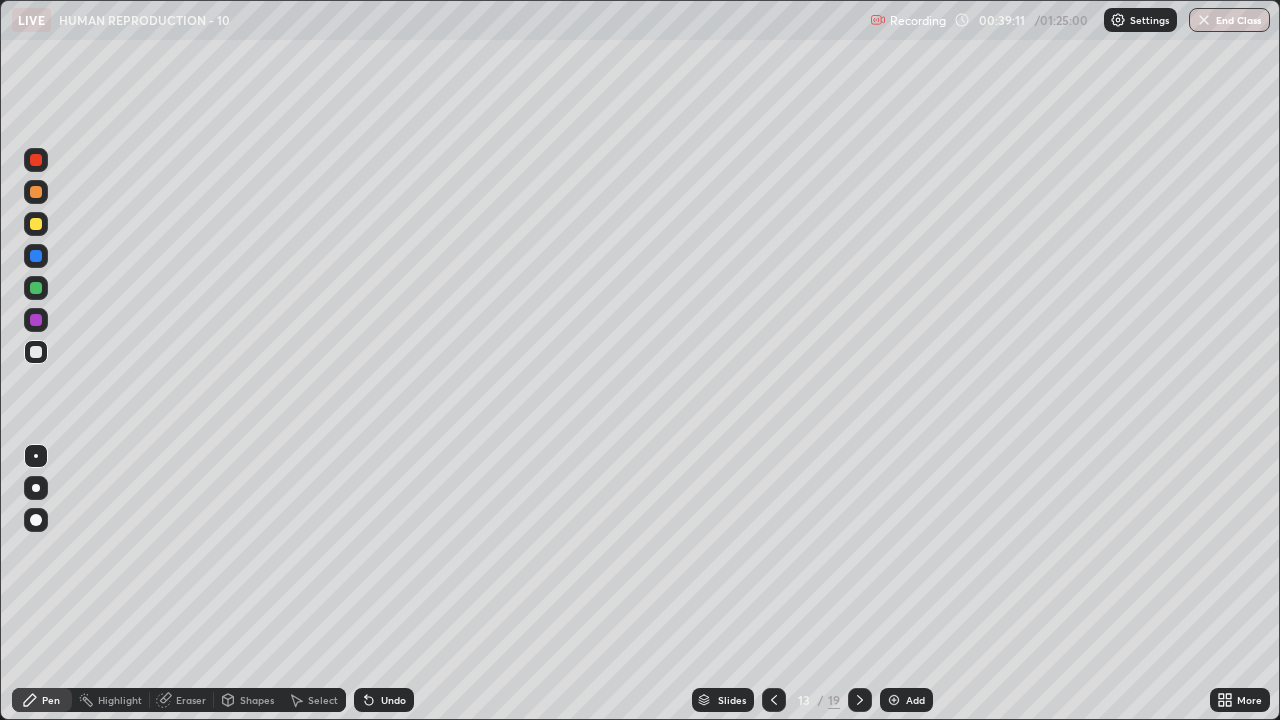 click at bounding box center [36, 320] 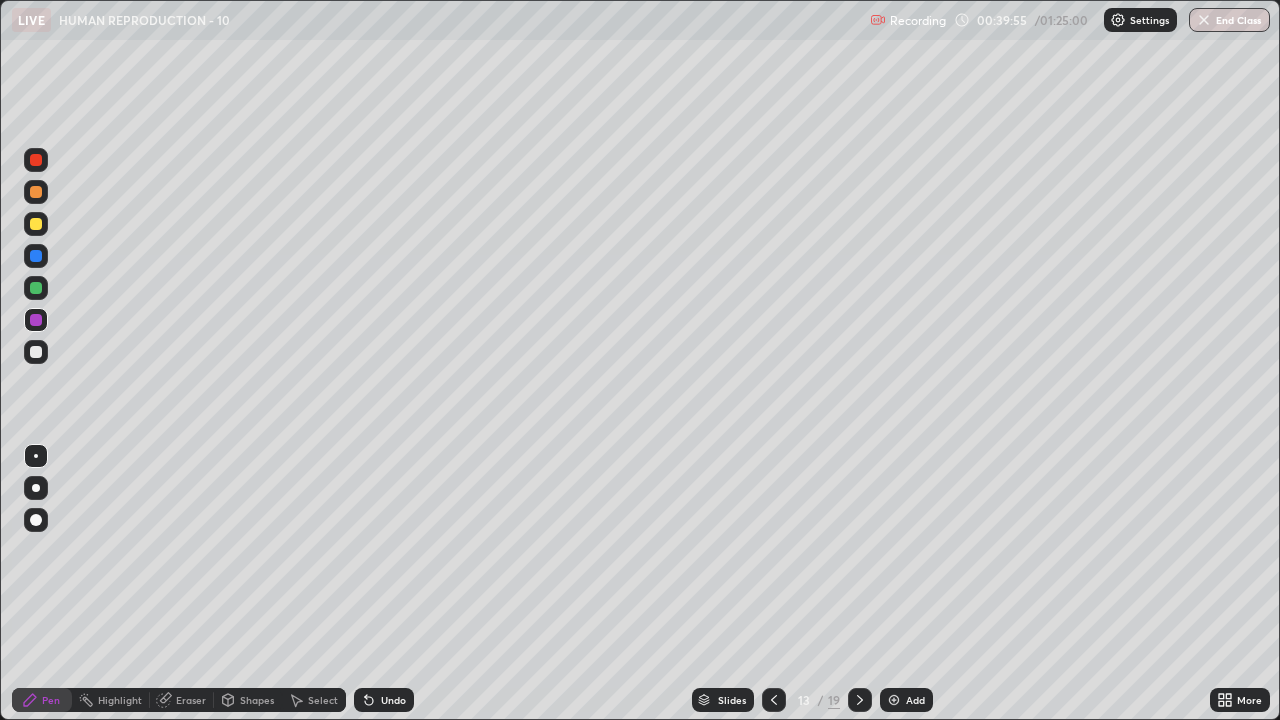 click 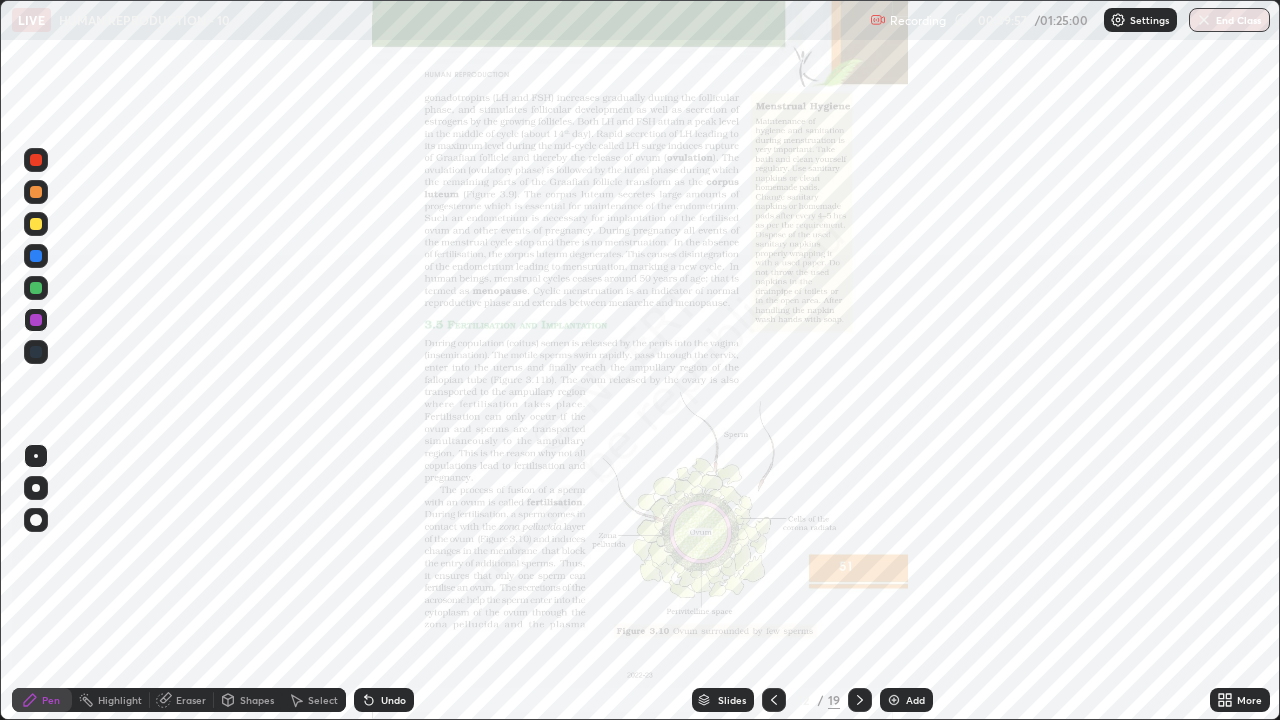 click on "More" at bounding box center (1249, 700) 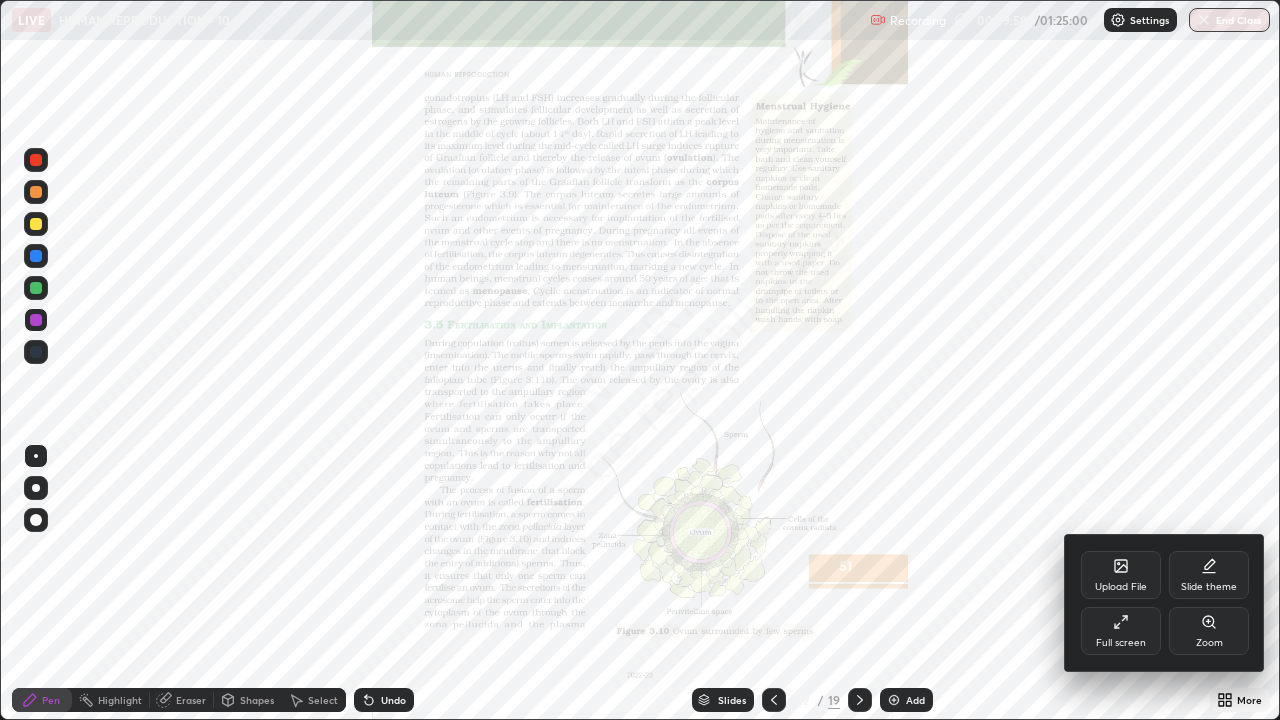 click 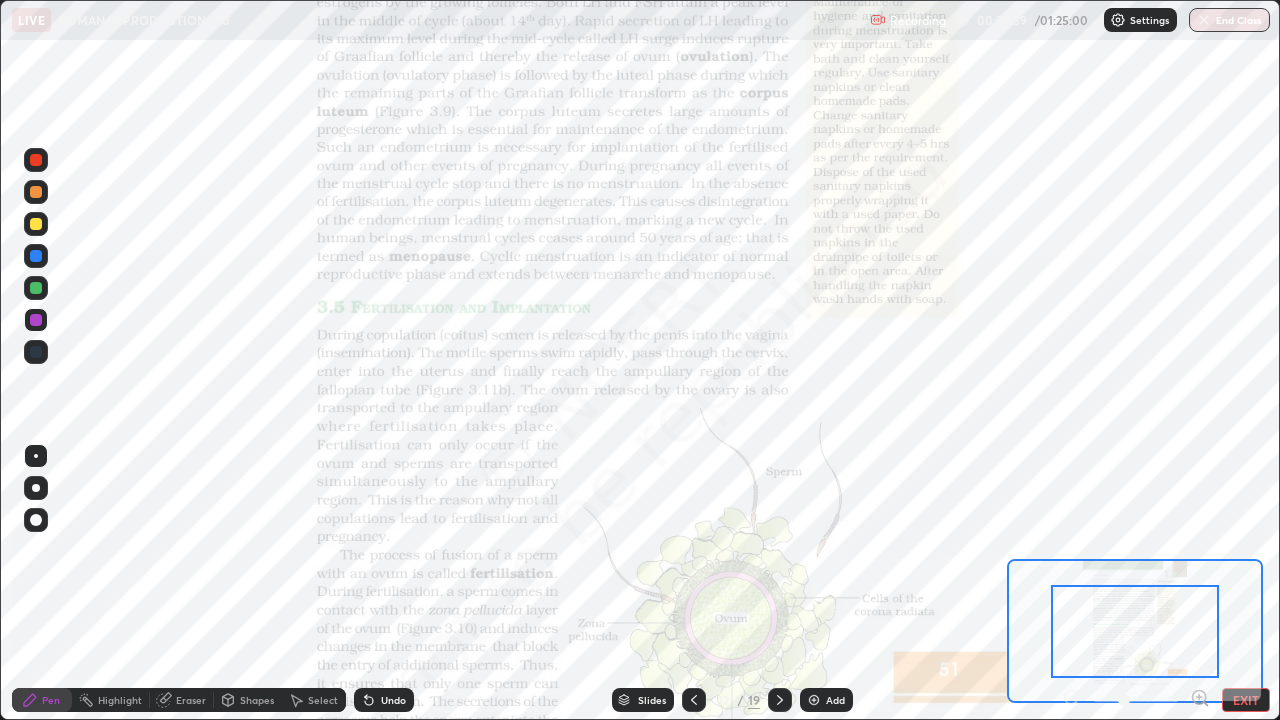click 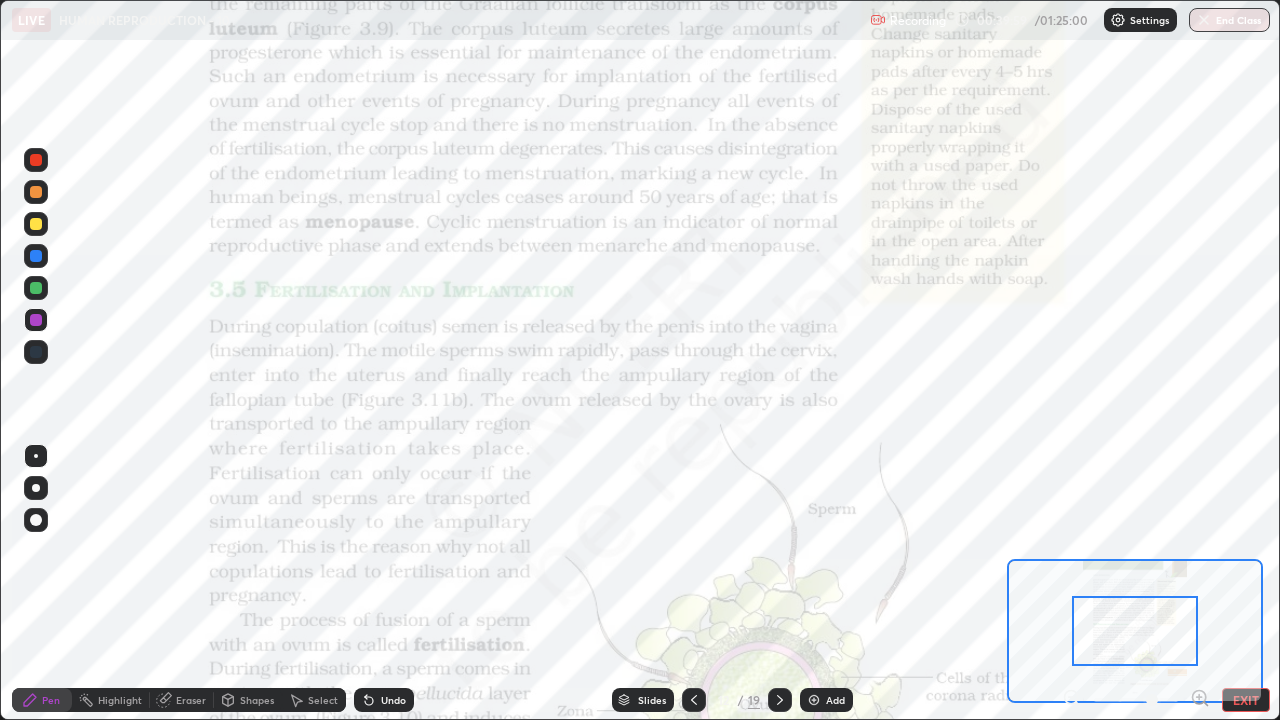 click 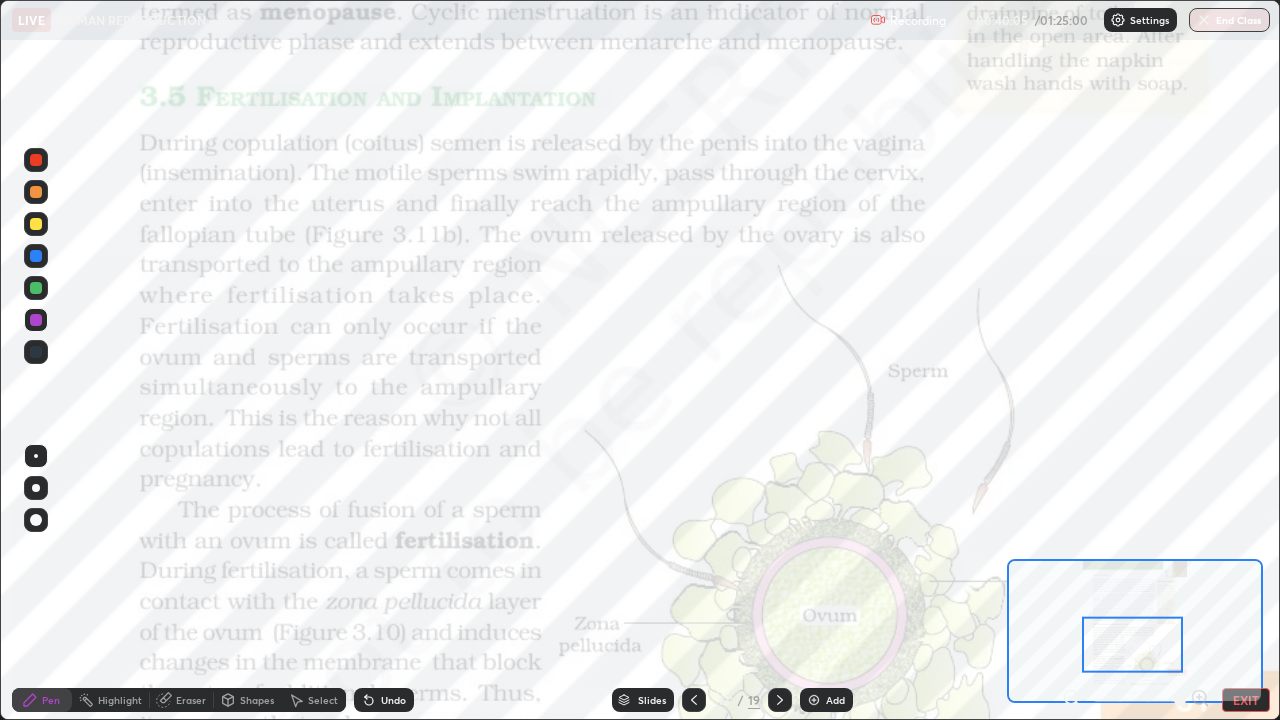 click at bounding box center (36, 288) 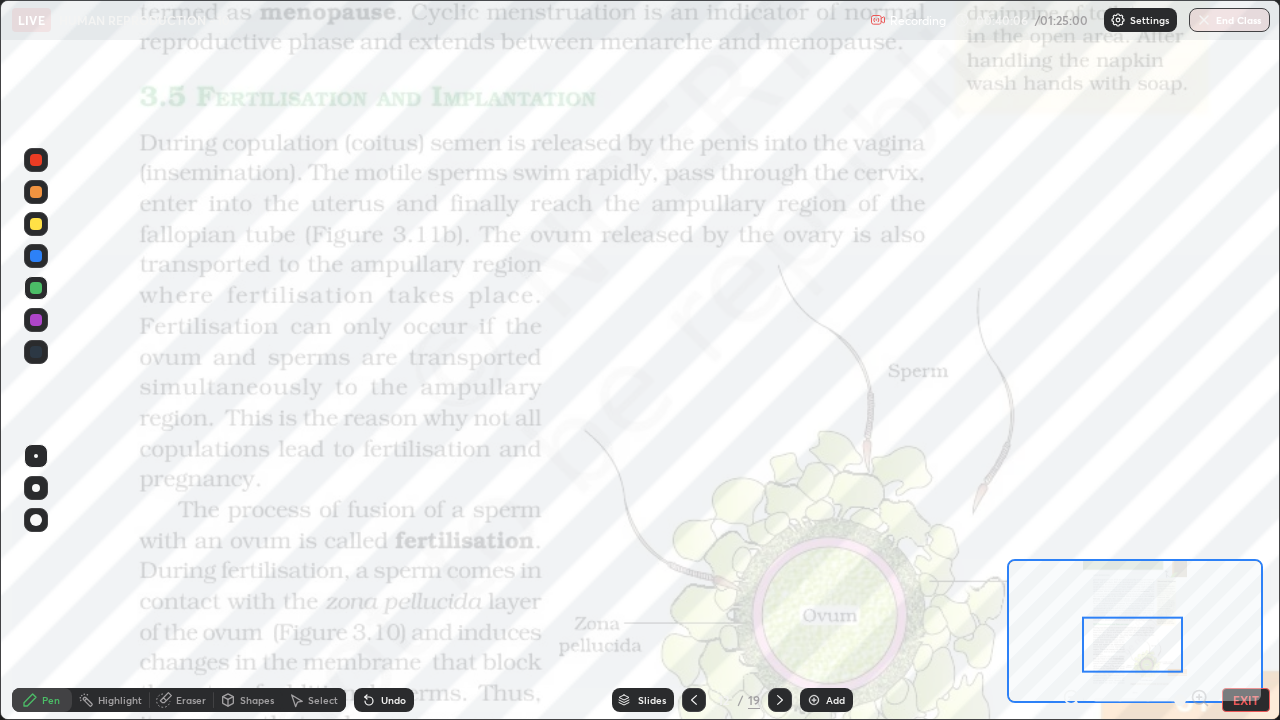 click at bounding box center (36, 456) 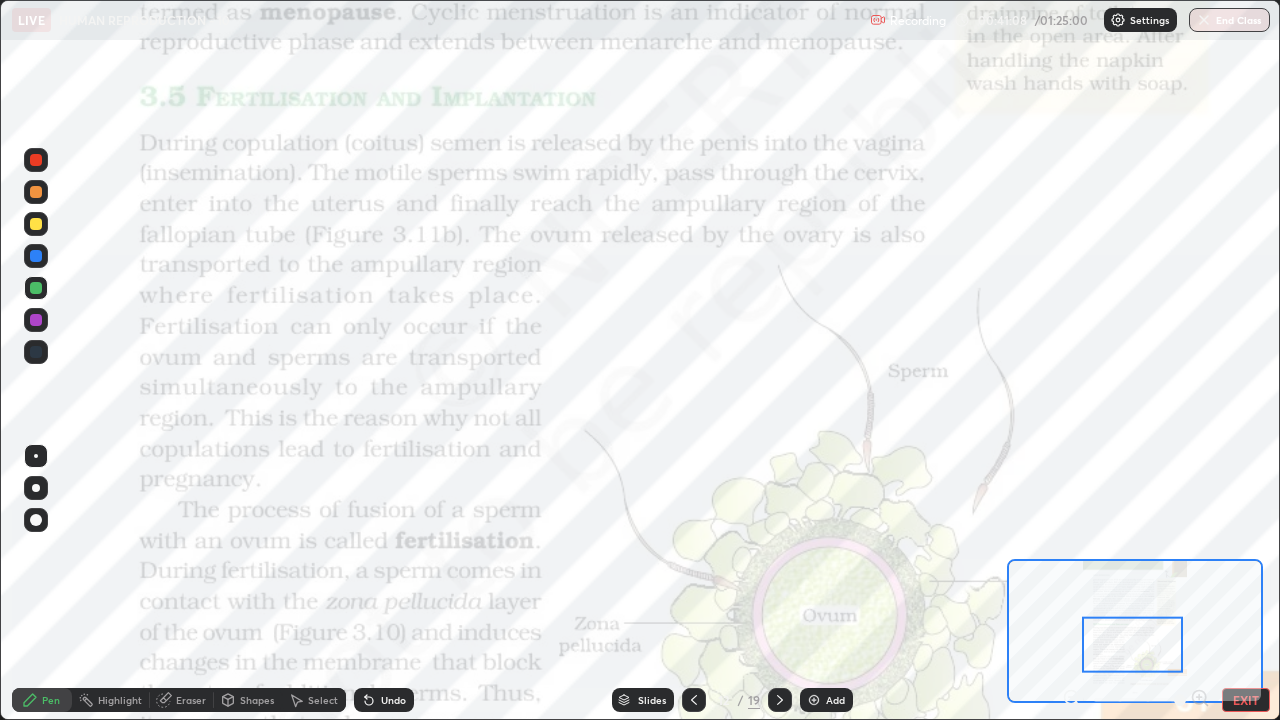 click at bounding box center [36, 320] 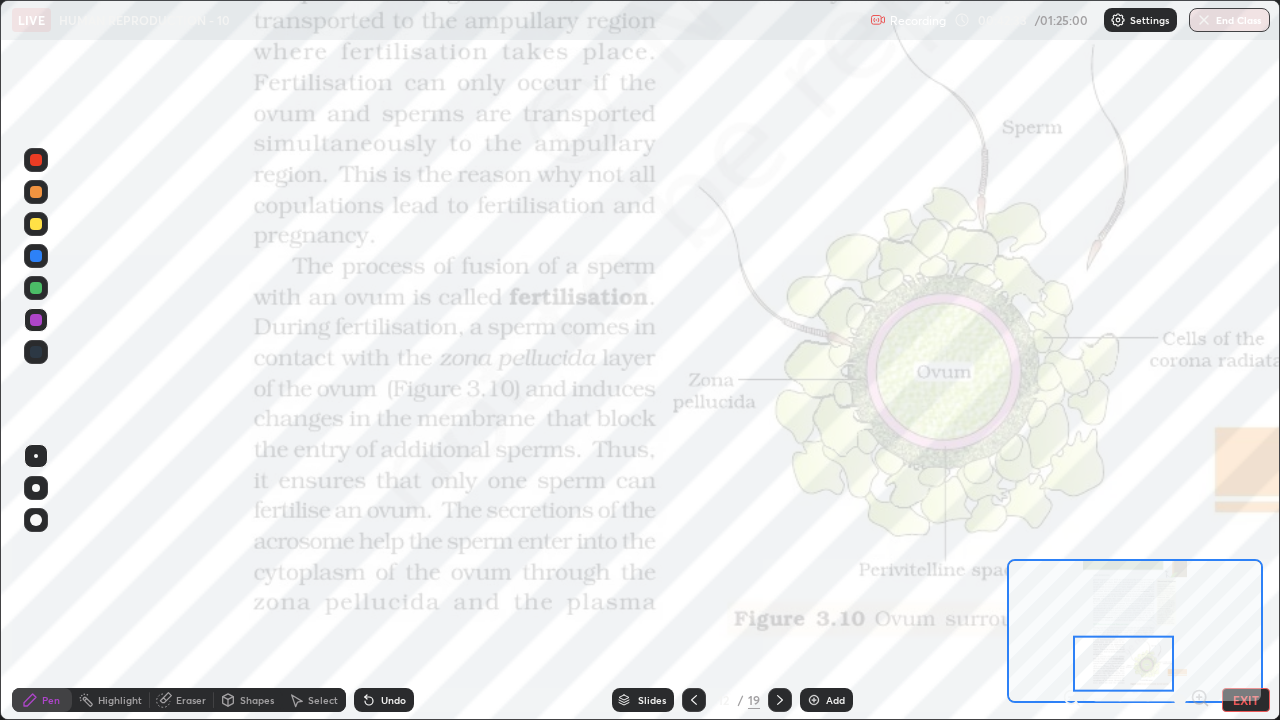 click at bounding box center (36, 288) 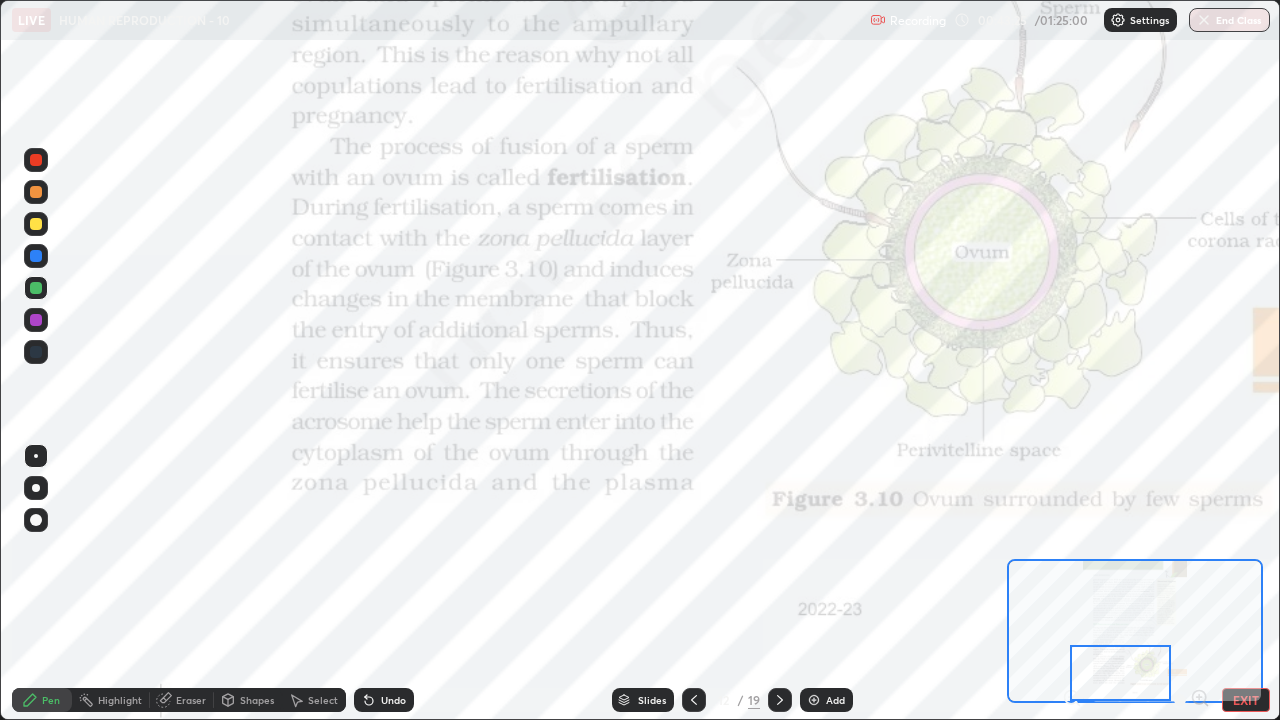 click 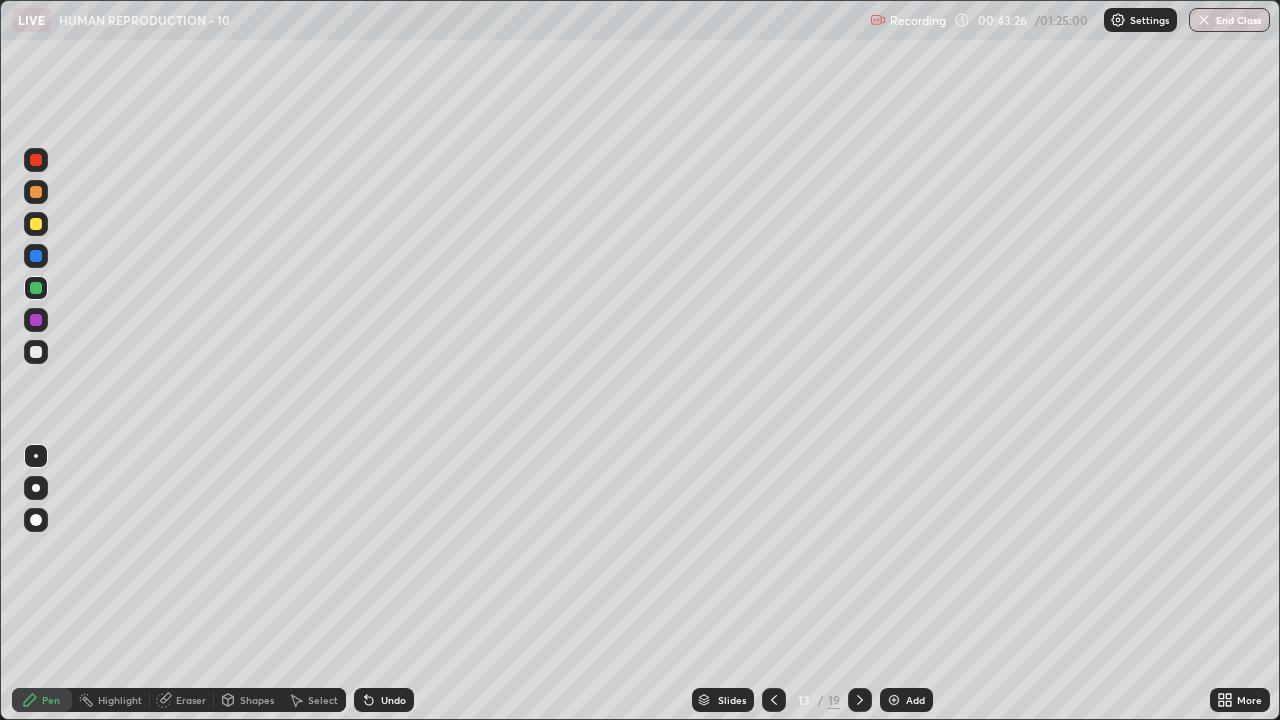 click 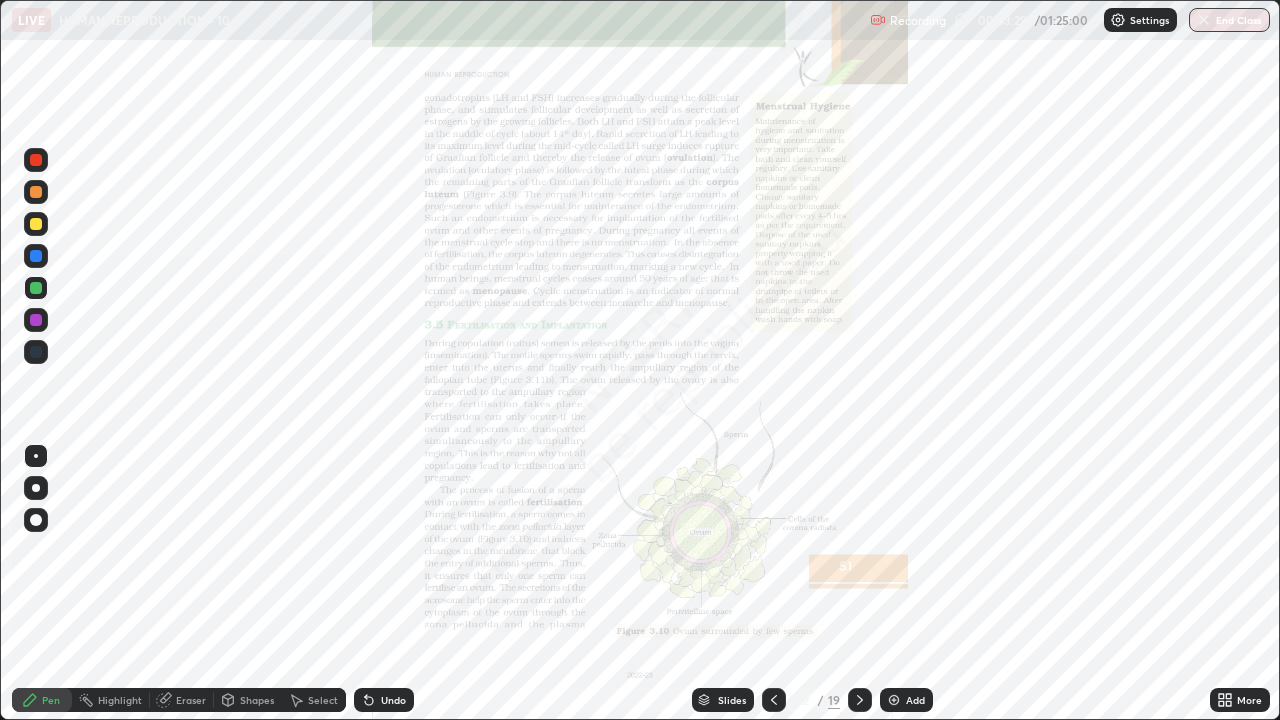 click 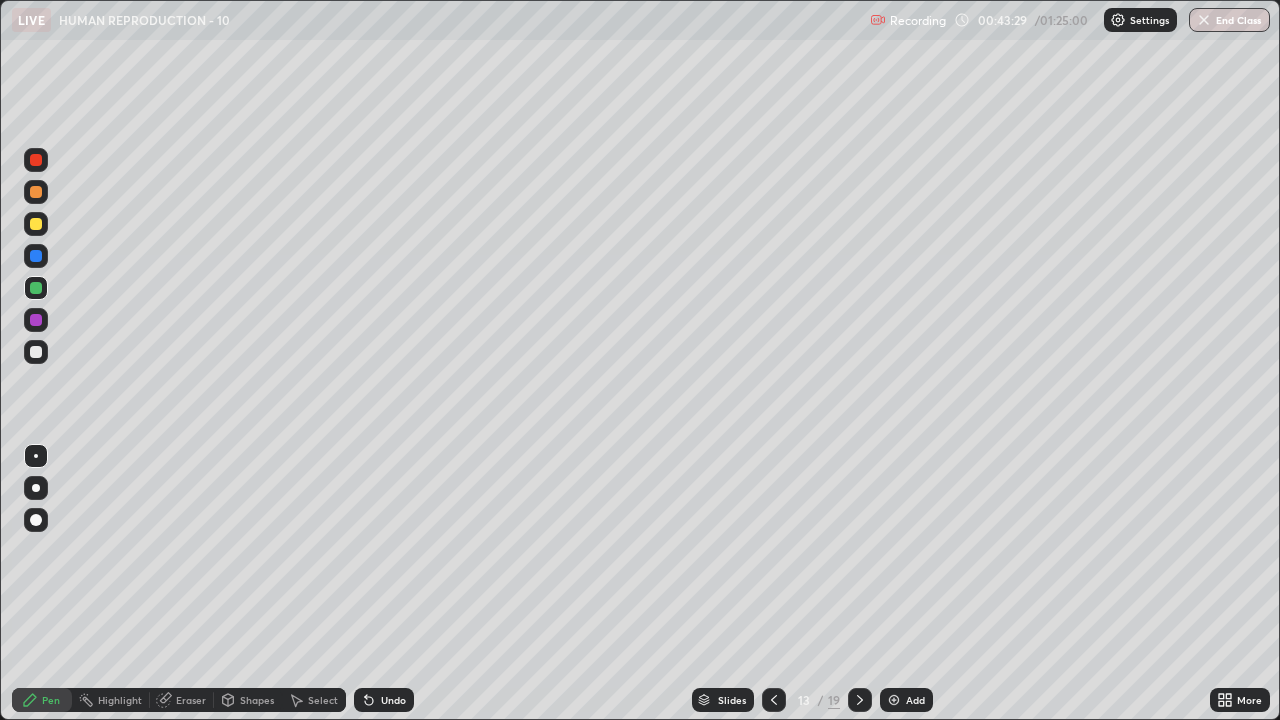 click 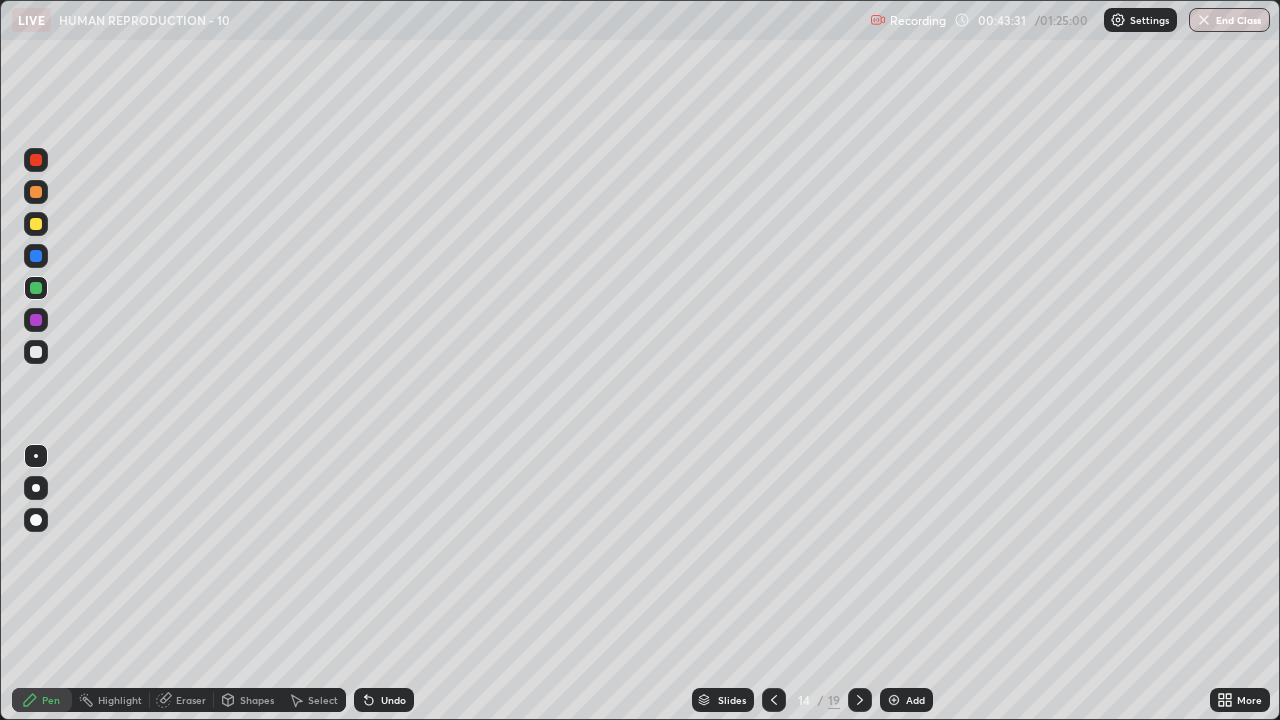 click 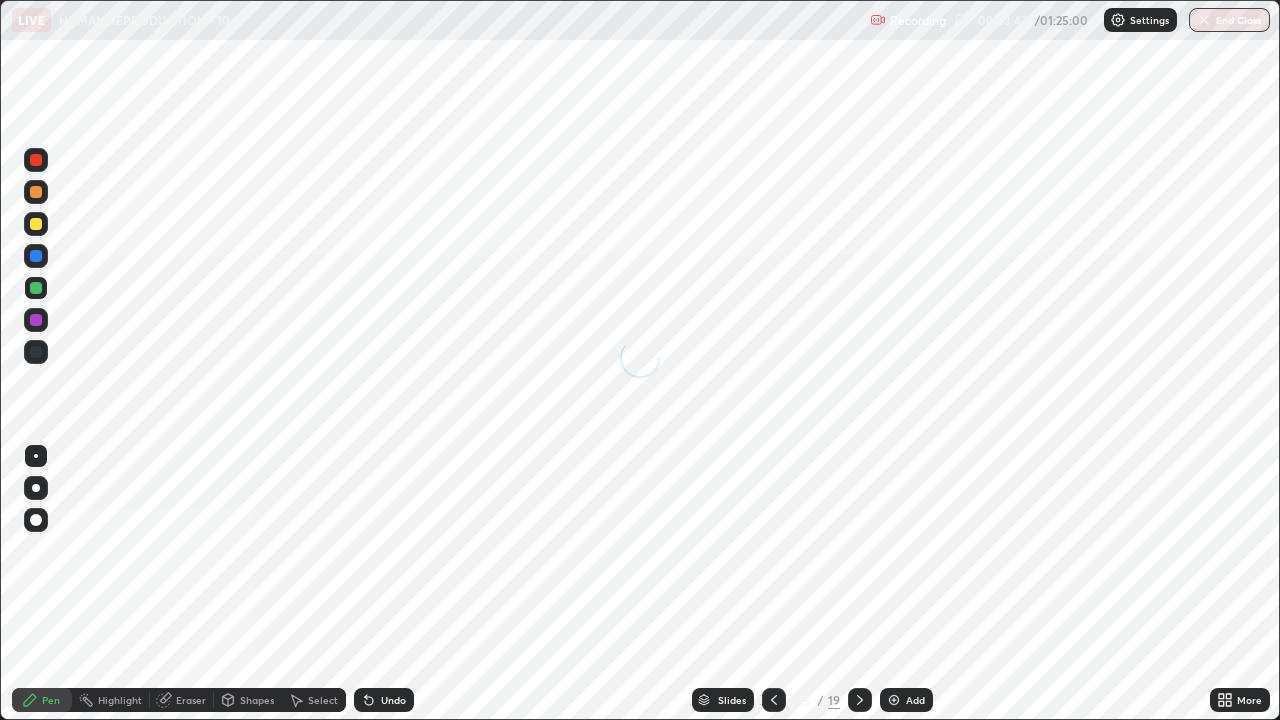 click 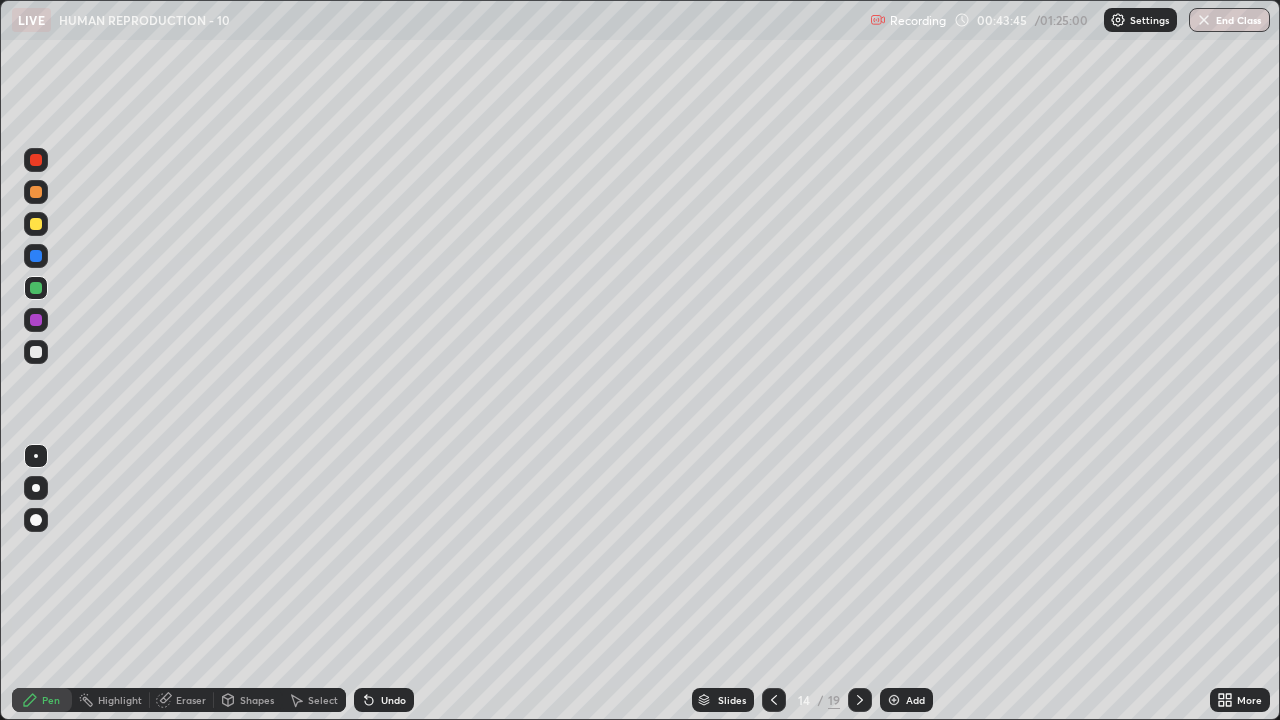 click 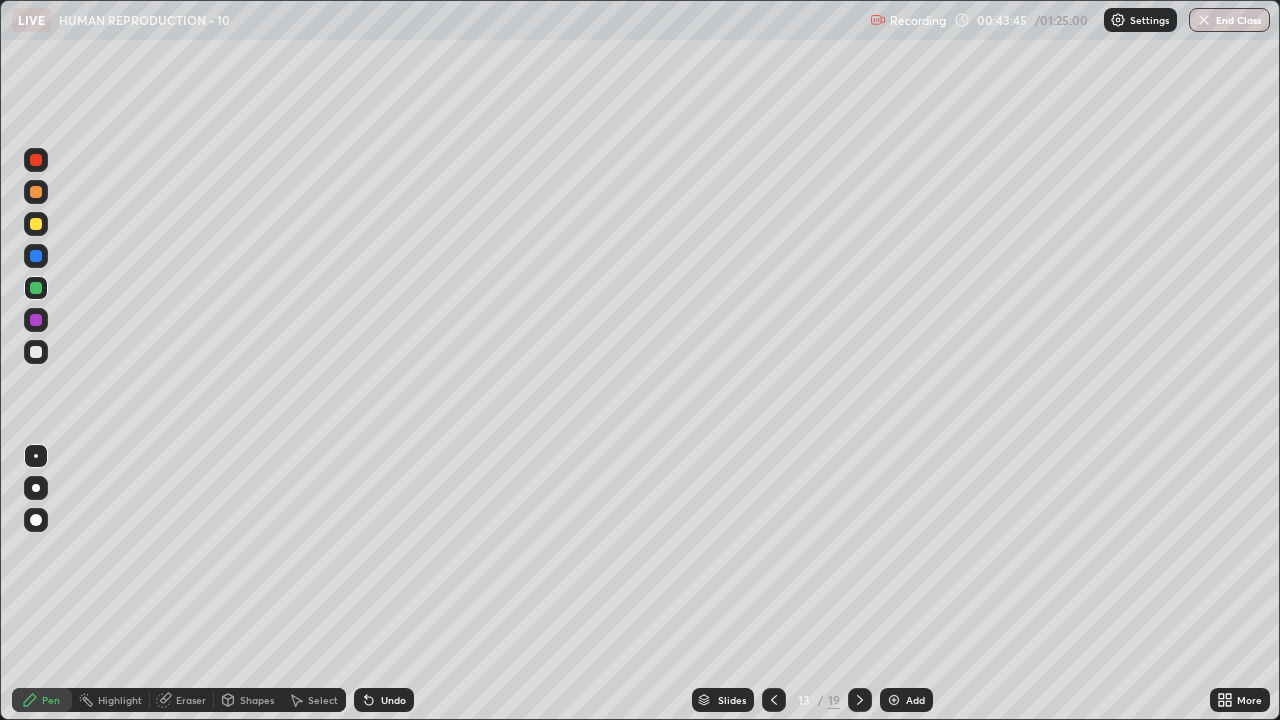 click 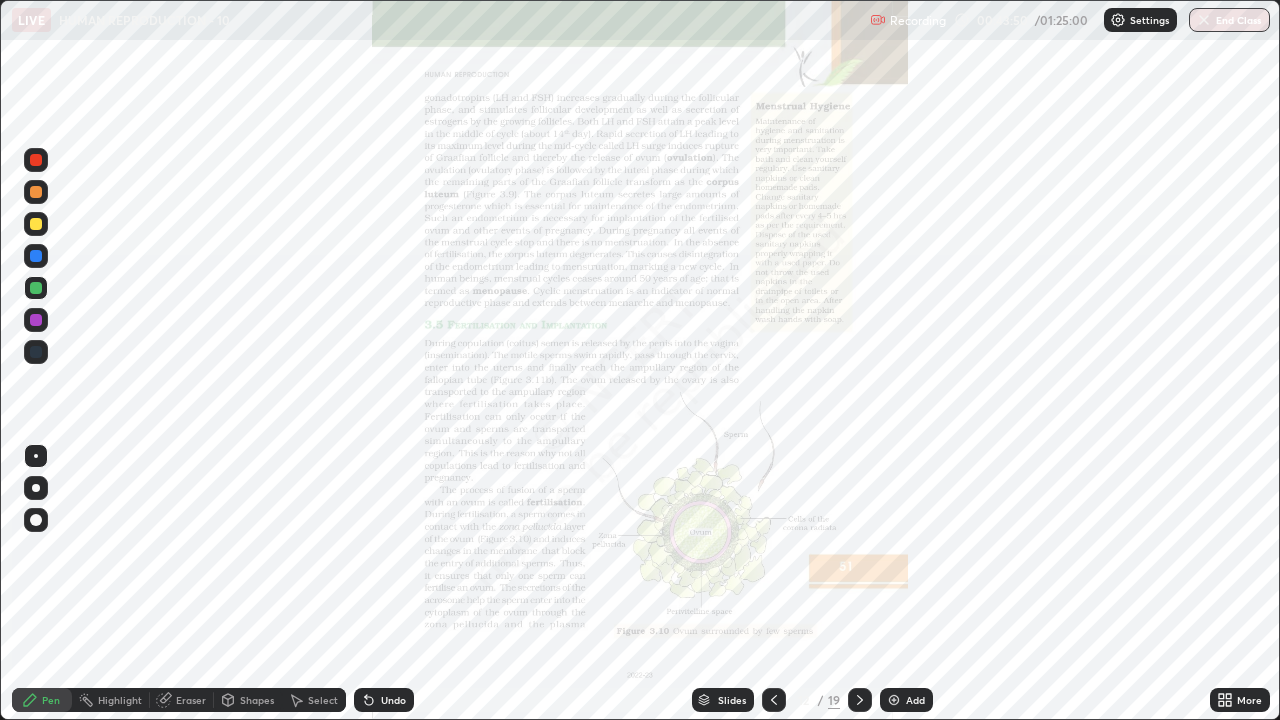 click 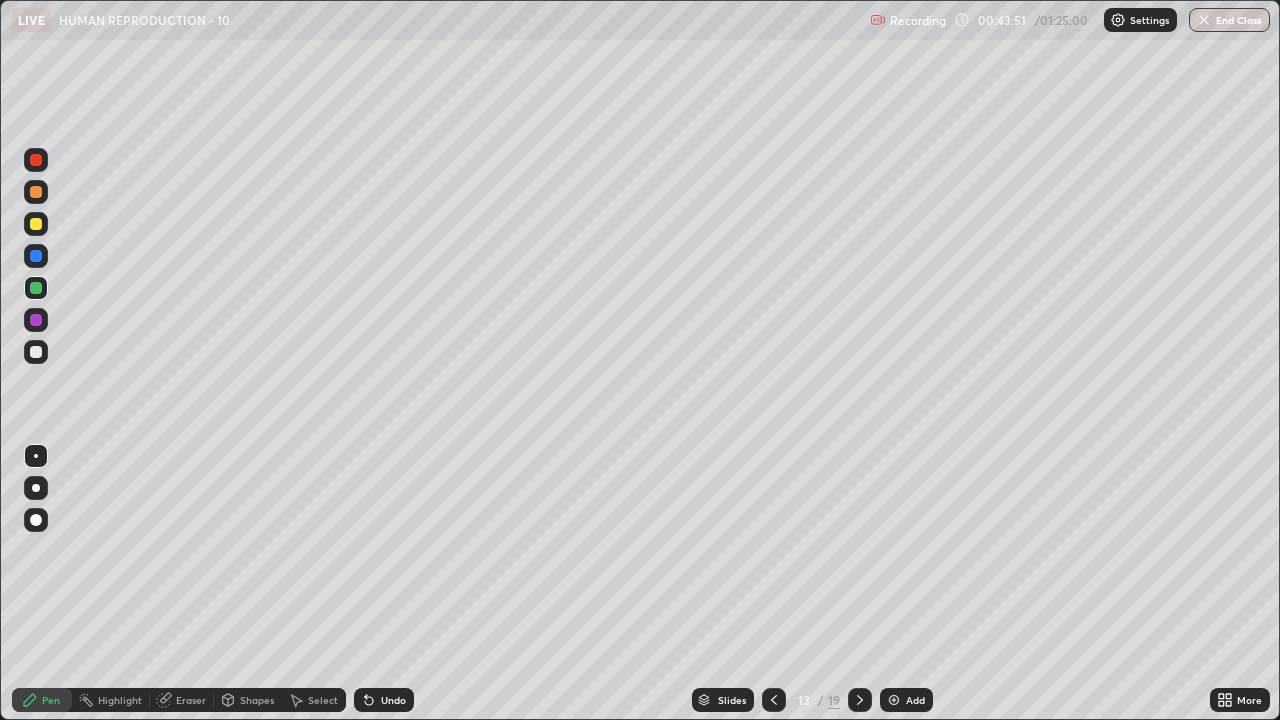 click 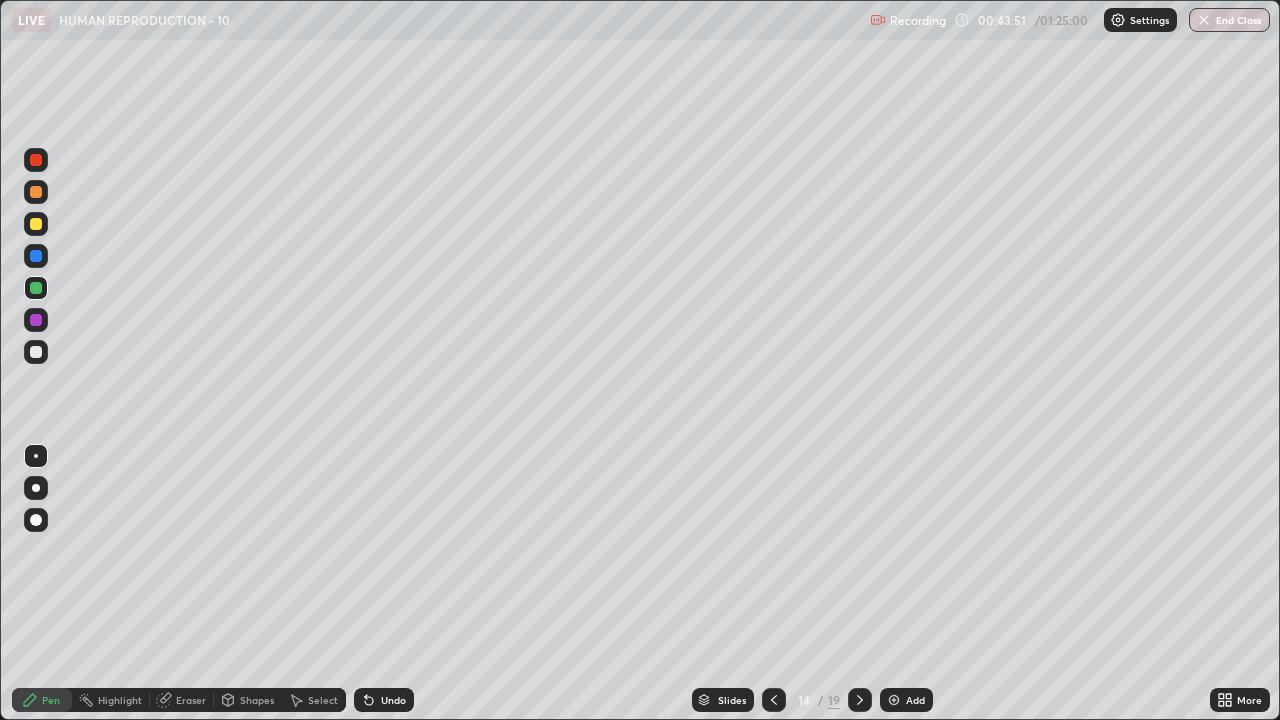 click 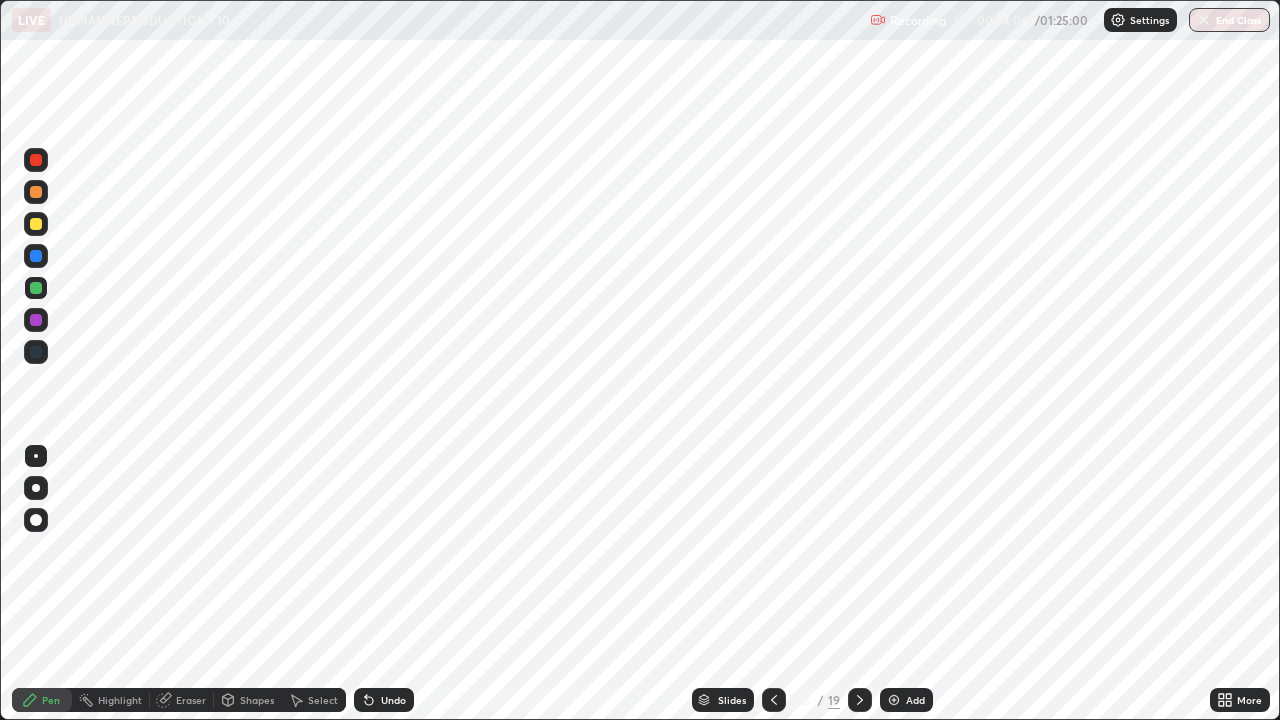 click on "More" at bounding box center [1249, 700] 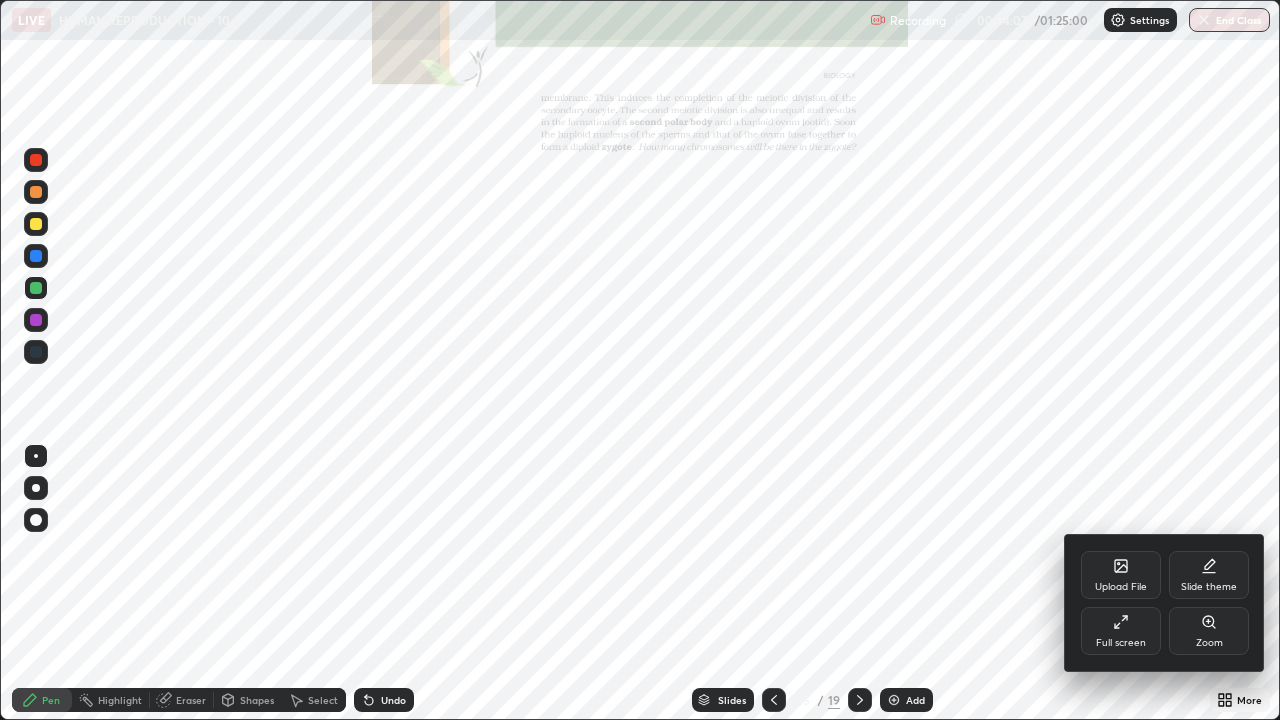 click 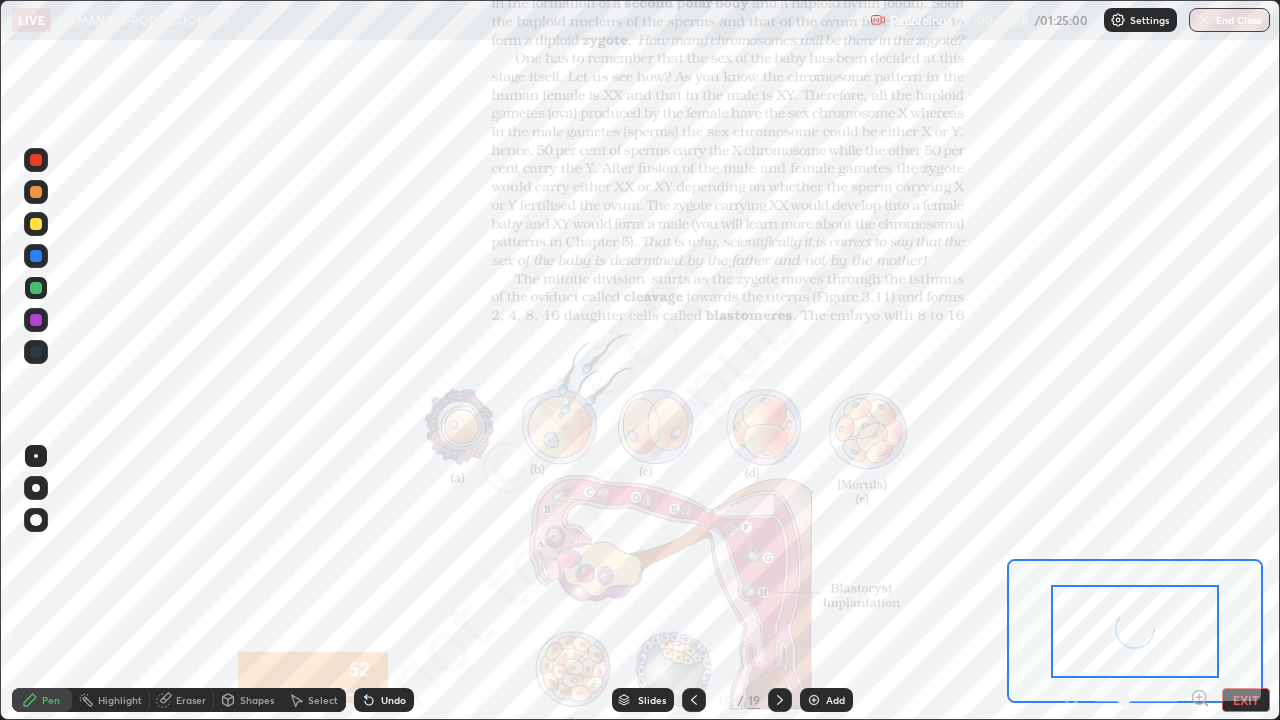 click 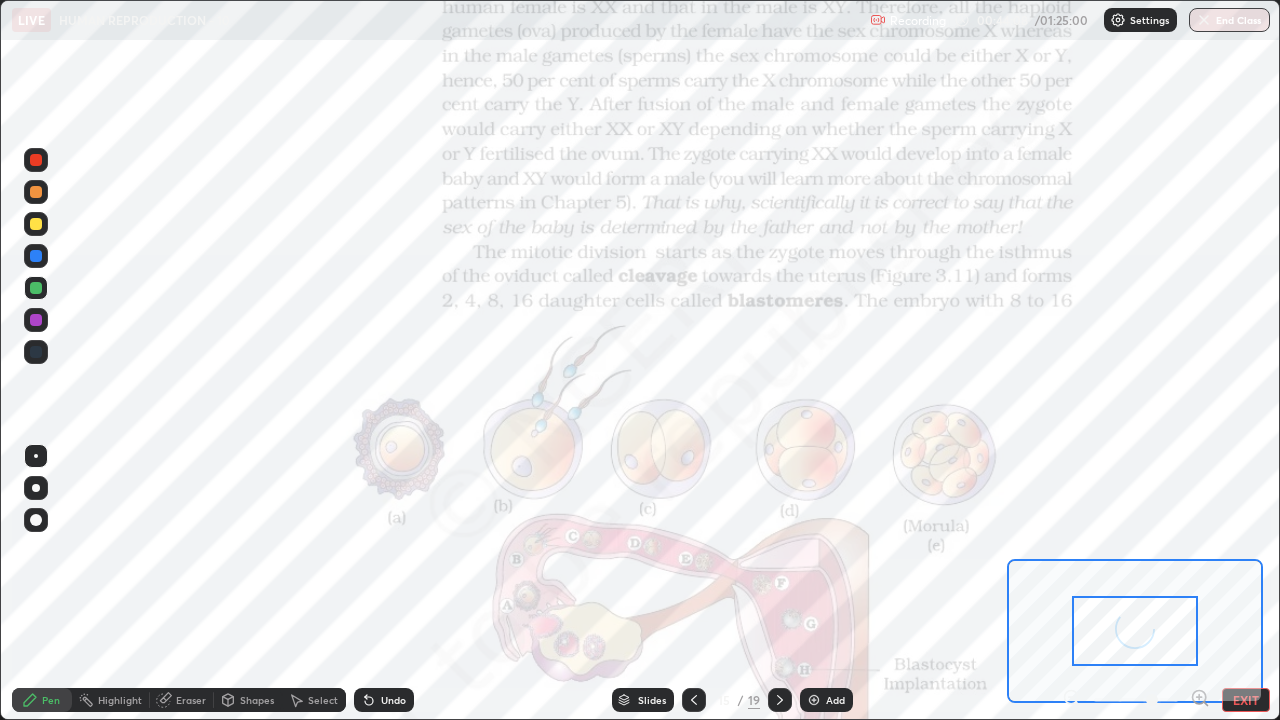 click 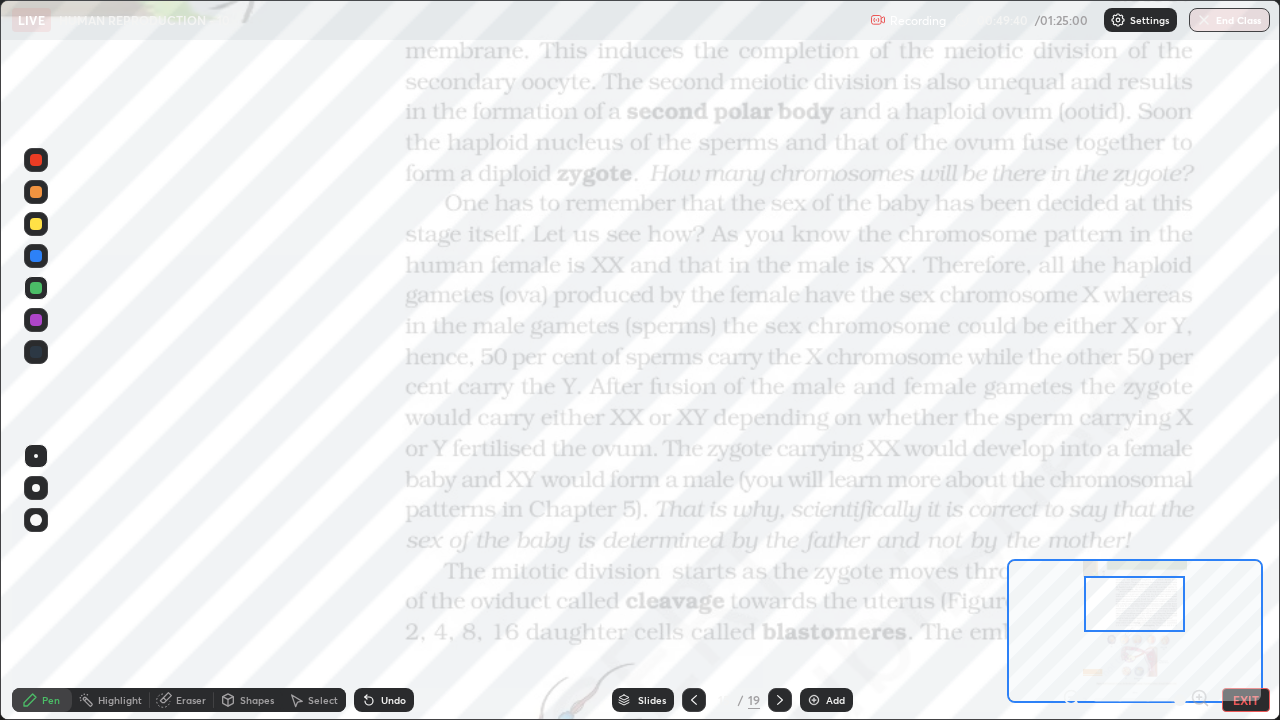 click at bounding box center [36, 192] 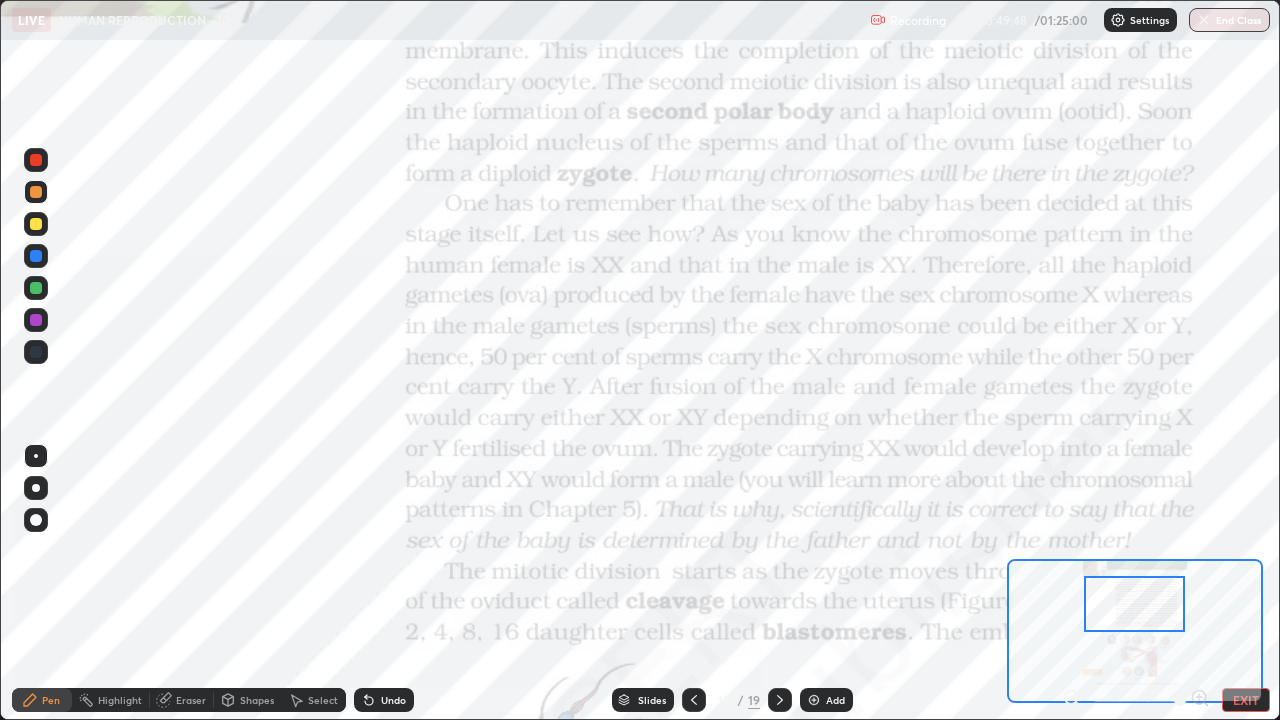 click at bounding box center (36, 256) 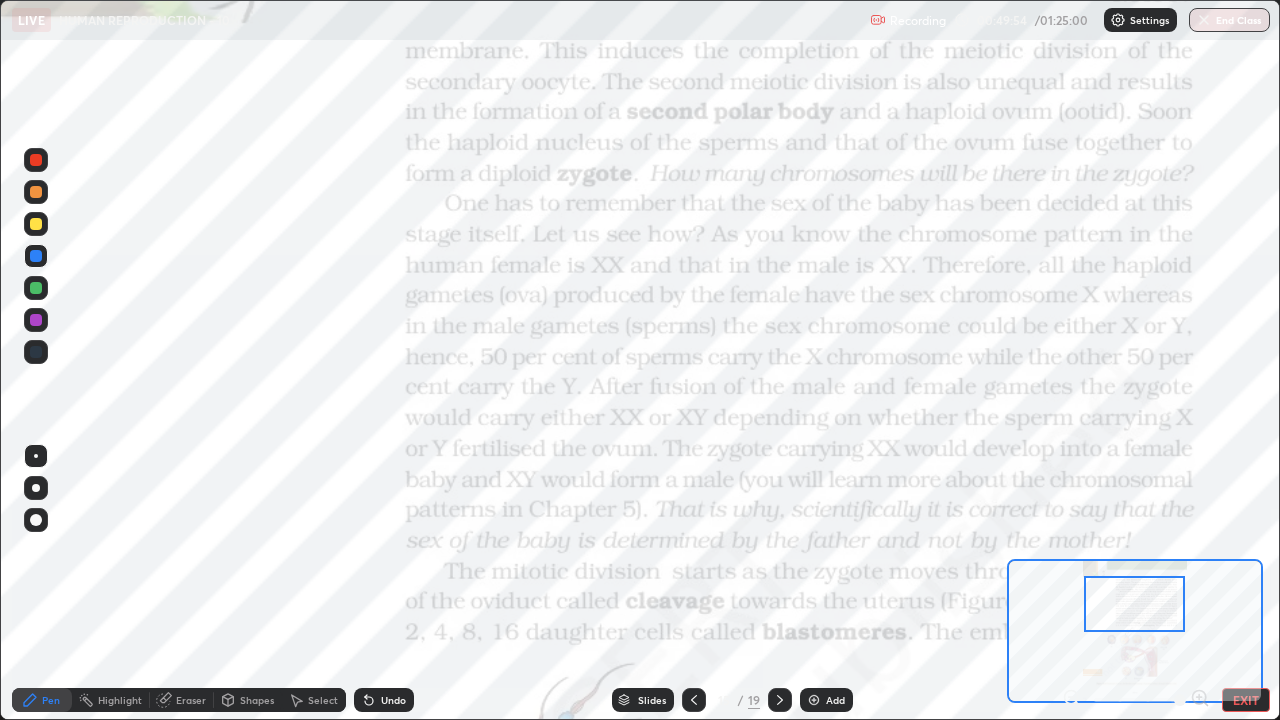 click at bounding box center [36, 192] 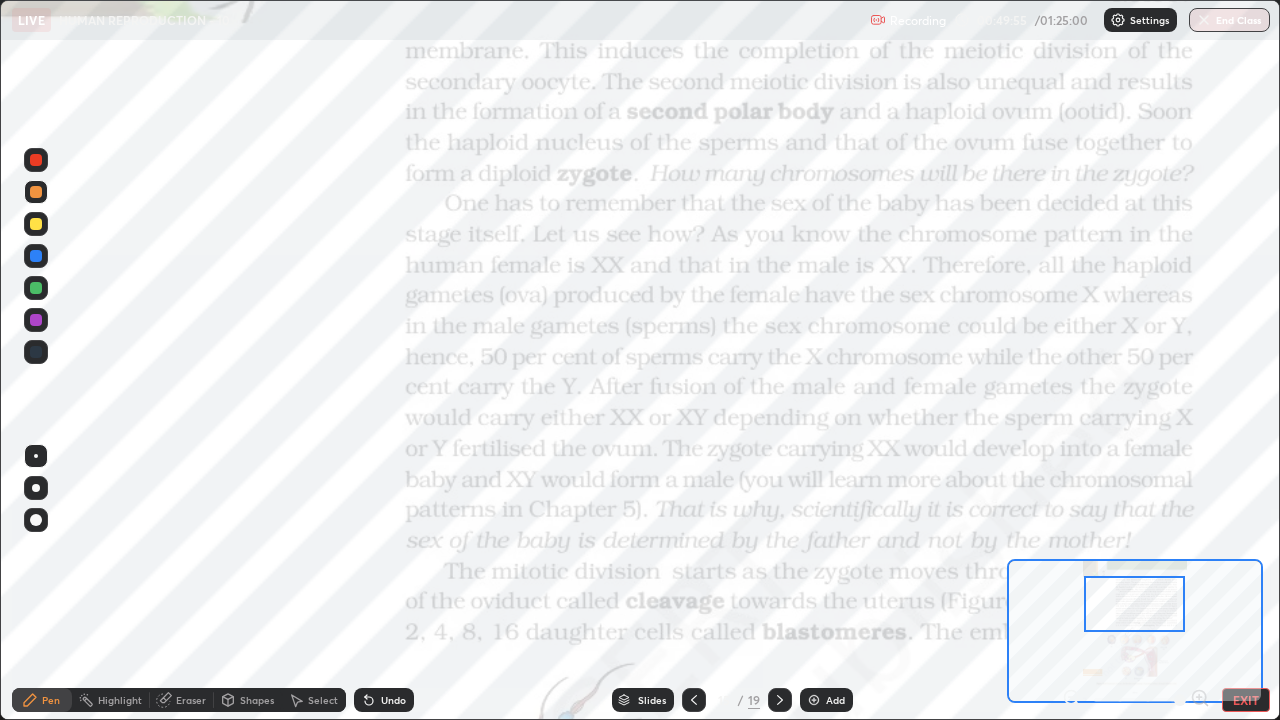 click at bounding box center [36, 456] 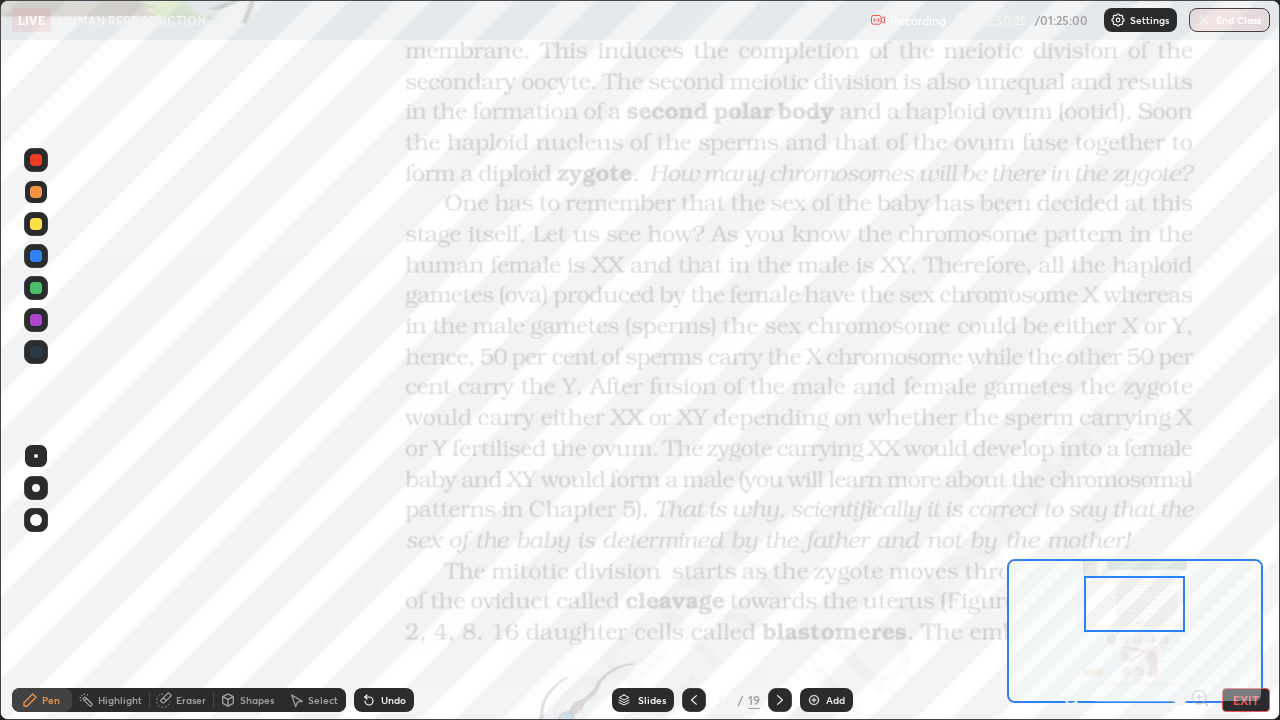 click at bounding box center (36, 256) 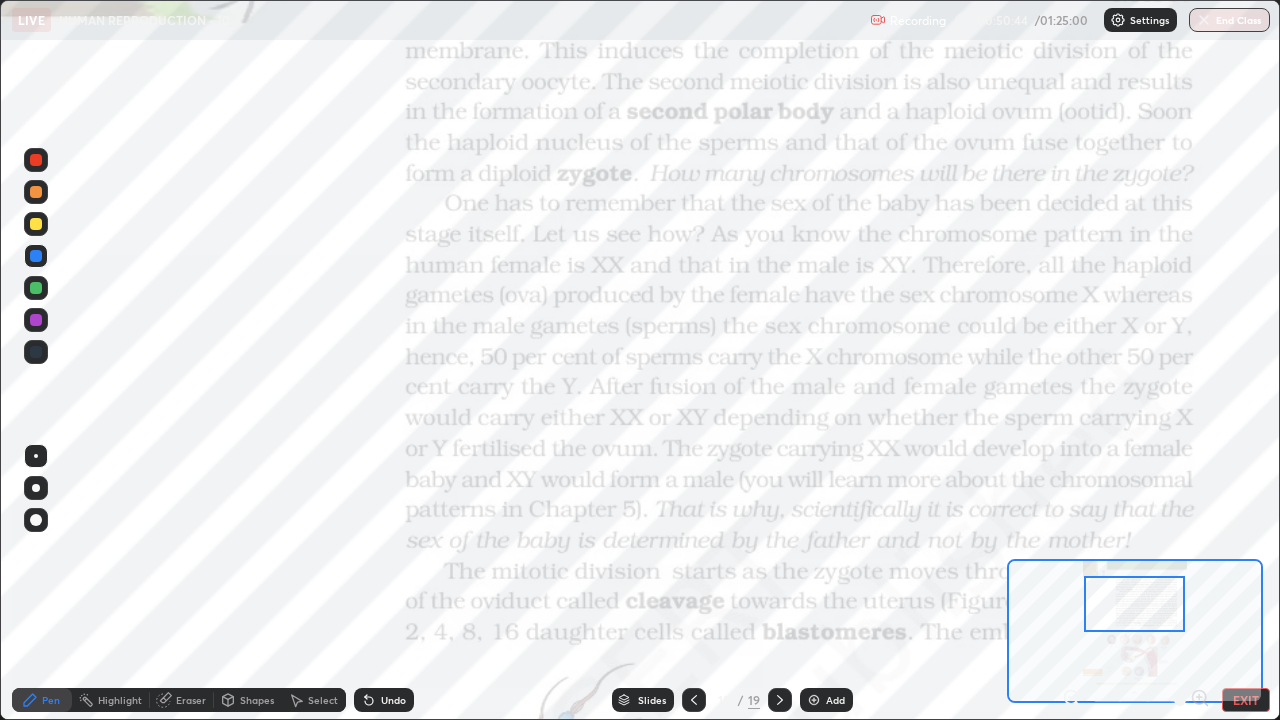click at bounding box center [36, 224] 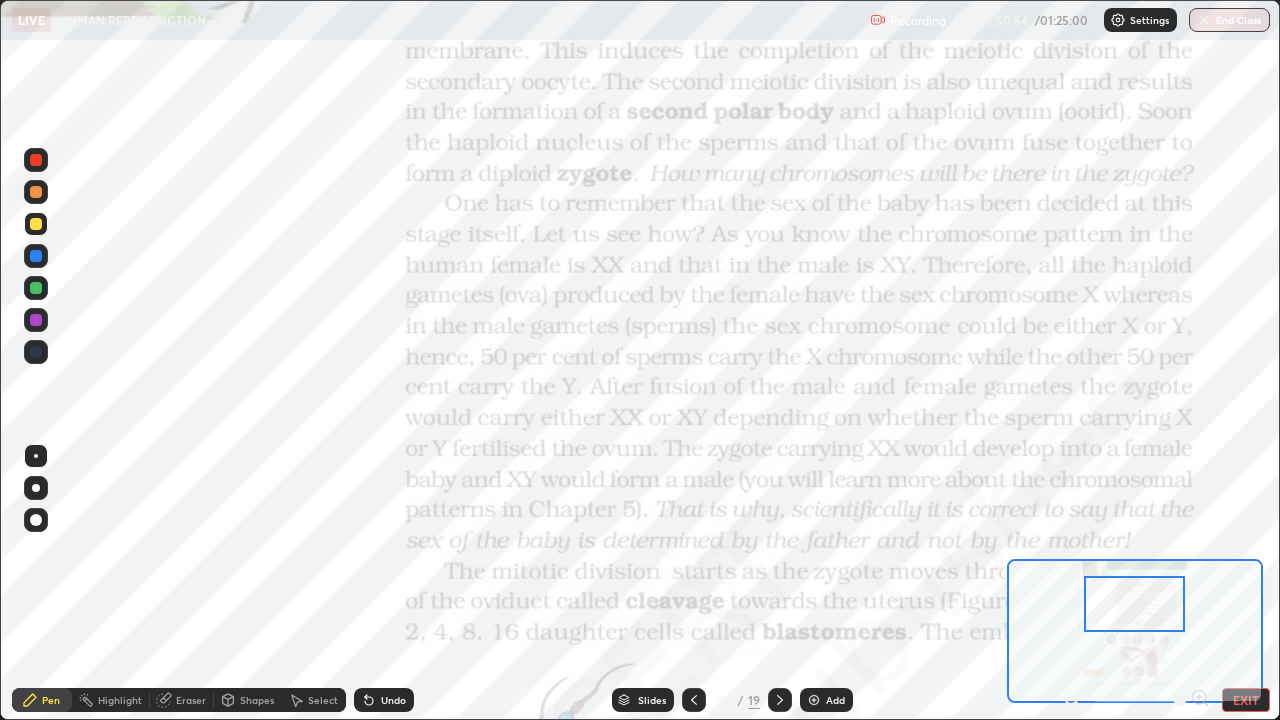 click at bounding box center [36, 288] 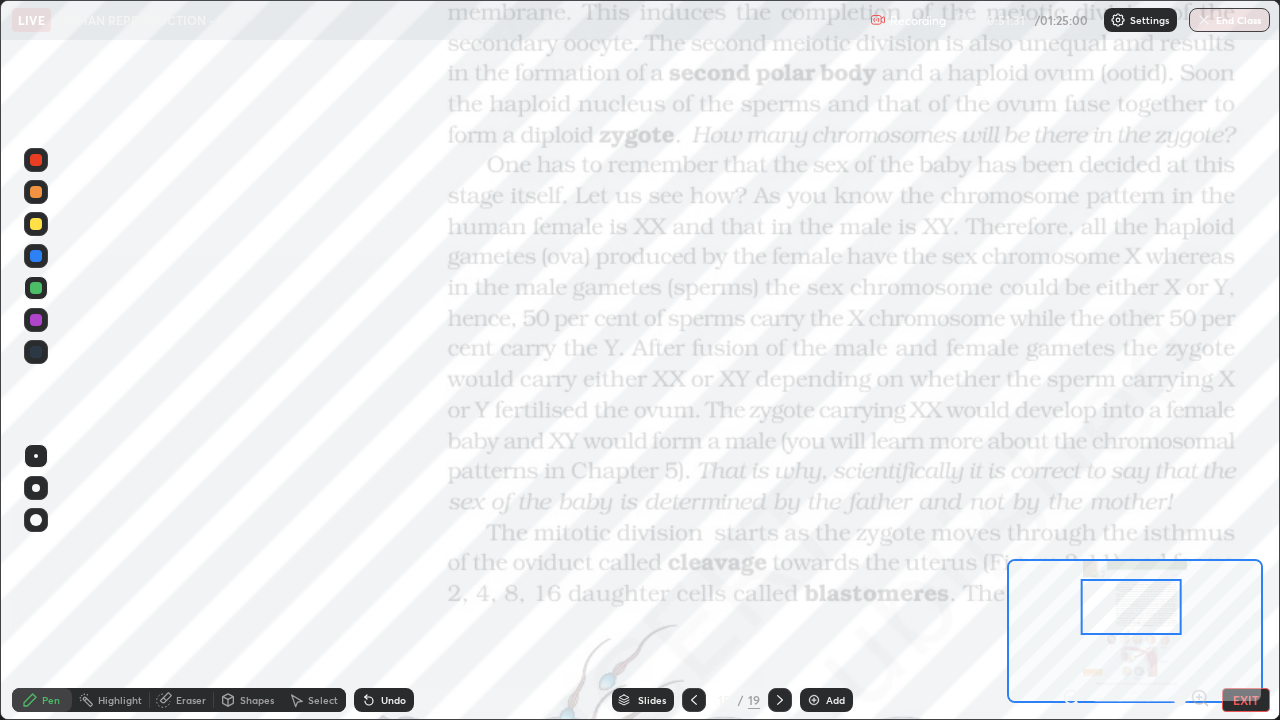 click at bounding box center [36, 192] 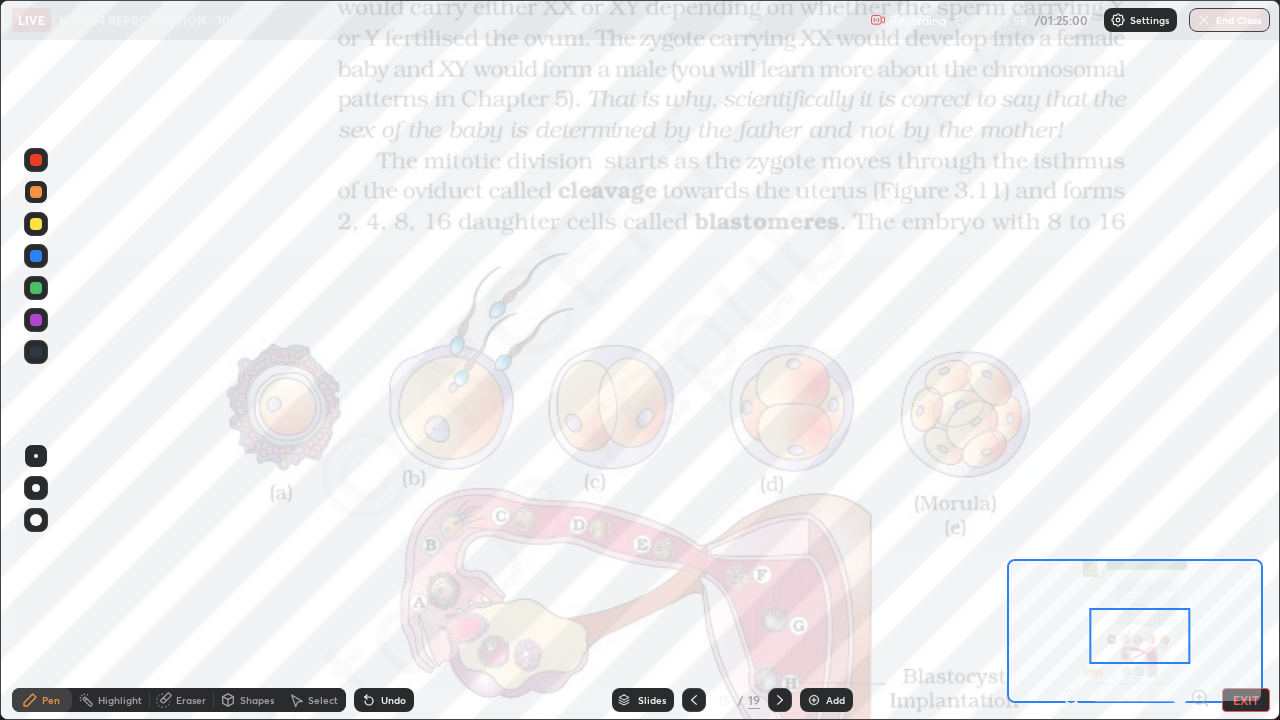 click at bounding box center (36, 192) 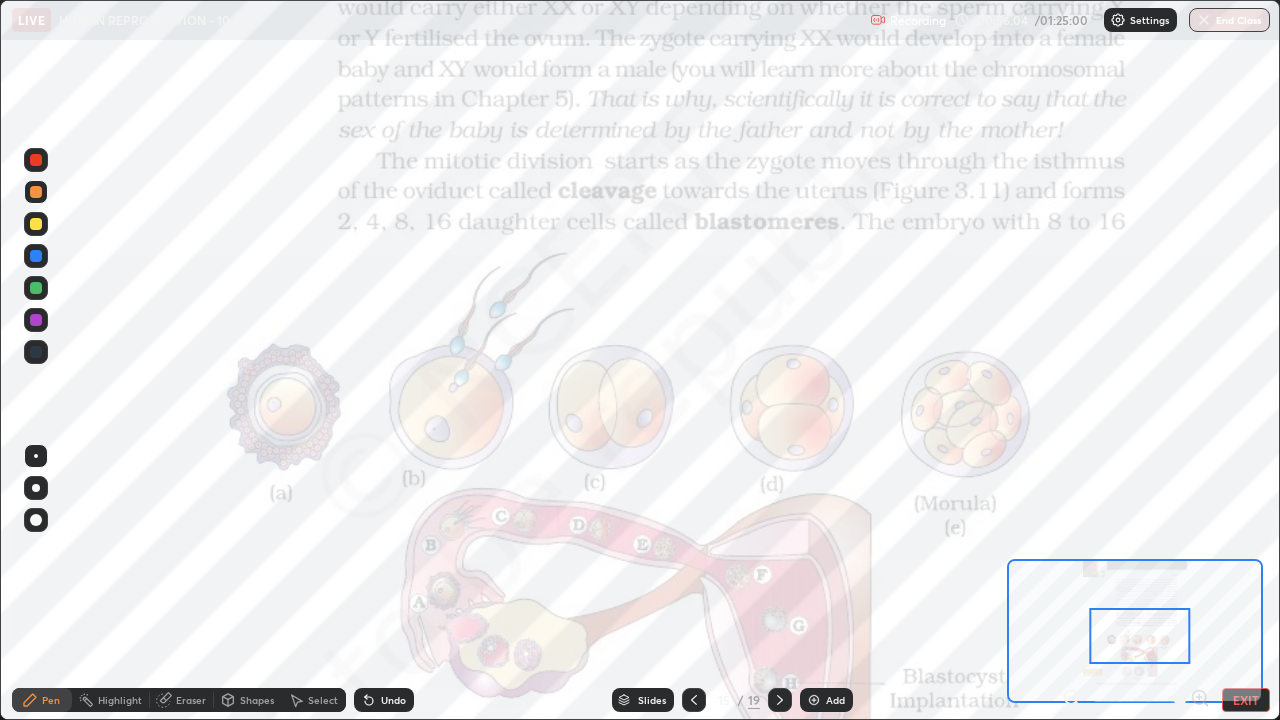 click on "Pen Highlight Eraser Shapes Select Undo Slides 15 / 19 Add EXIT" at bounding box center (640, 700) 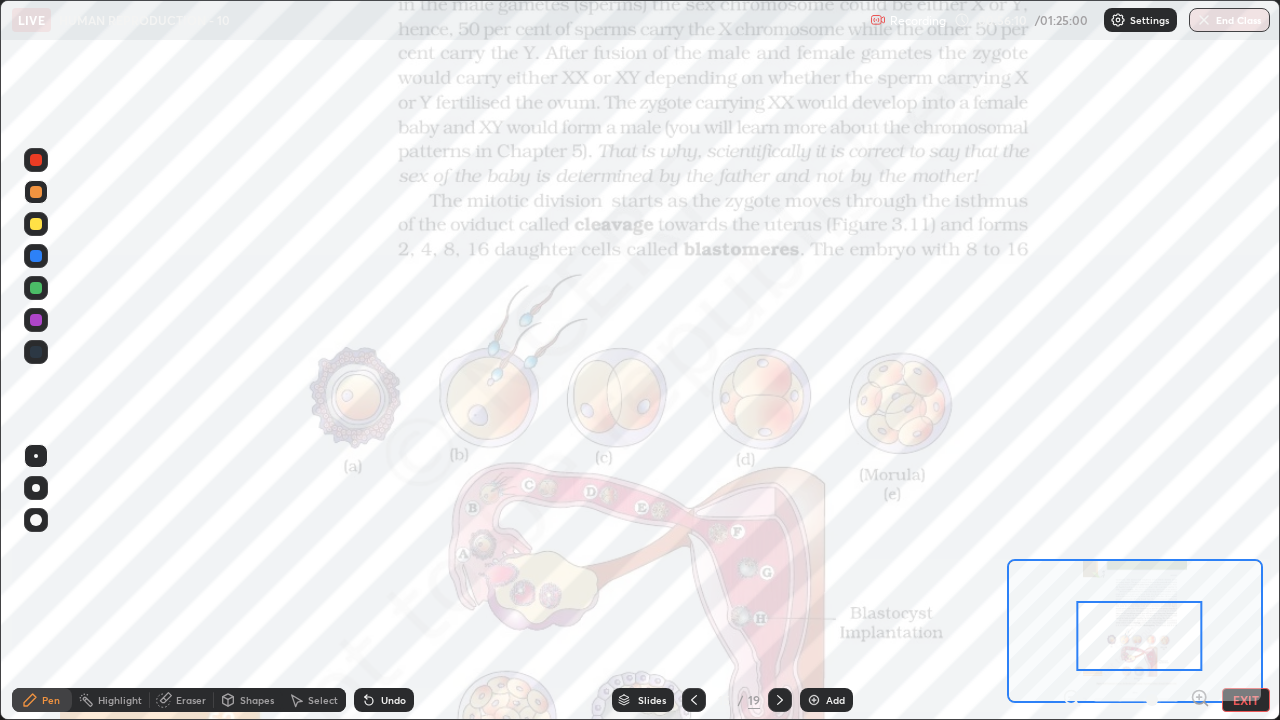 click on "EXIT" at bounding box center (1246, 700) 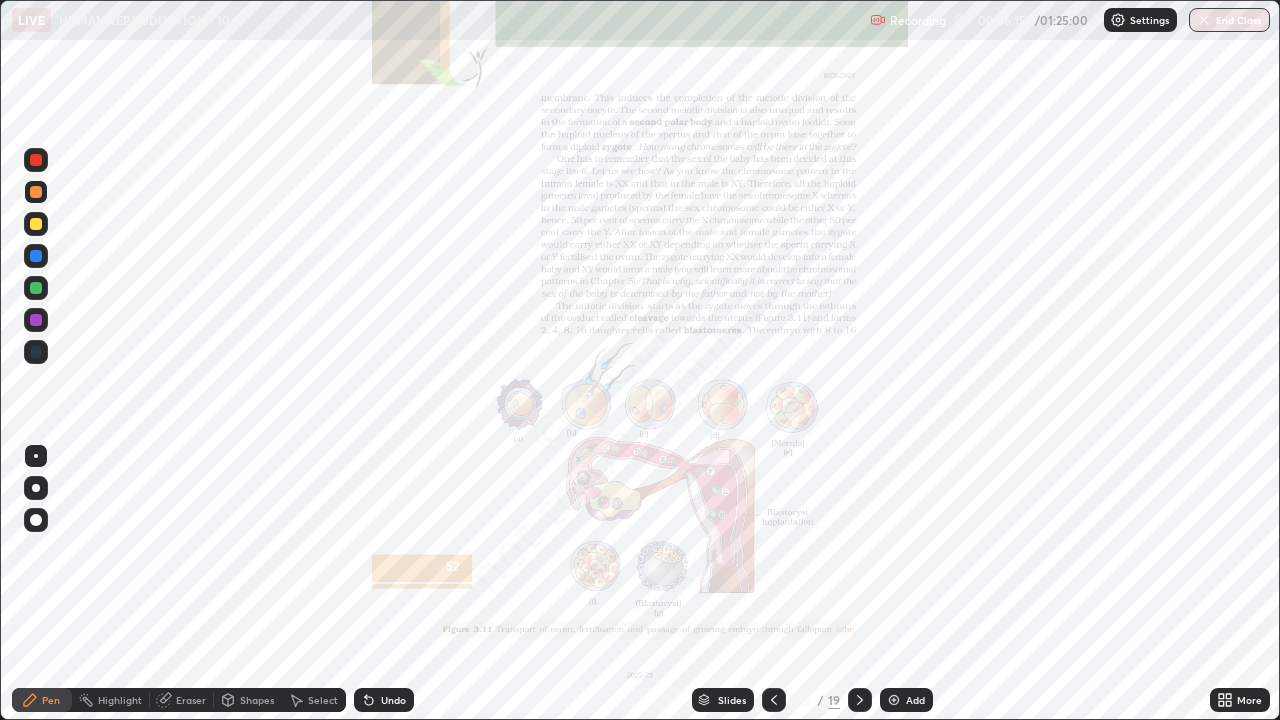 click at bounding box center [894, 700] 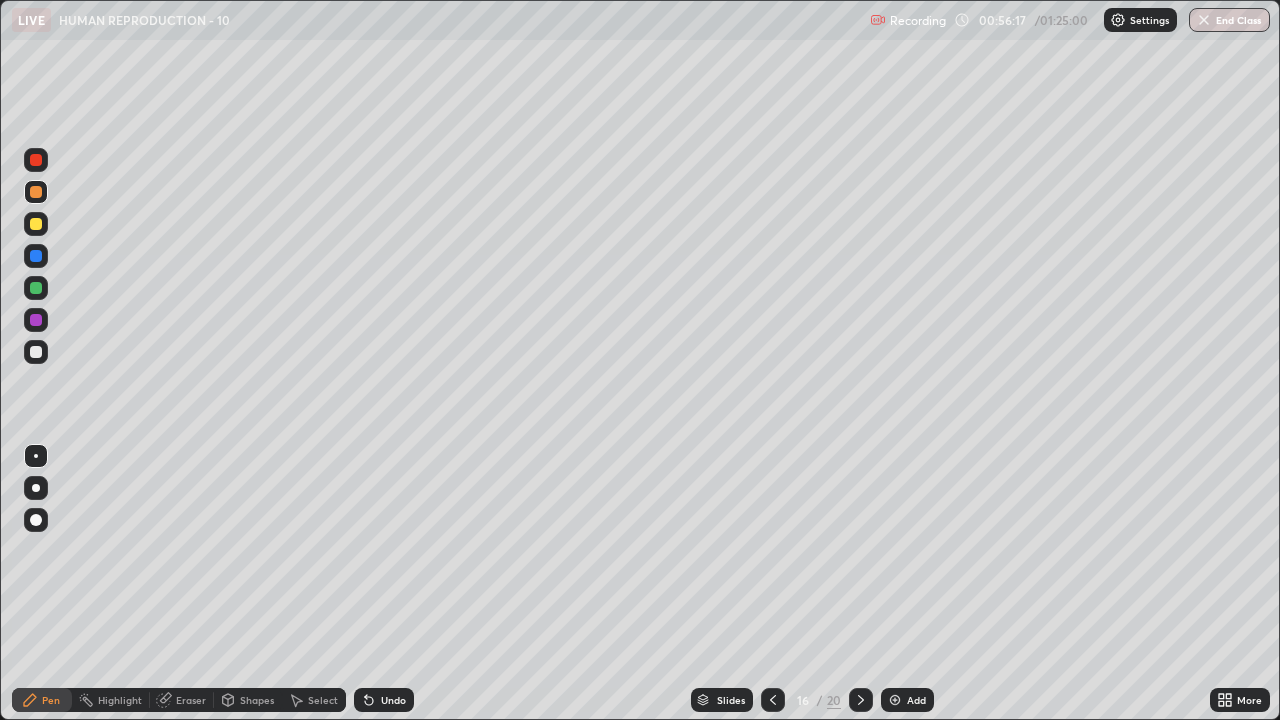 click at bounding box center [36, 224] 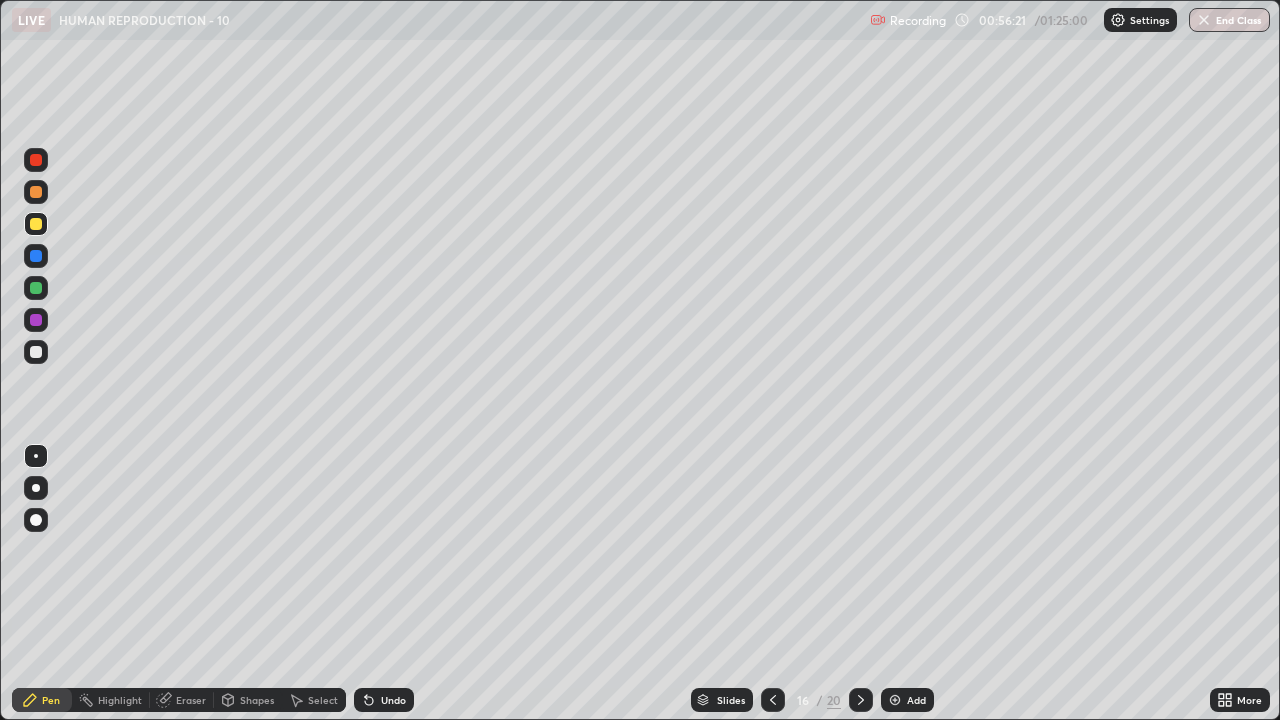click at bounding box center [36, 488] 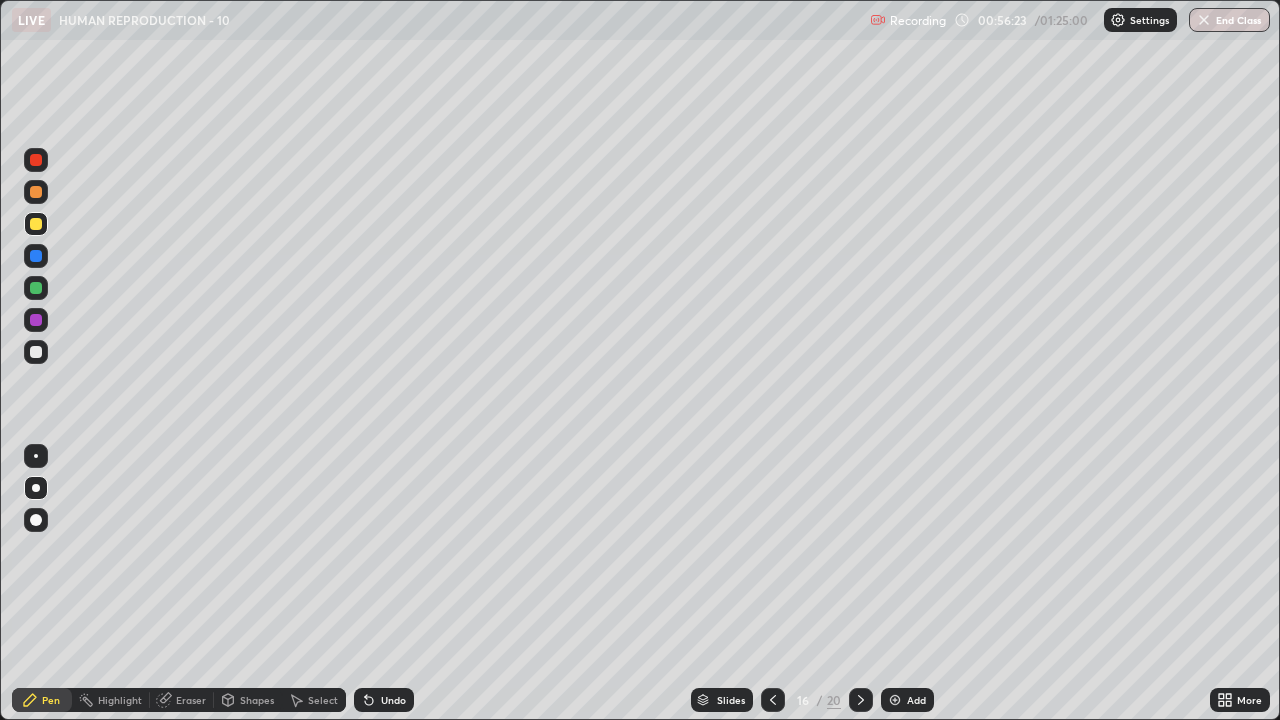 click at bounding box center (36, 352) 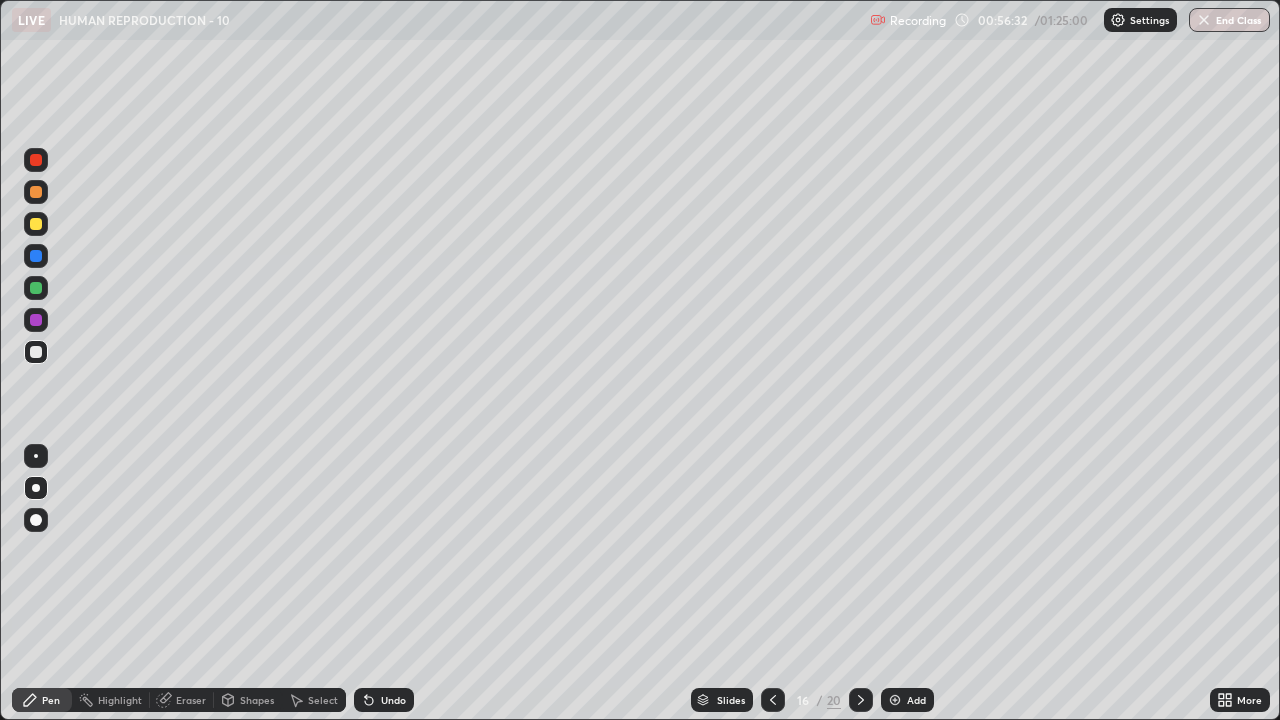 click at bounding box center [36, 224] 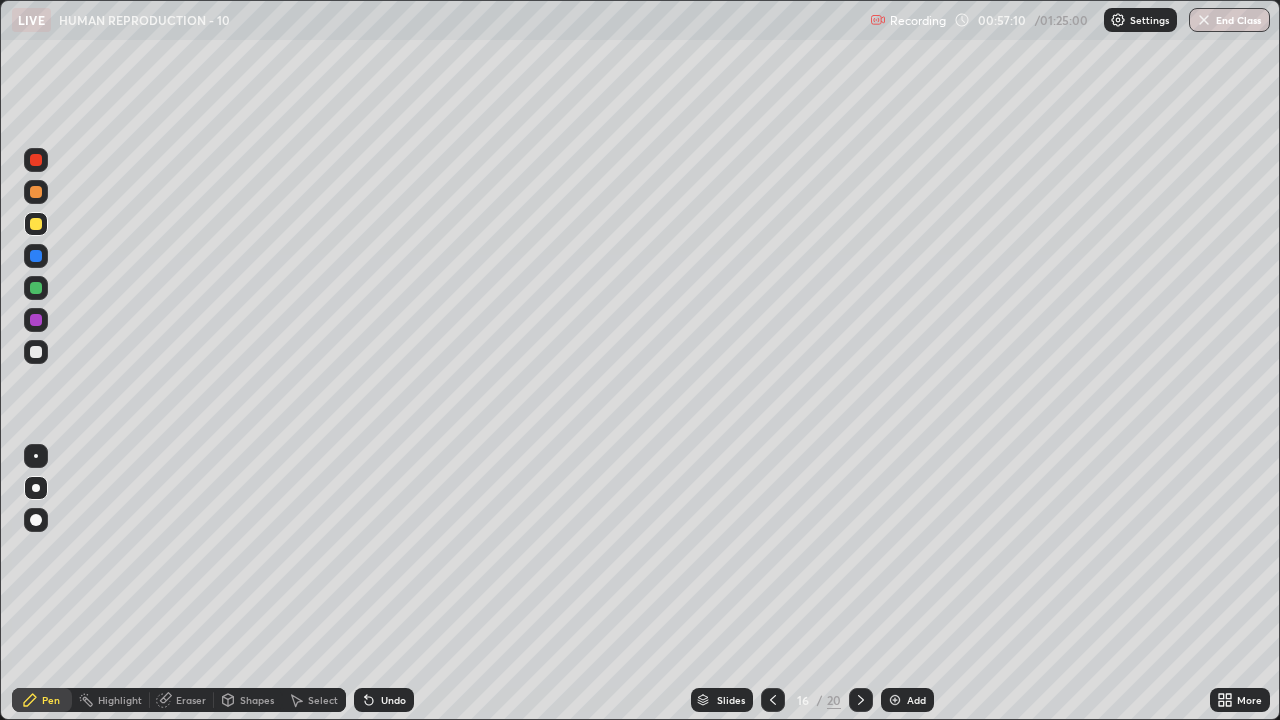 click on "Undo" at bounding box center (384, 700) 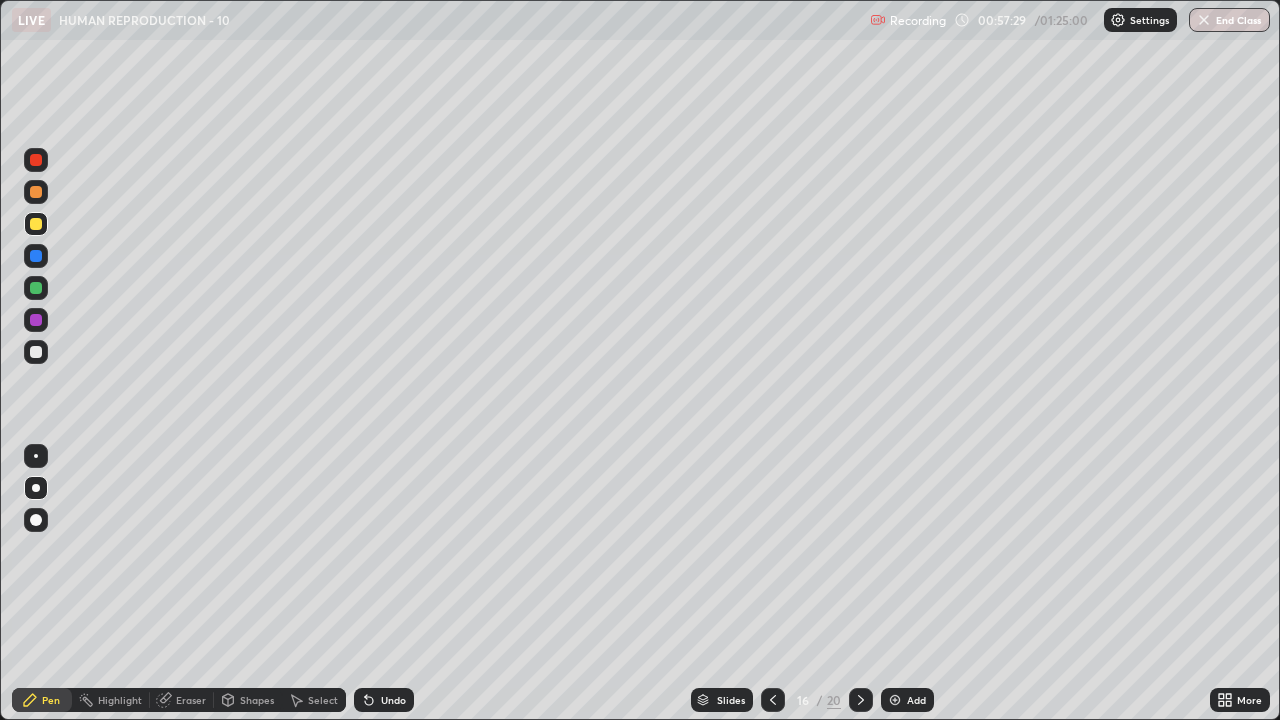 click at bounding box center [36, 288] 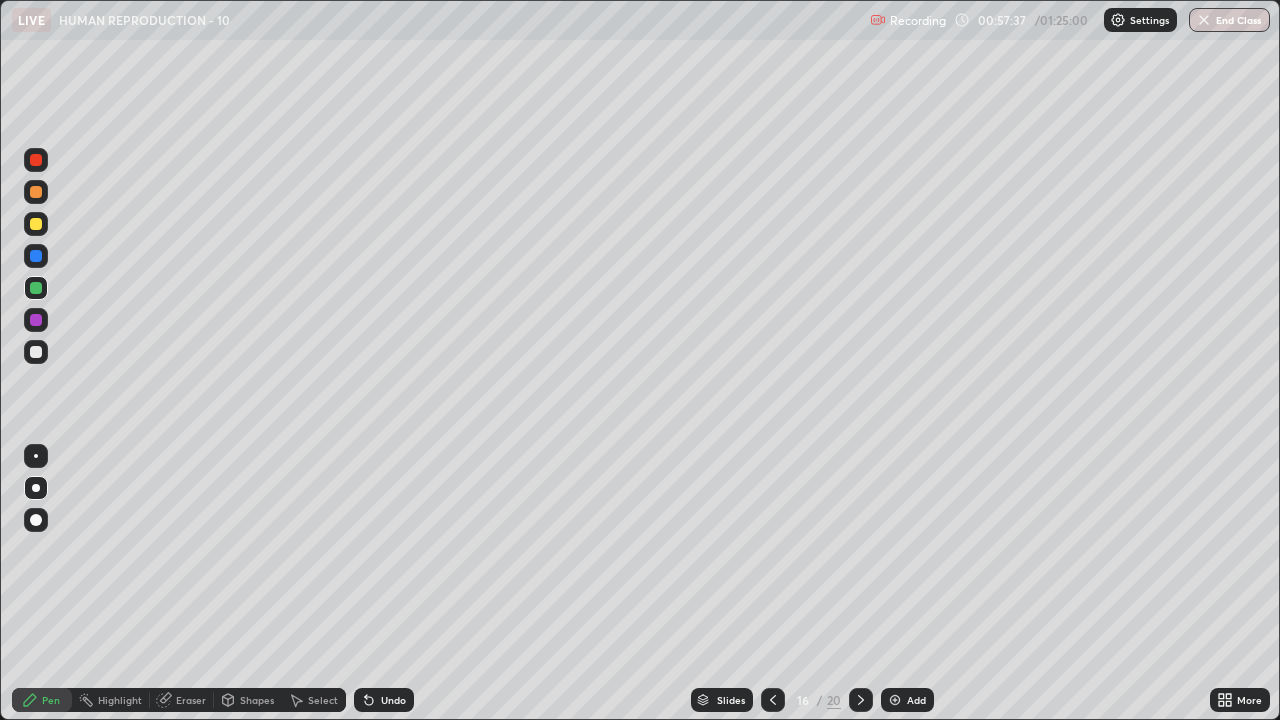 click at bounding box center (36, 352) 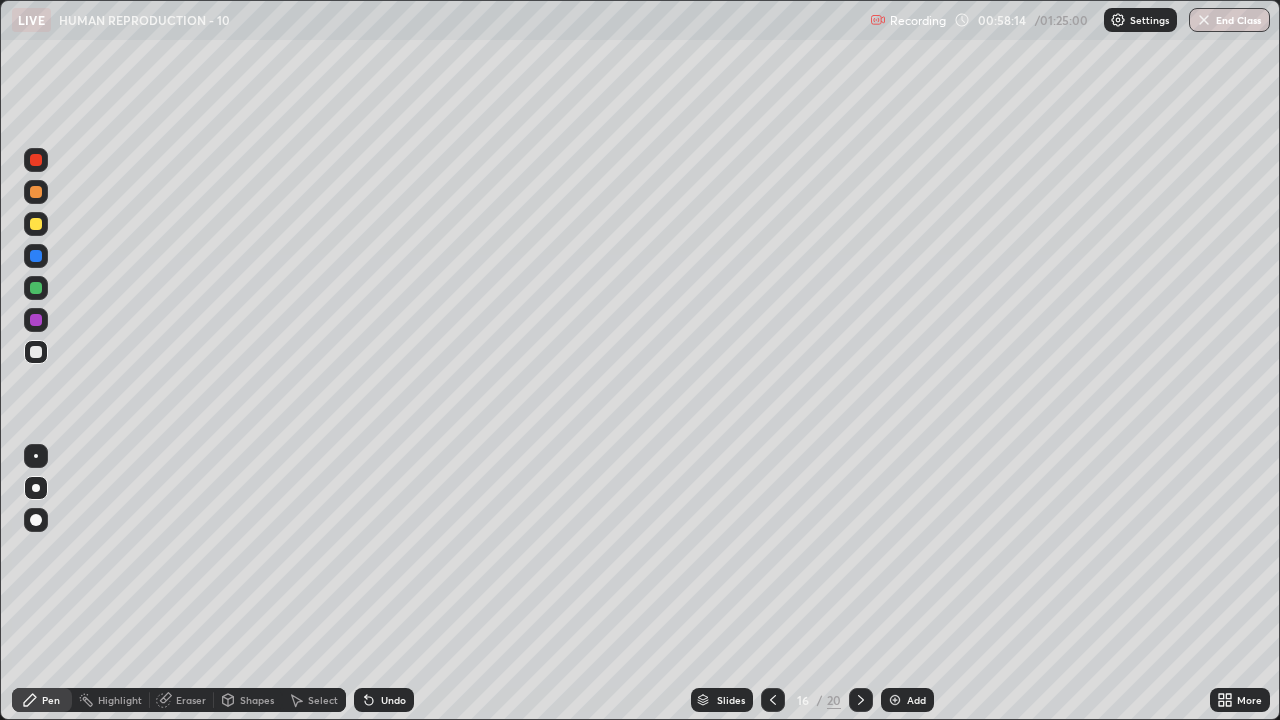 click at bounding box center (36, 160) 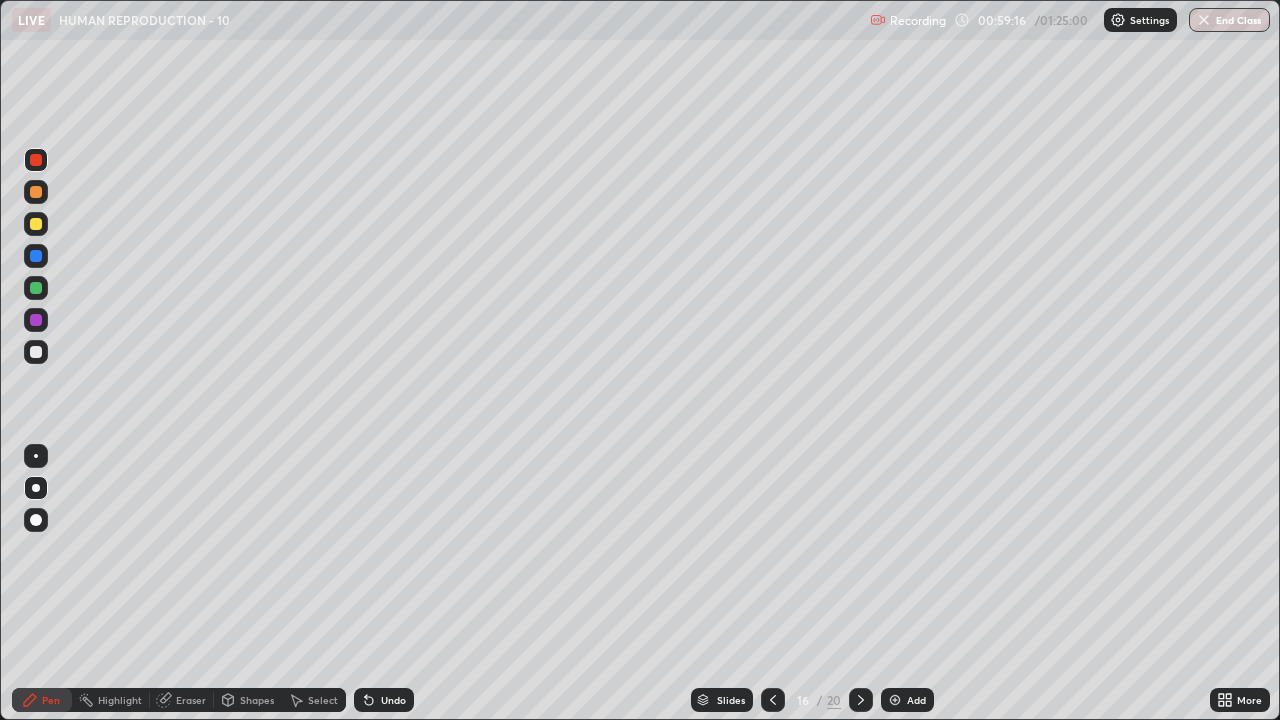 click at bounding box center [36, 224] 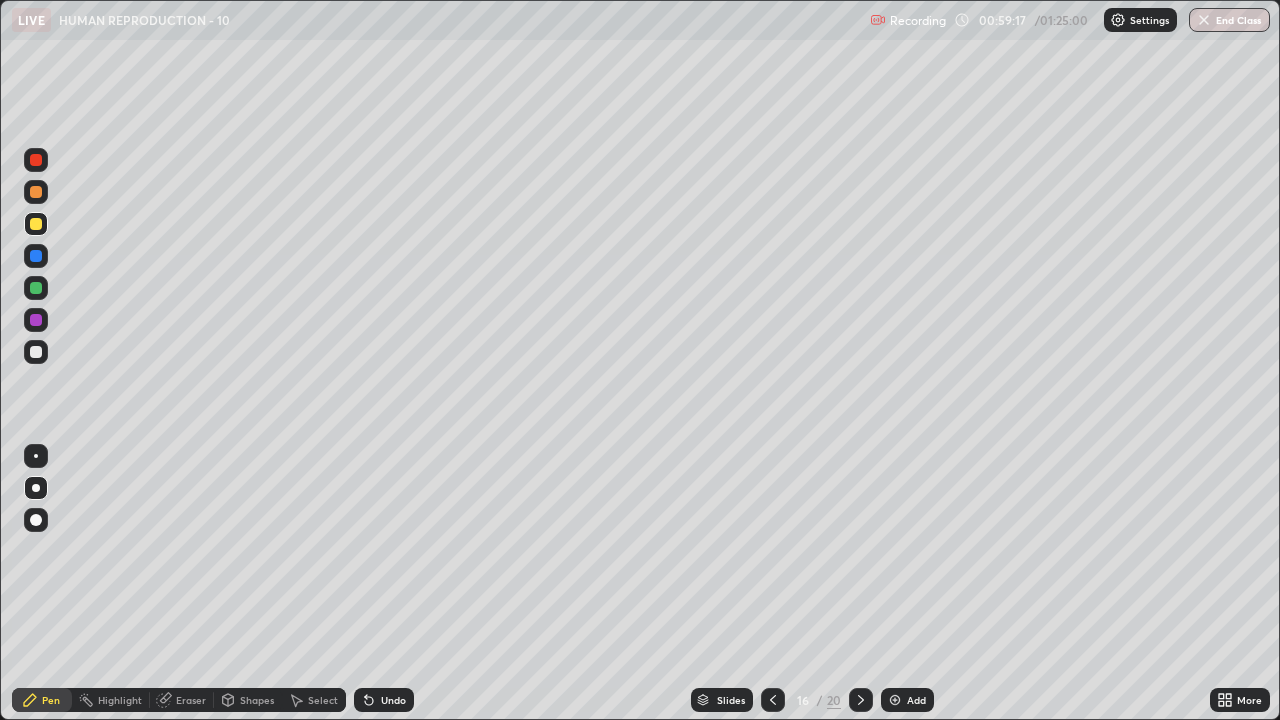 click at bounding box center [36, 456] 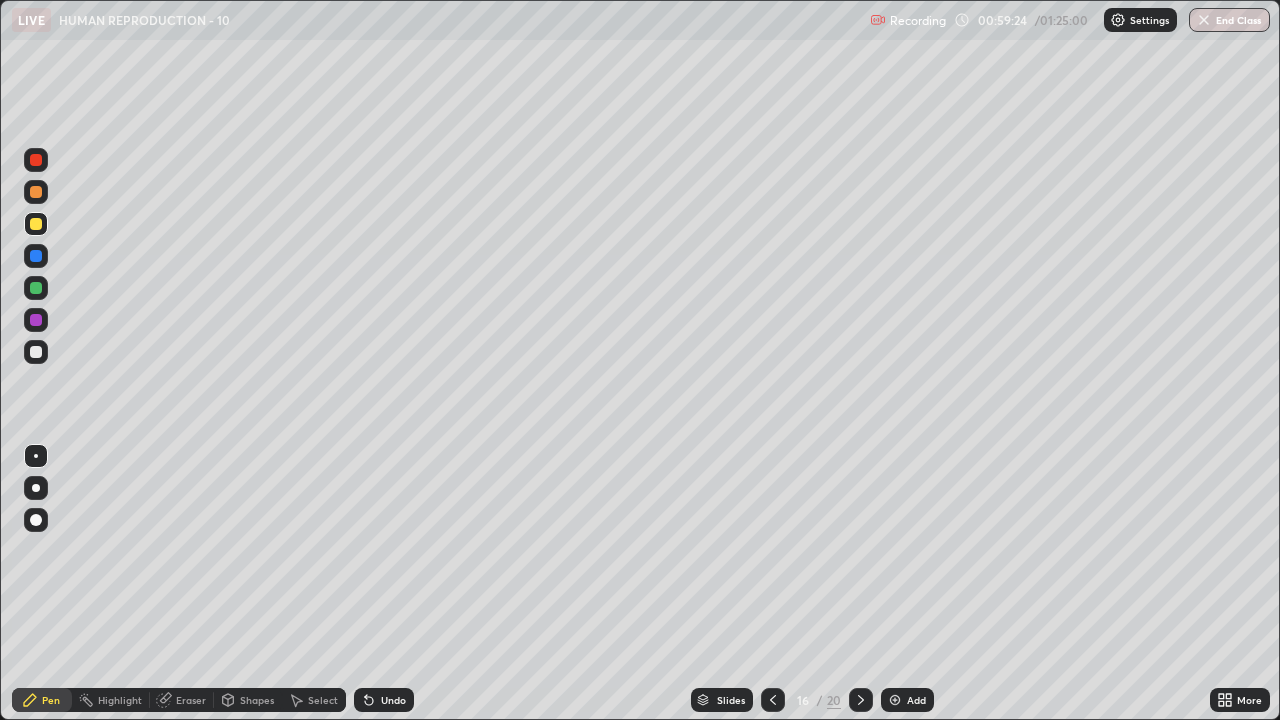 click on "Undo" at bounding box center [393, 700] 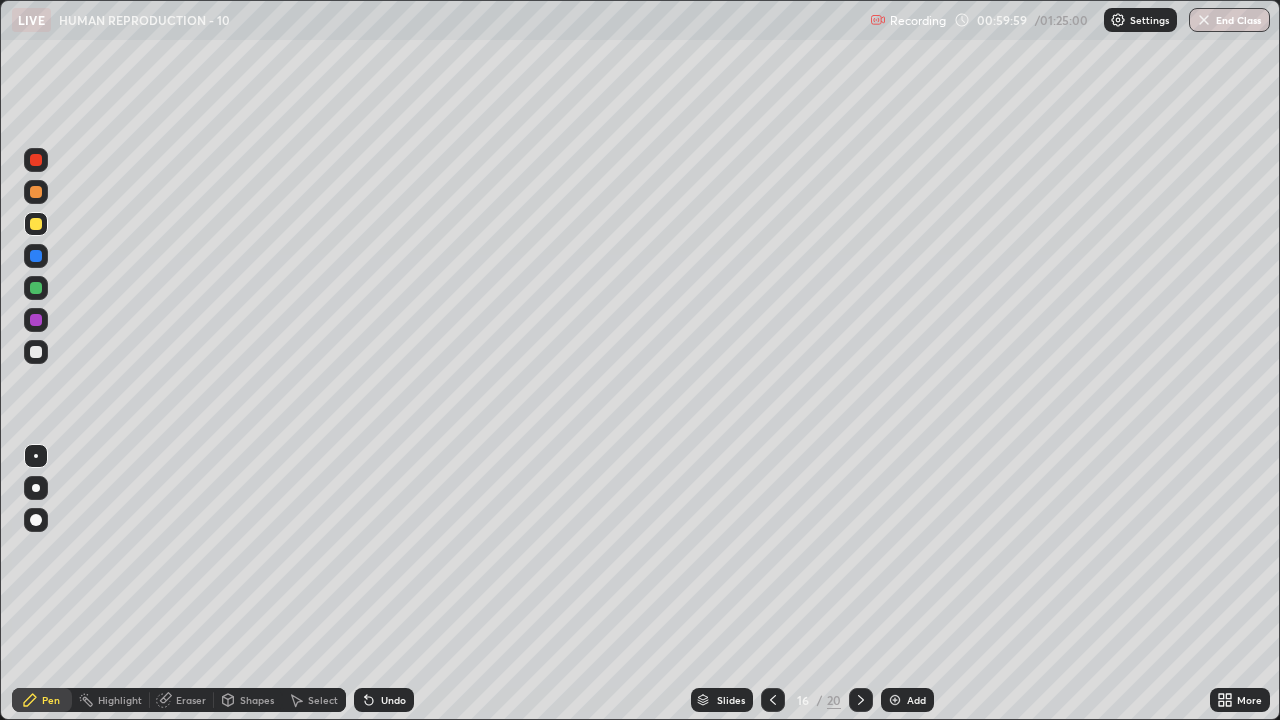 click at bounding box center (36, 352) 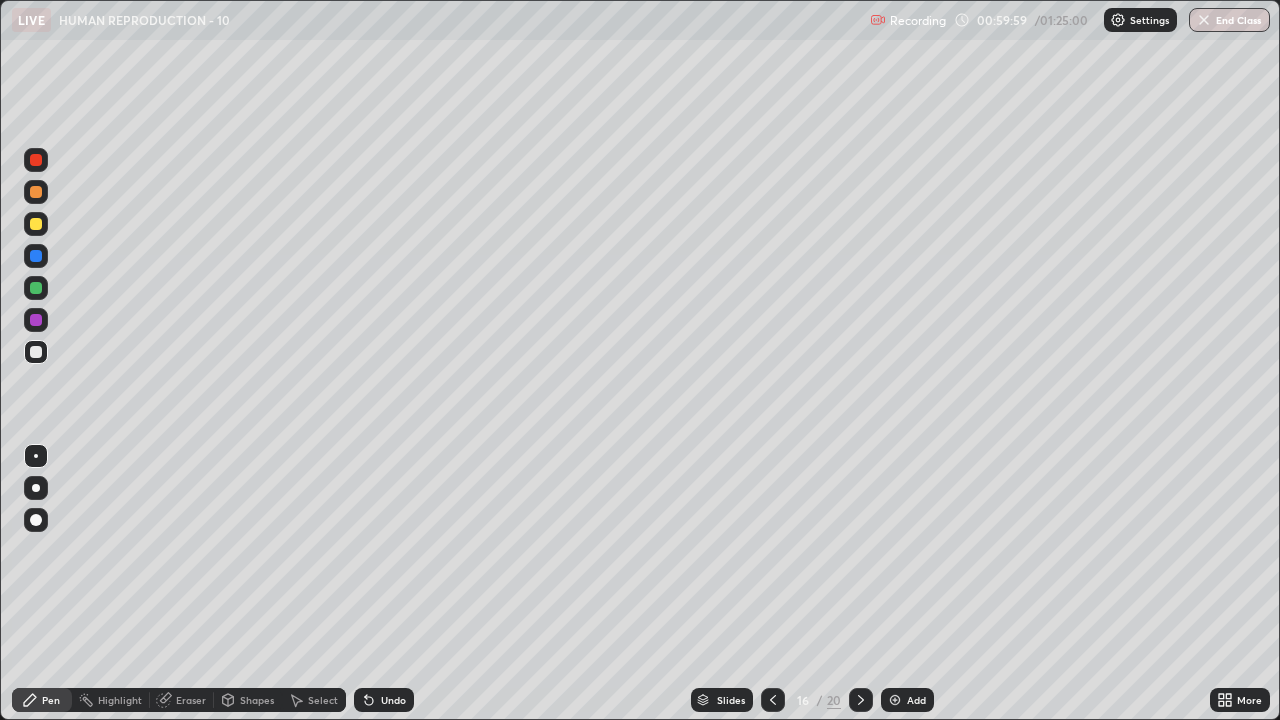 click at bounding box center [36, 488] 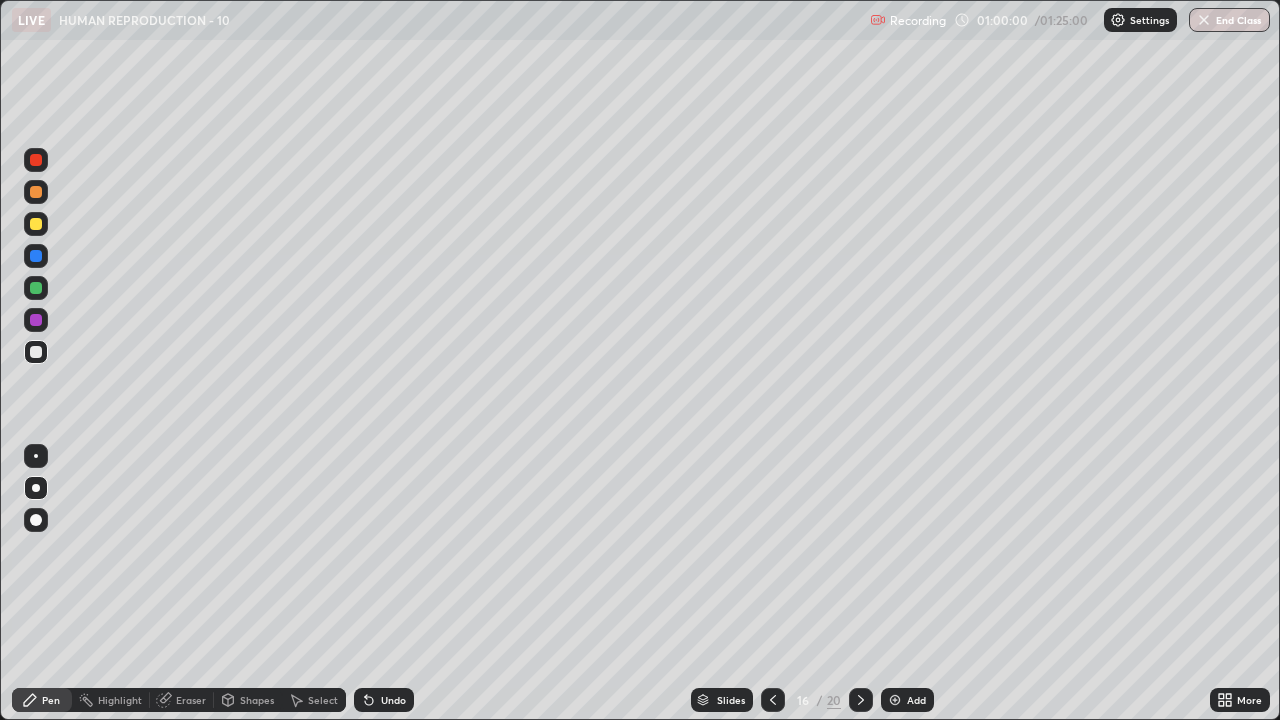 click at bounding box center (36, 456) 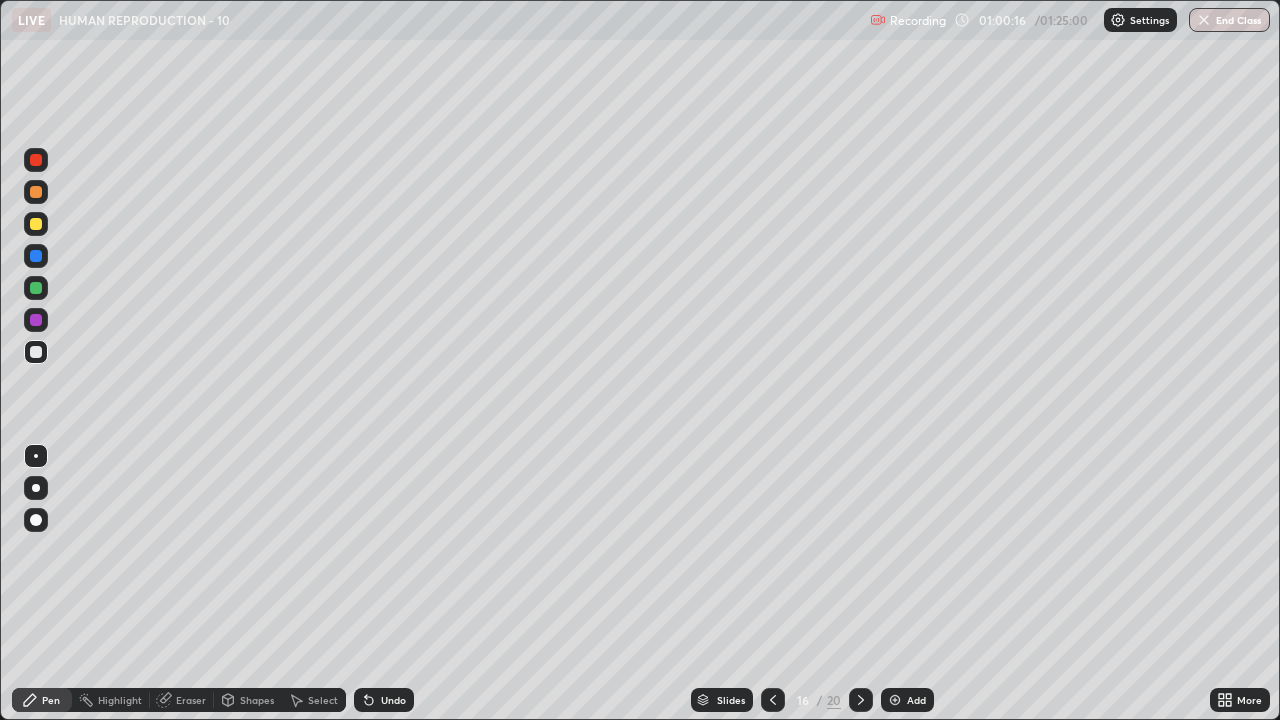 click at bounding box center (36, 224) 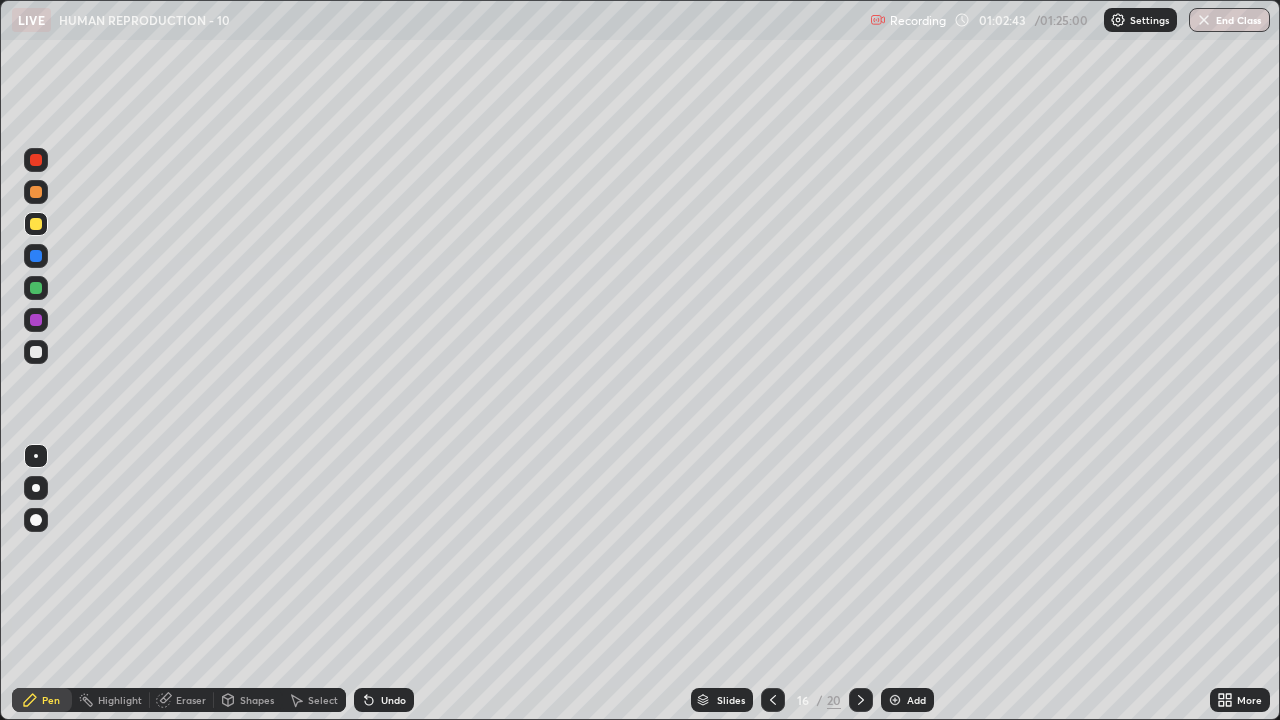 click at bounding box center [36, 352] 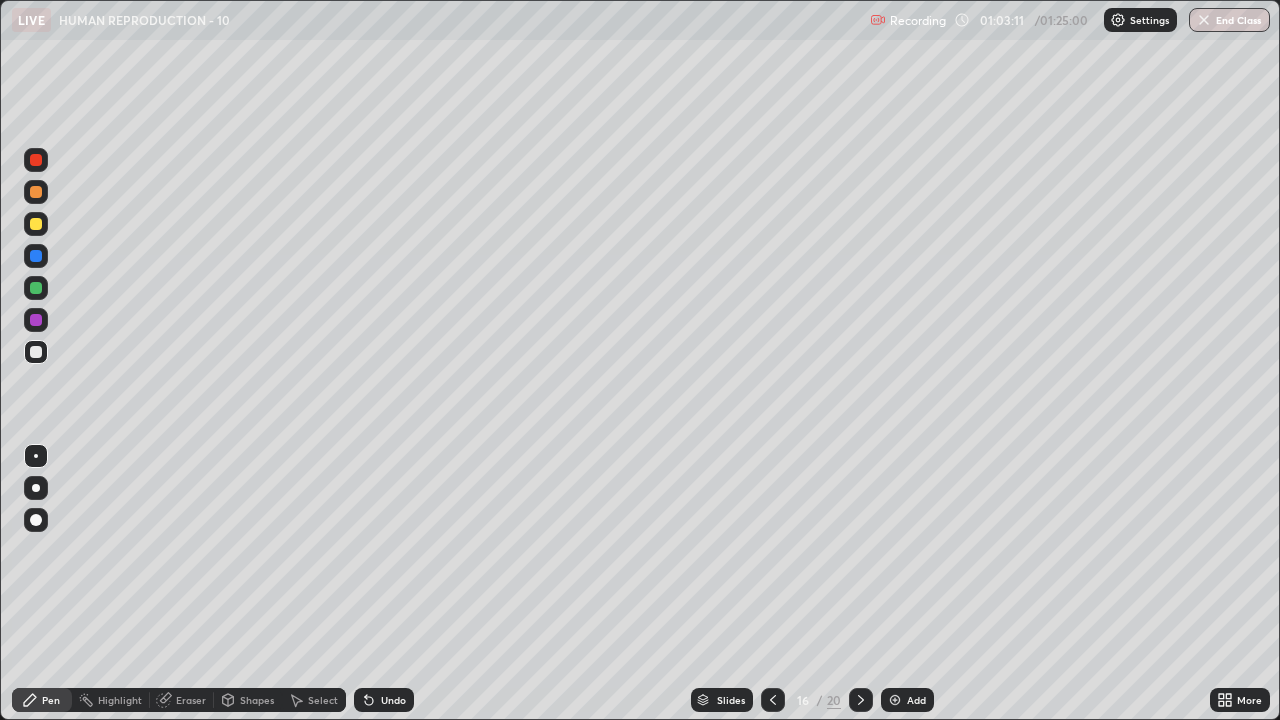 click at bounding box center [36, 192] 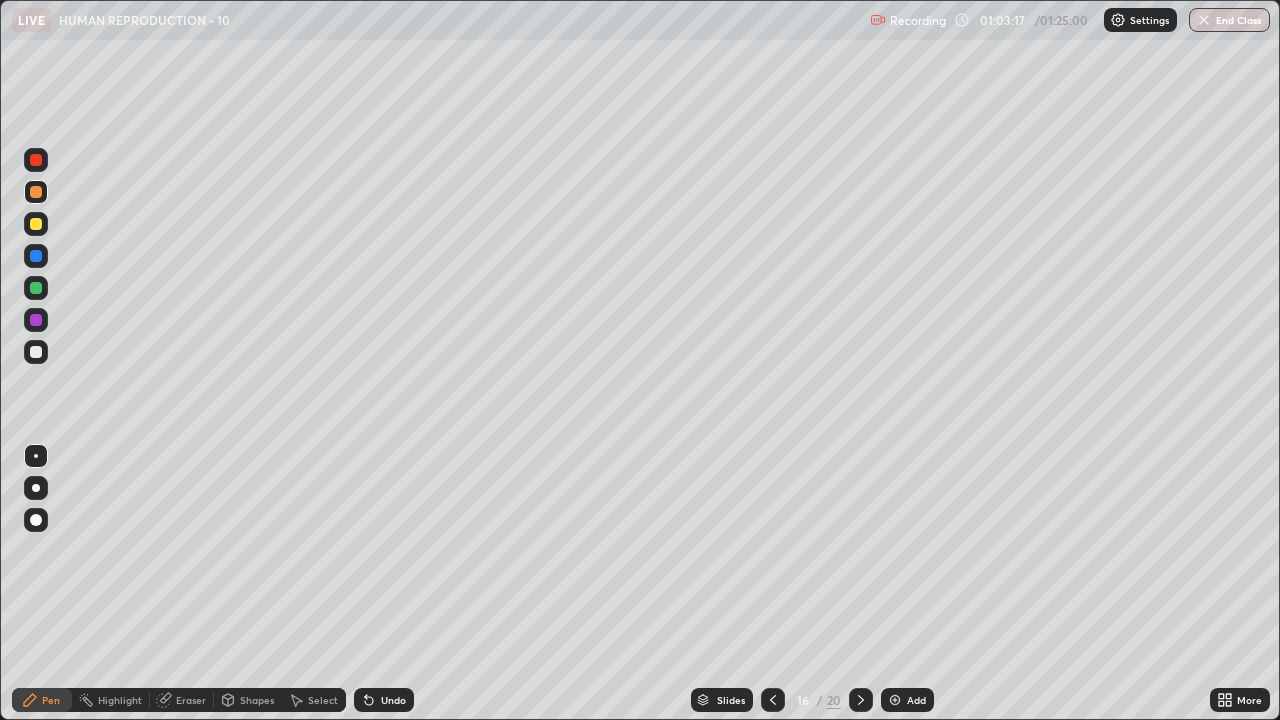 click at bounding box center (36, 352) 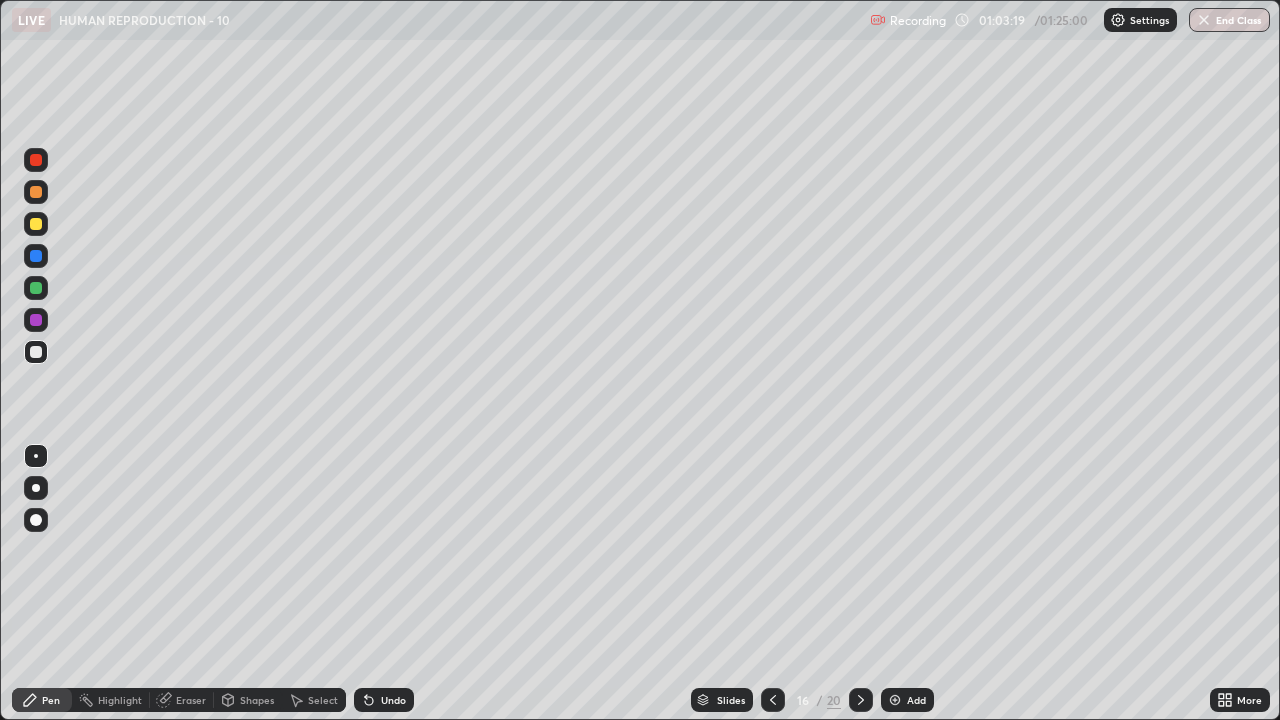 click at bounding box center [36, 224] 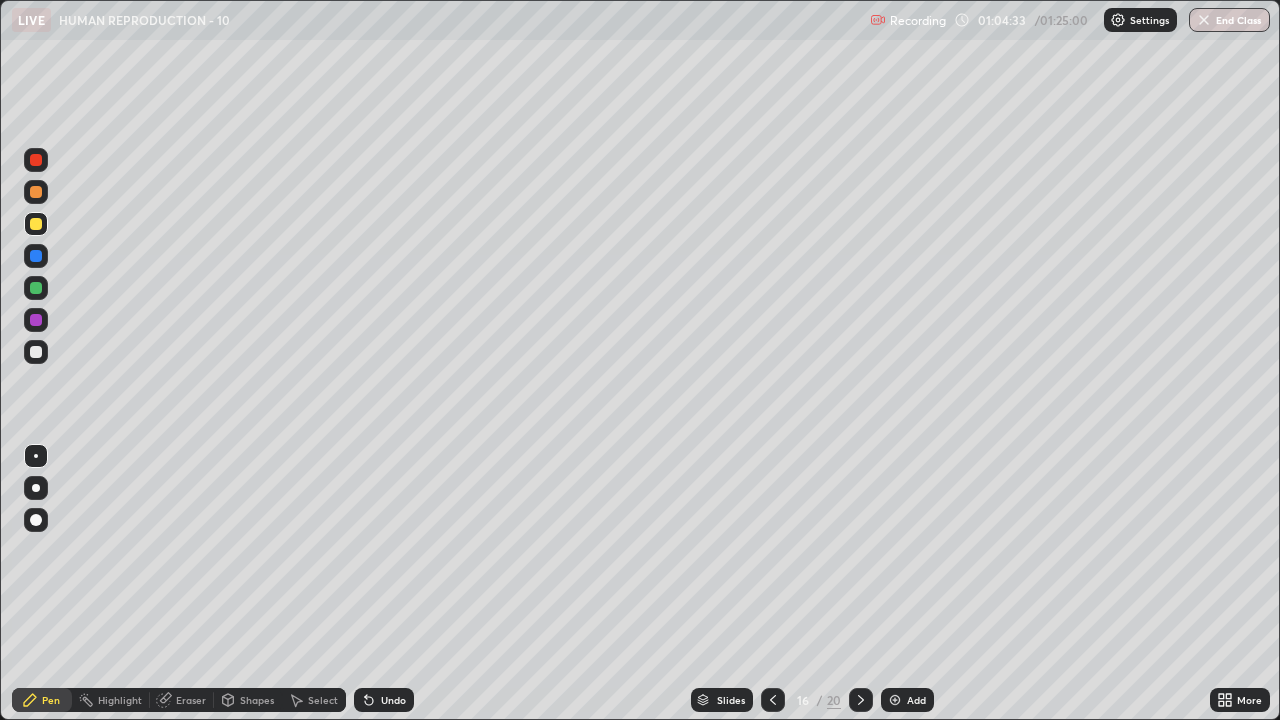 click at bounding box center [36, 288] 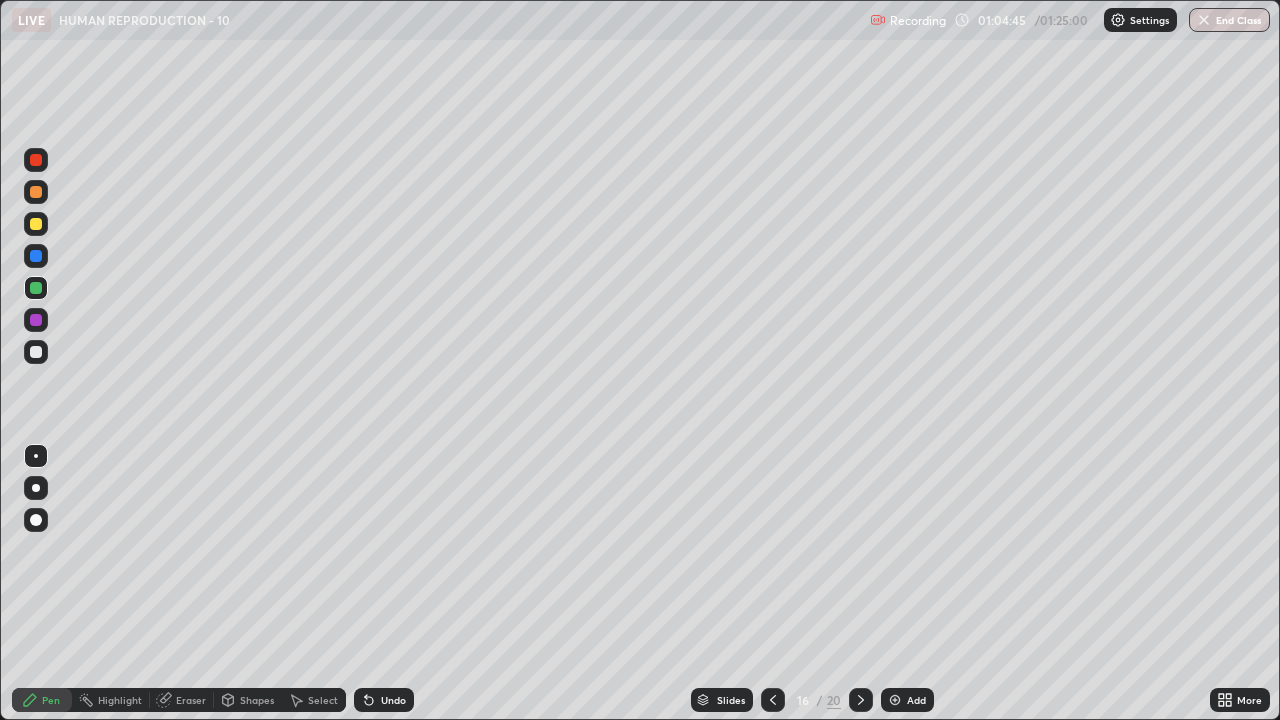 click at bounding box center [36, 224] 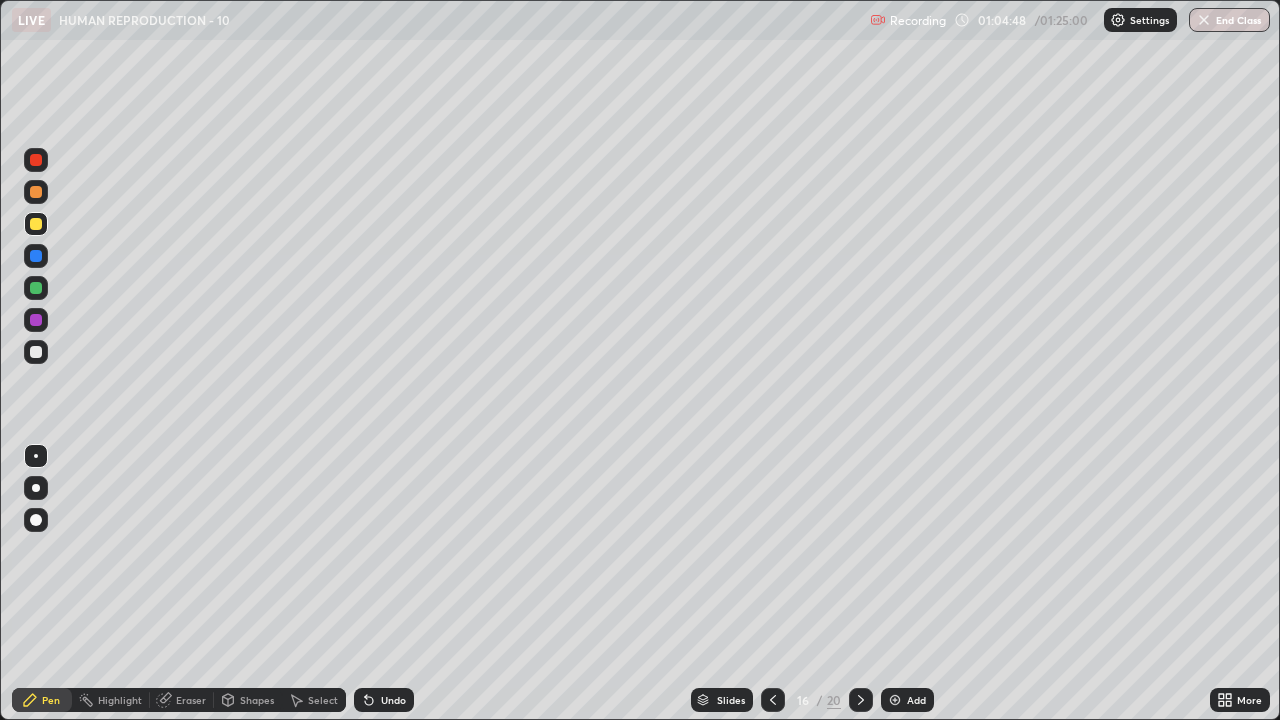 click at bounding box center [36, 192] 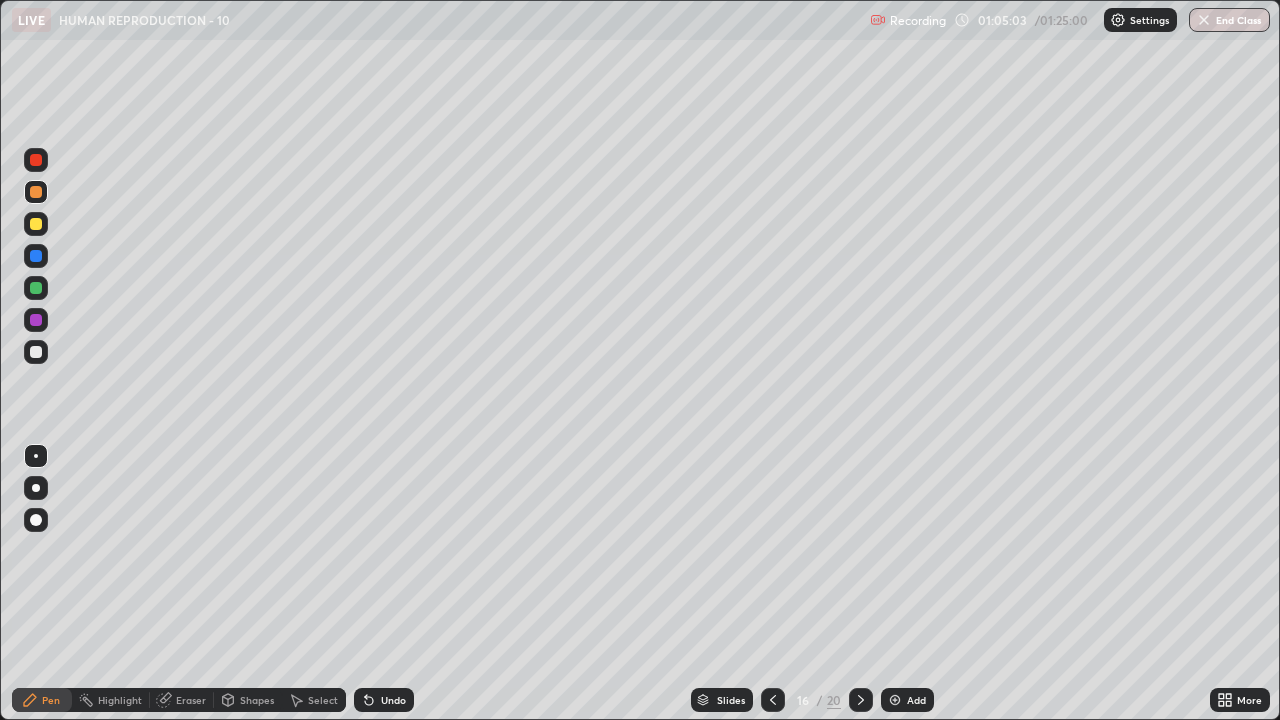 click at bounding box center [36, 224] 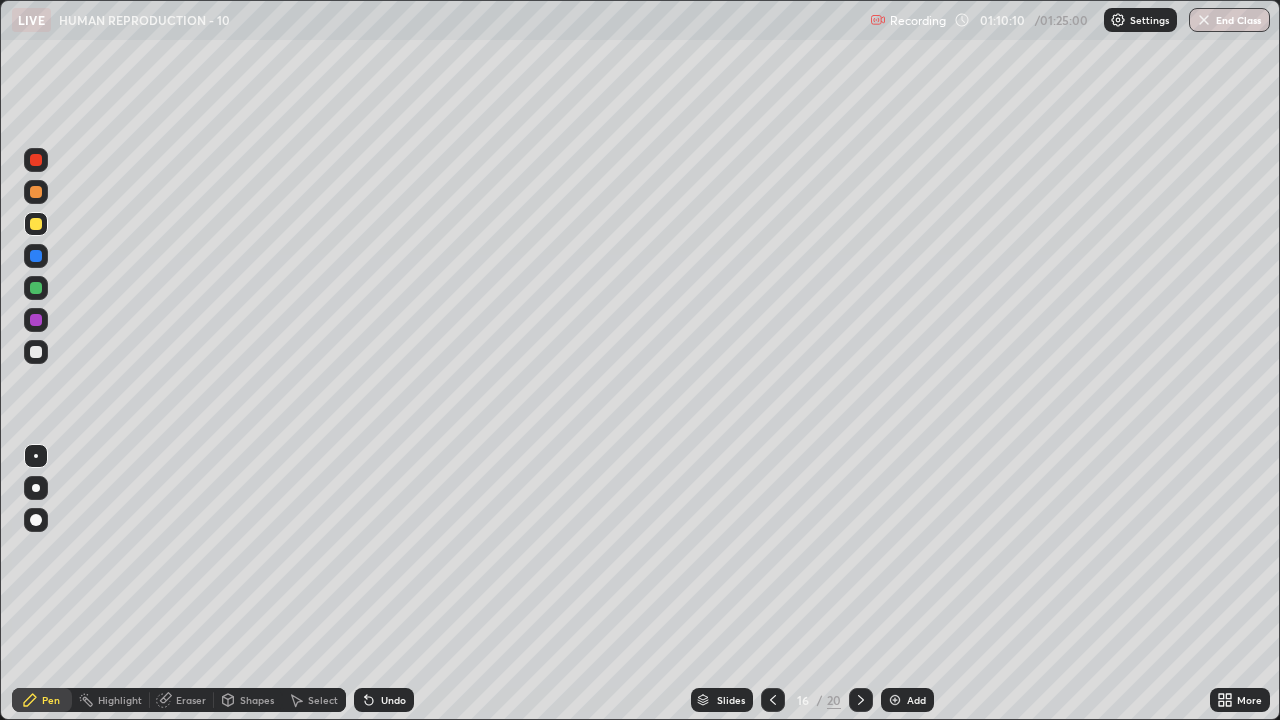 click at bounding box center (36, 352) 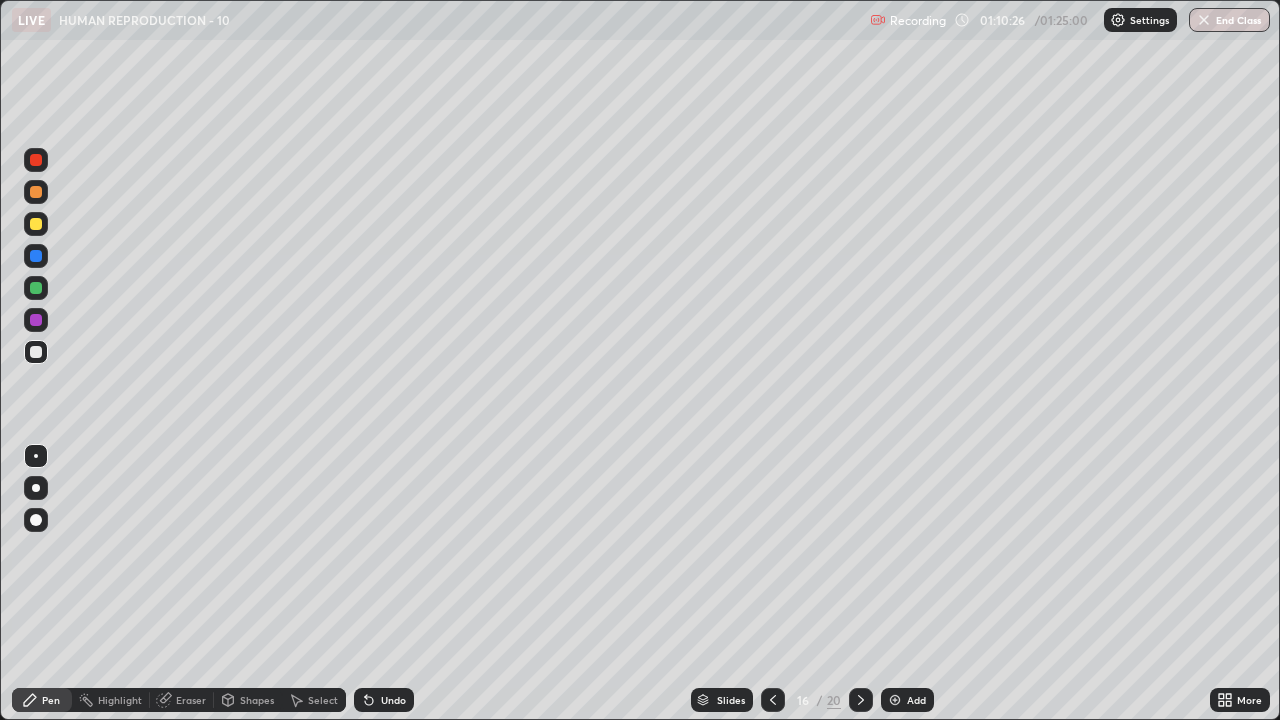 click at bounding box center (36, 224) 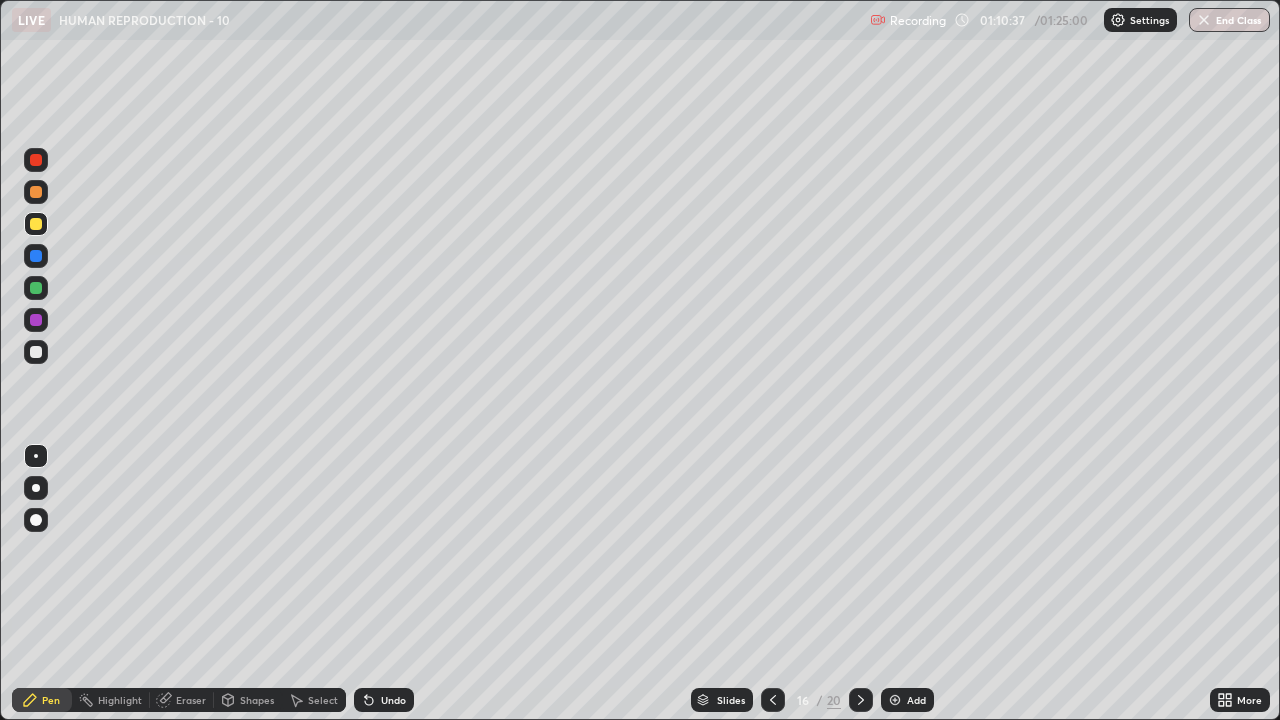 click on "Undo" at bounding box center (384, 700) 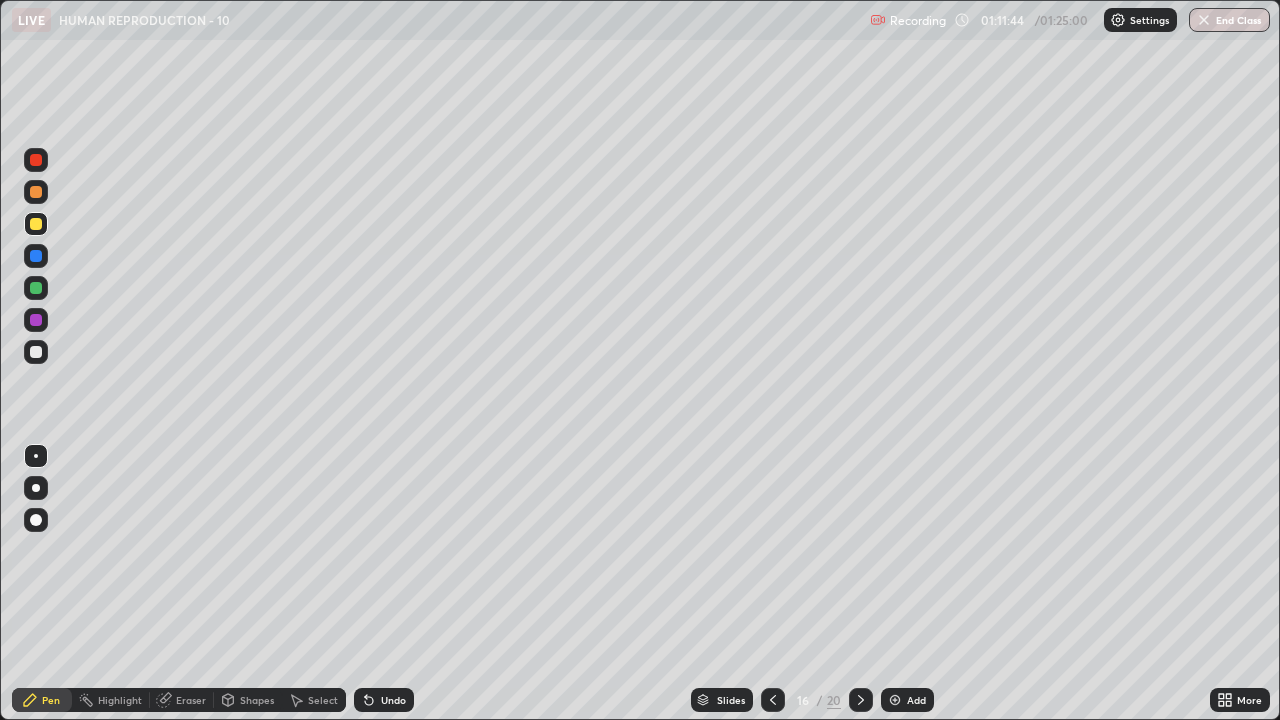 click on "Eraser" at bounding box center [191, 700] 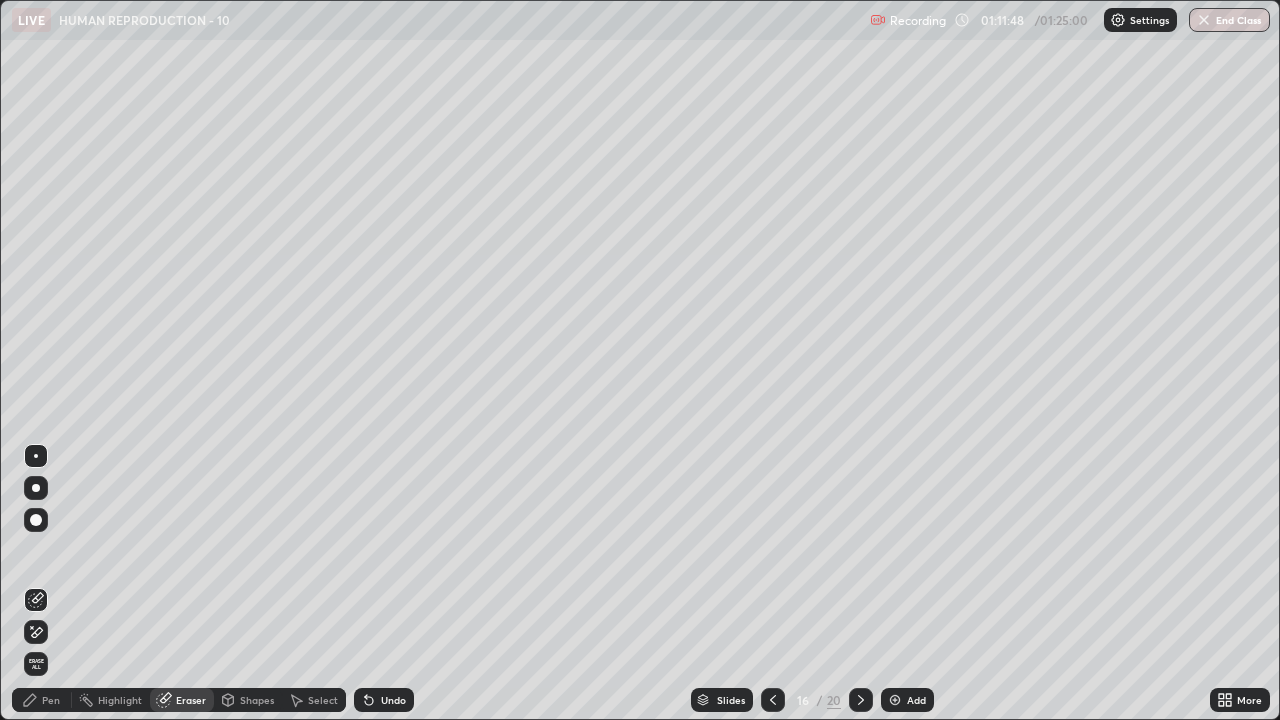 click on "Pen" at bounding box center [51, 700] 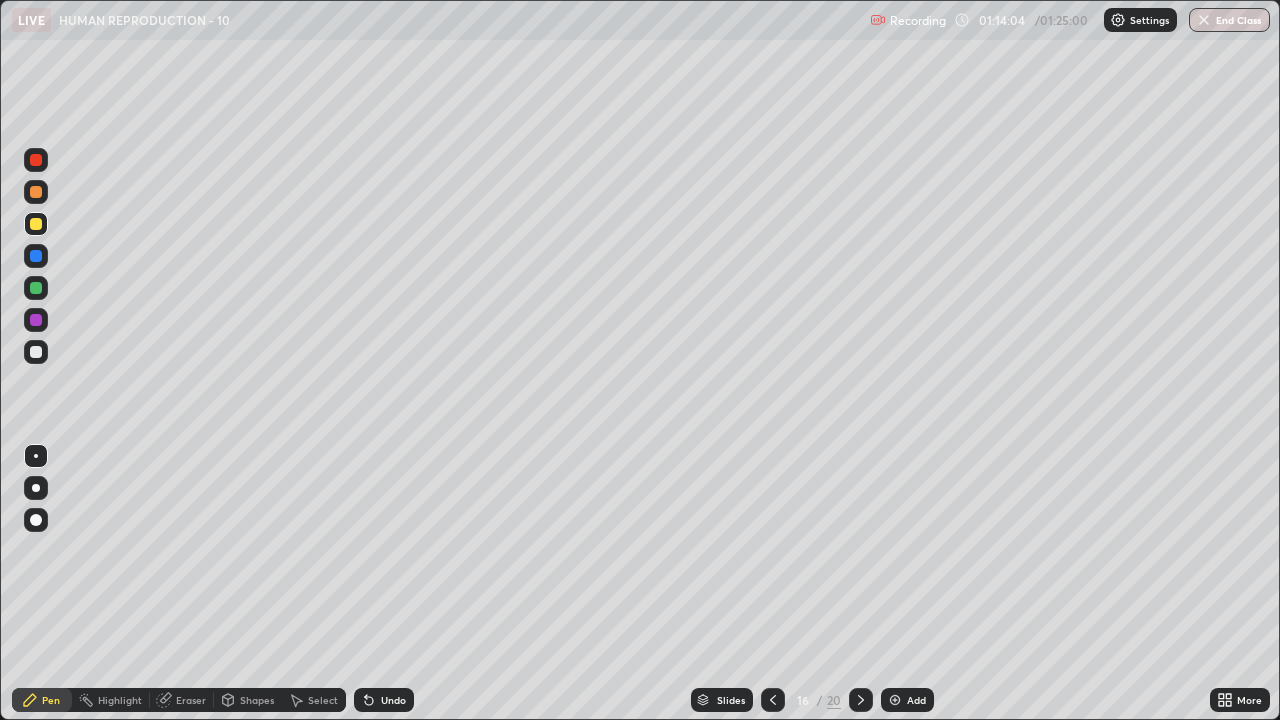 click at bounding box center (36, 352) 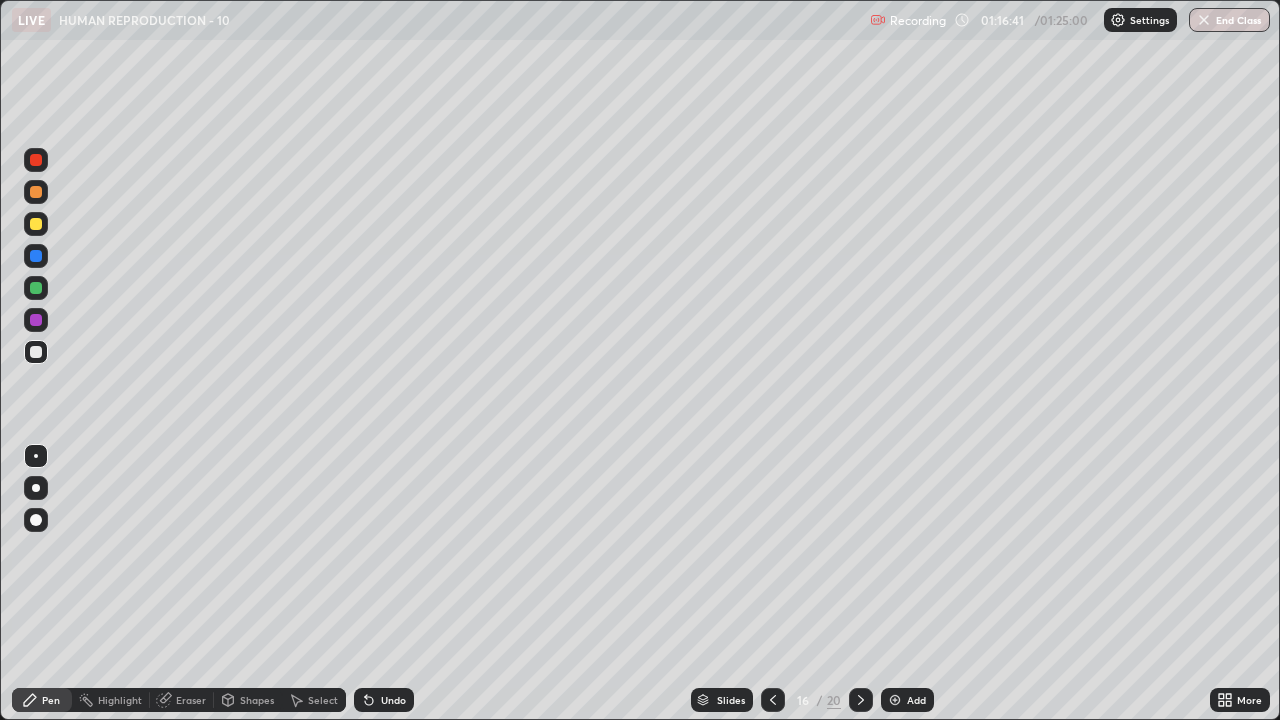 click at bounding box center [36, 224] 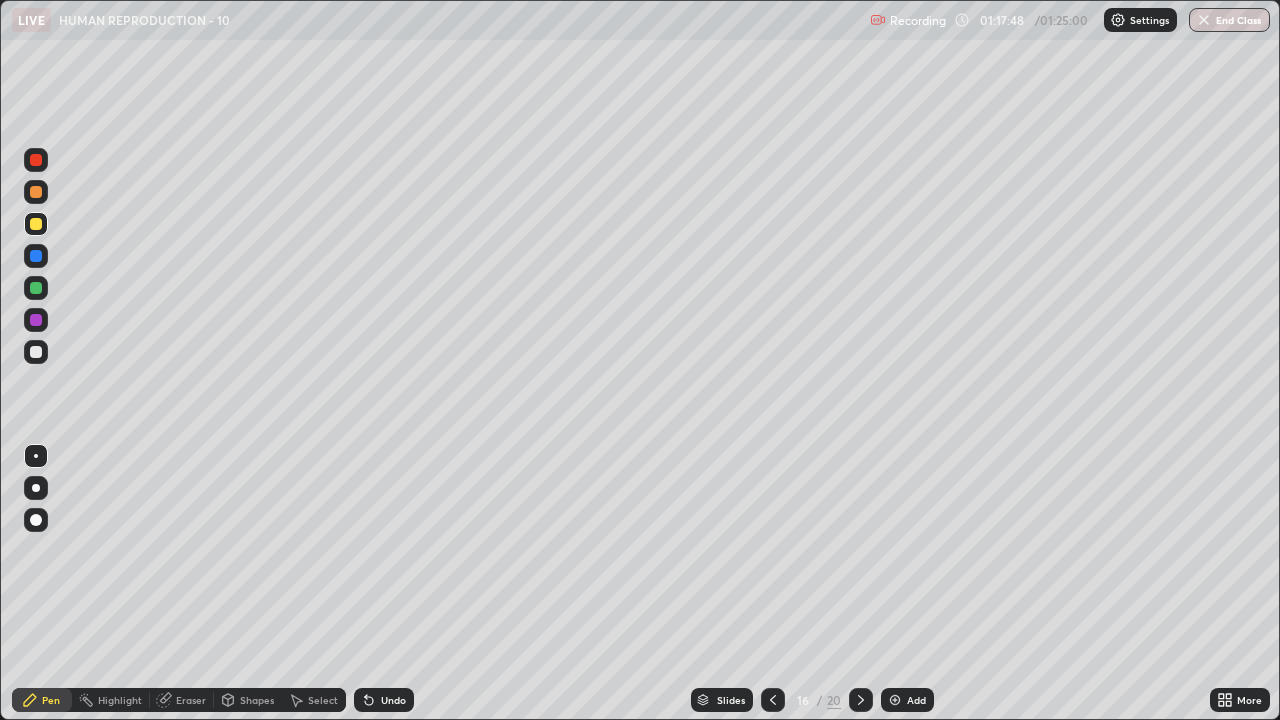 click on "Eraser" at bounding box center (191, 700) 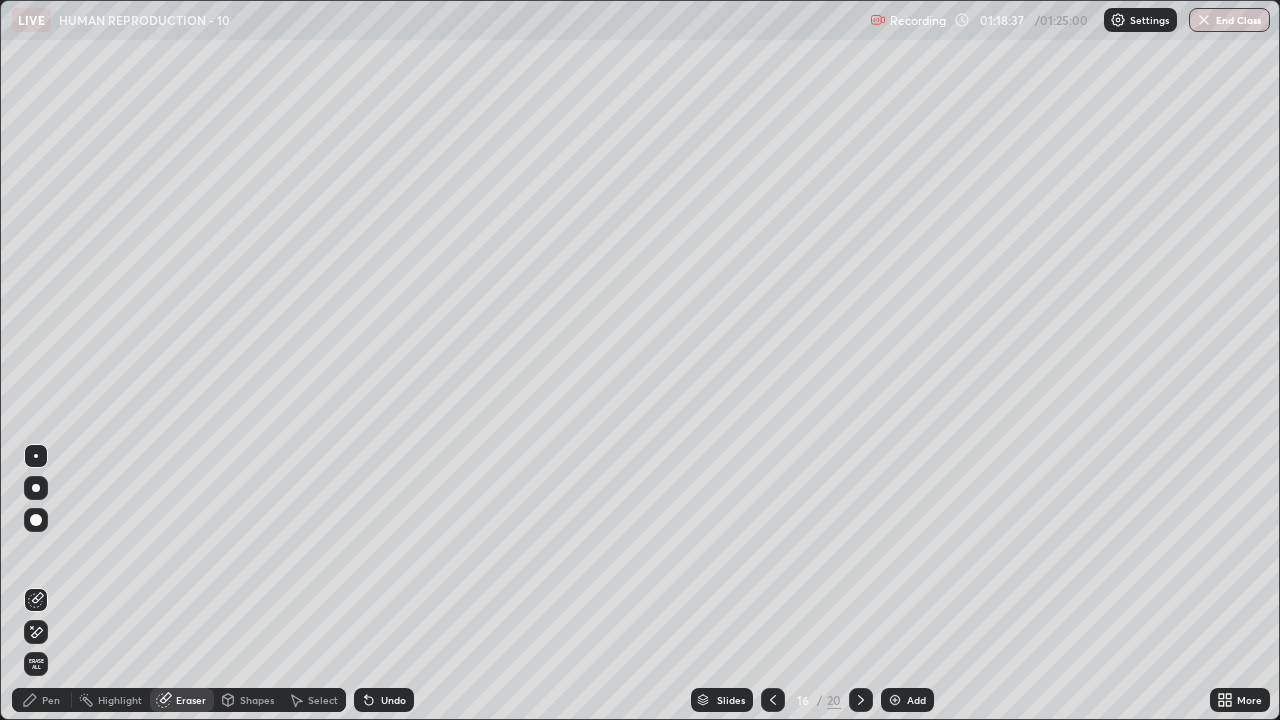 click at bounding box center [1204, 20] 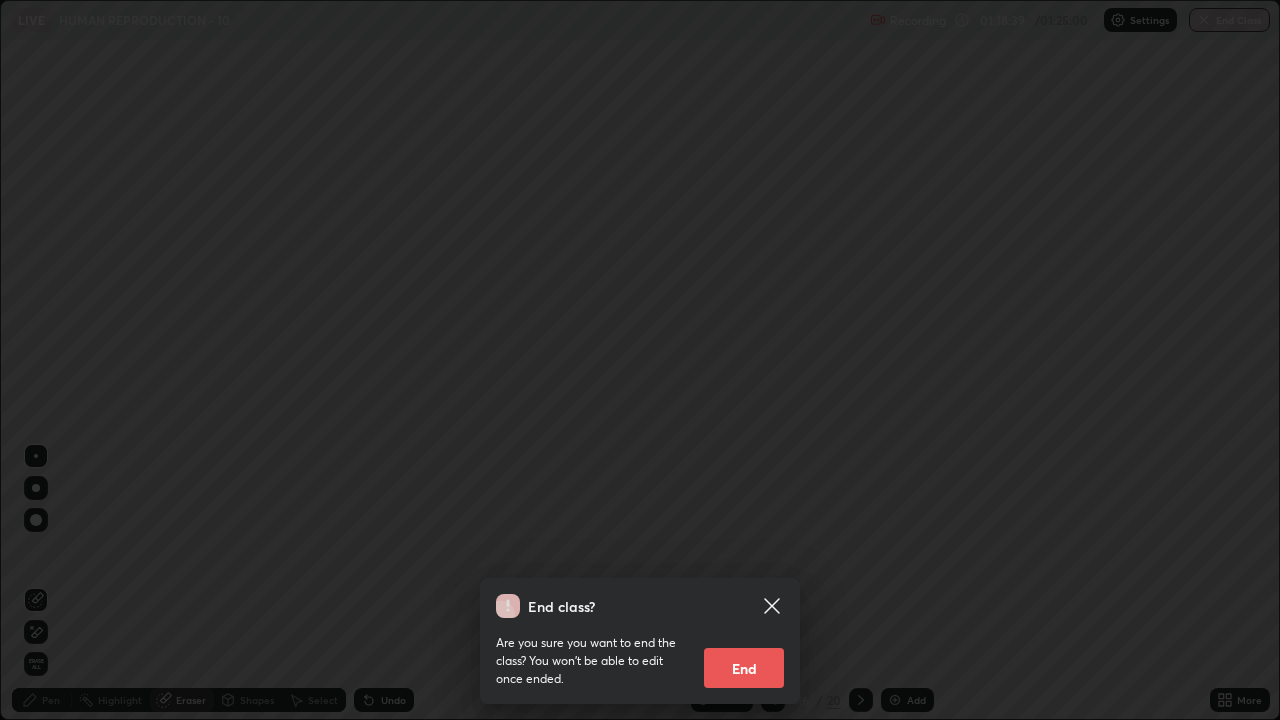 click on "End" at bounding box center (744, 668) 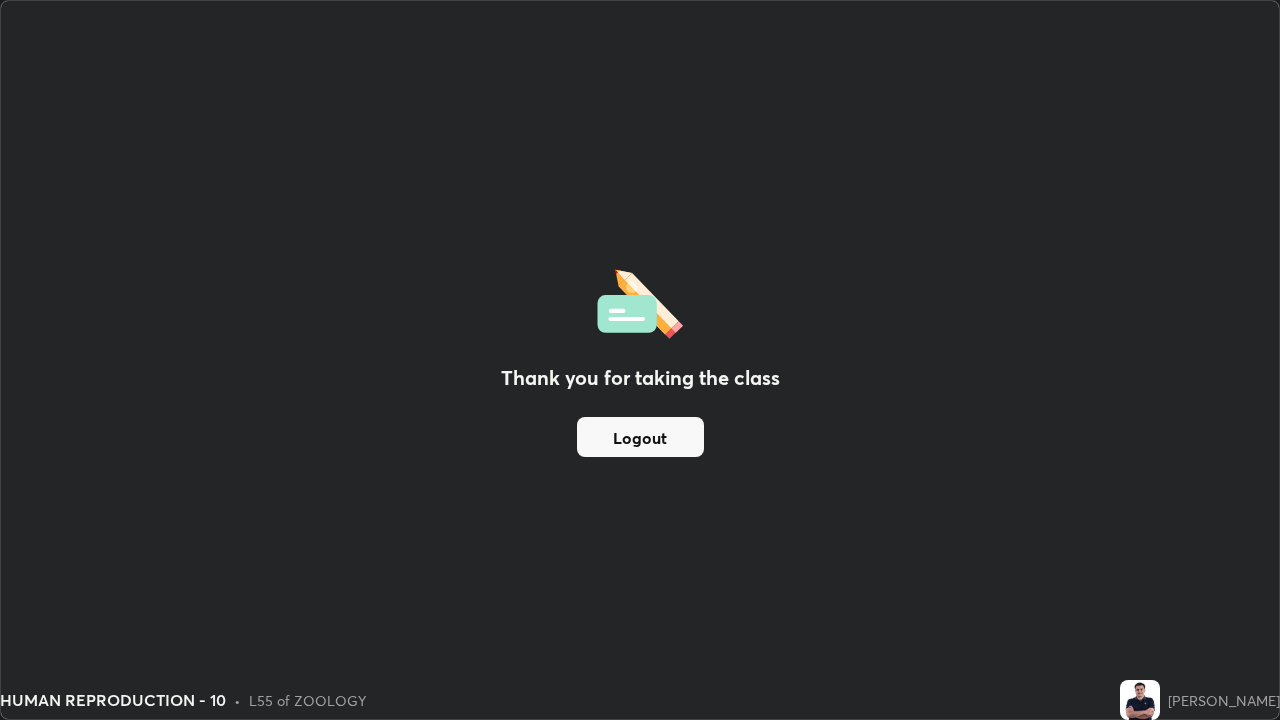 click on "Logout" at bounding box center [640, 437] 